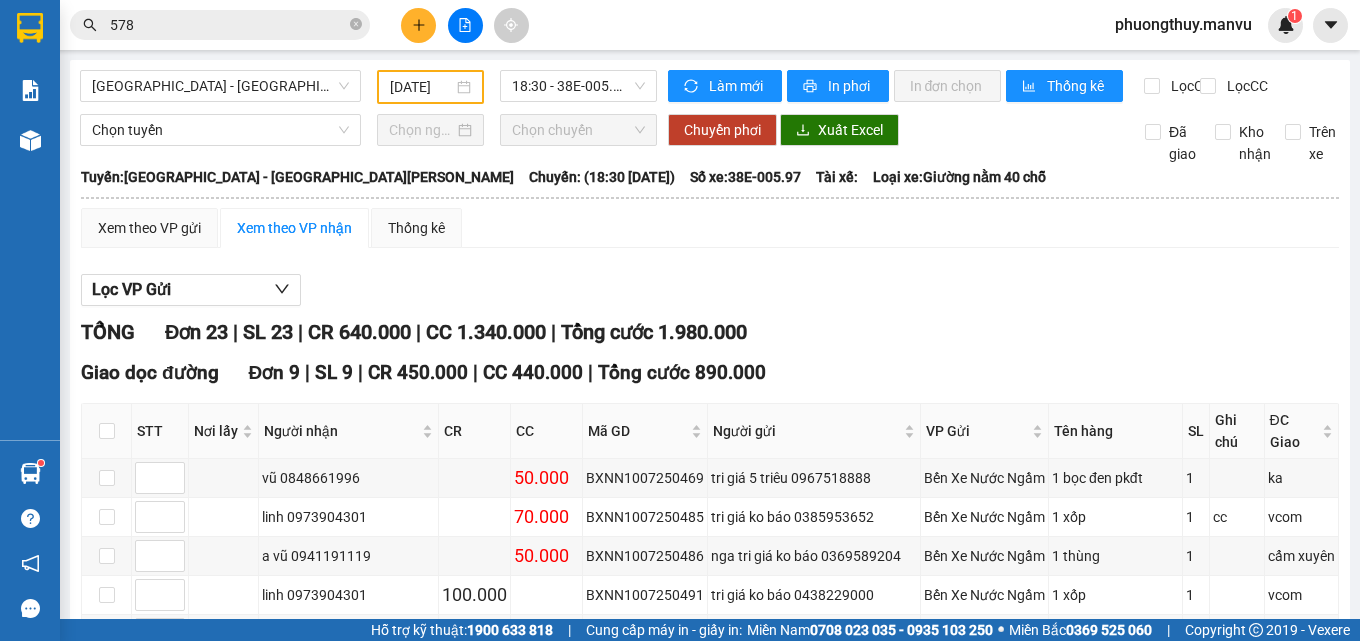 scroll, scrollTop: 0, scrollLeft: 0, axis: both 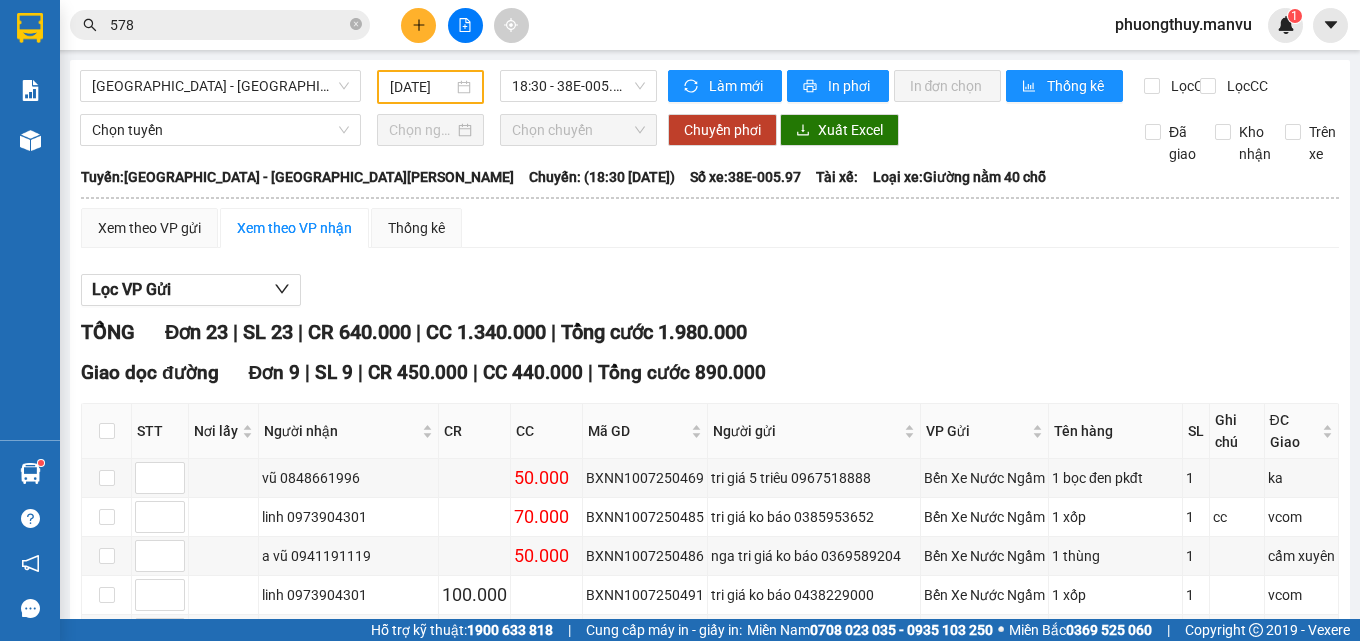 click on "578" at bounding box center (220, 25) 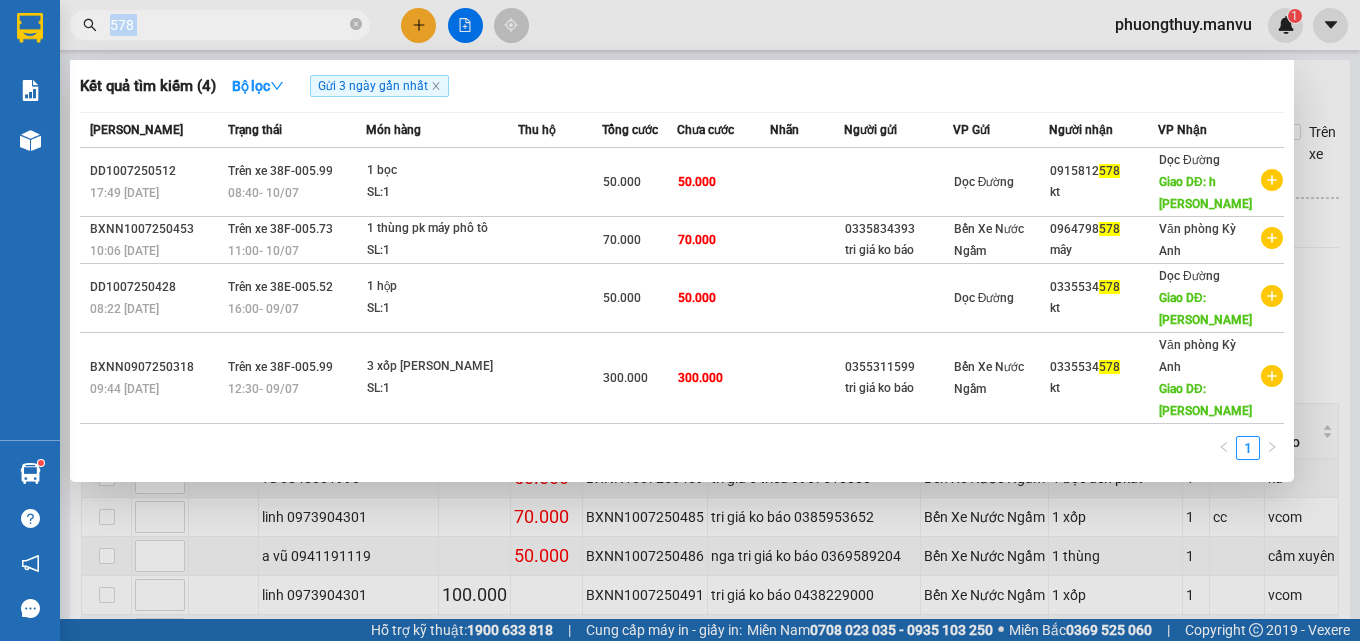 click on "578" at bounding box center (220, 25) 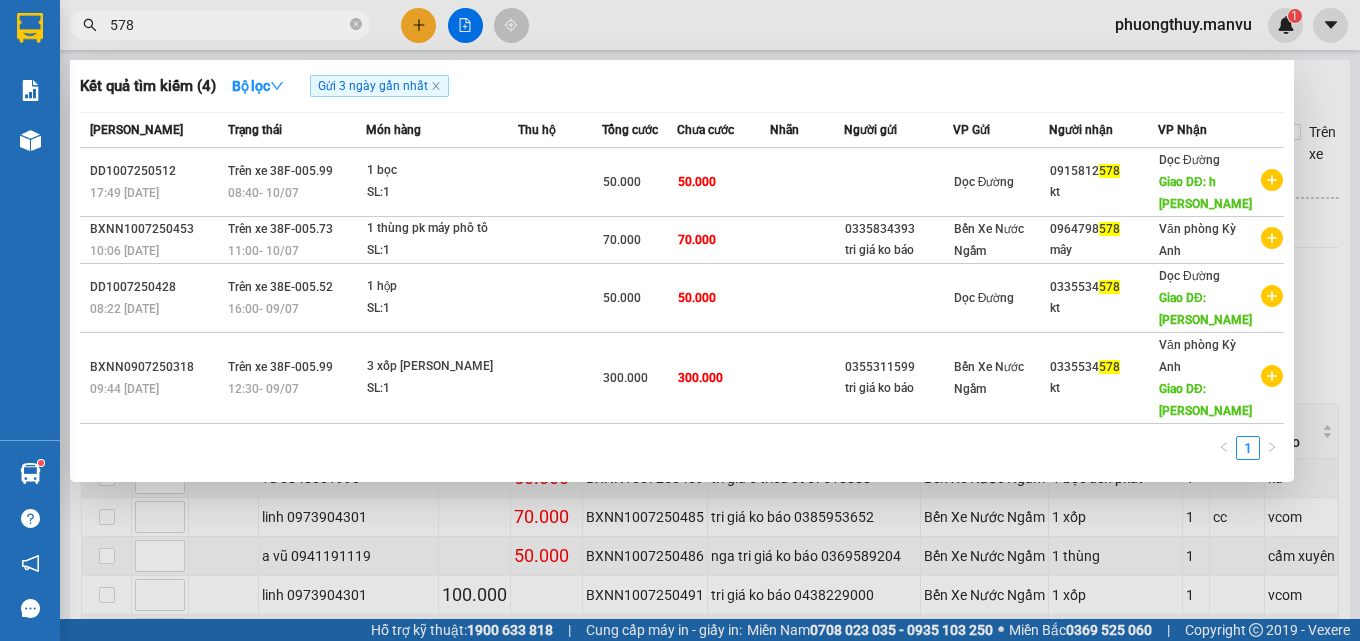 click on "578" at bounding box center (228, 25) 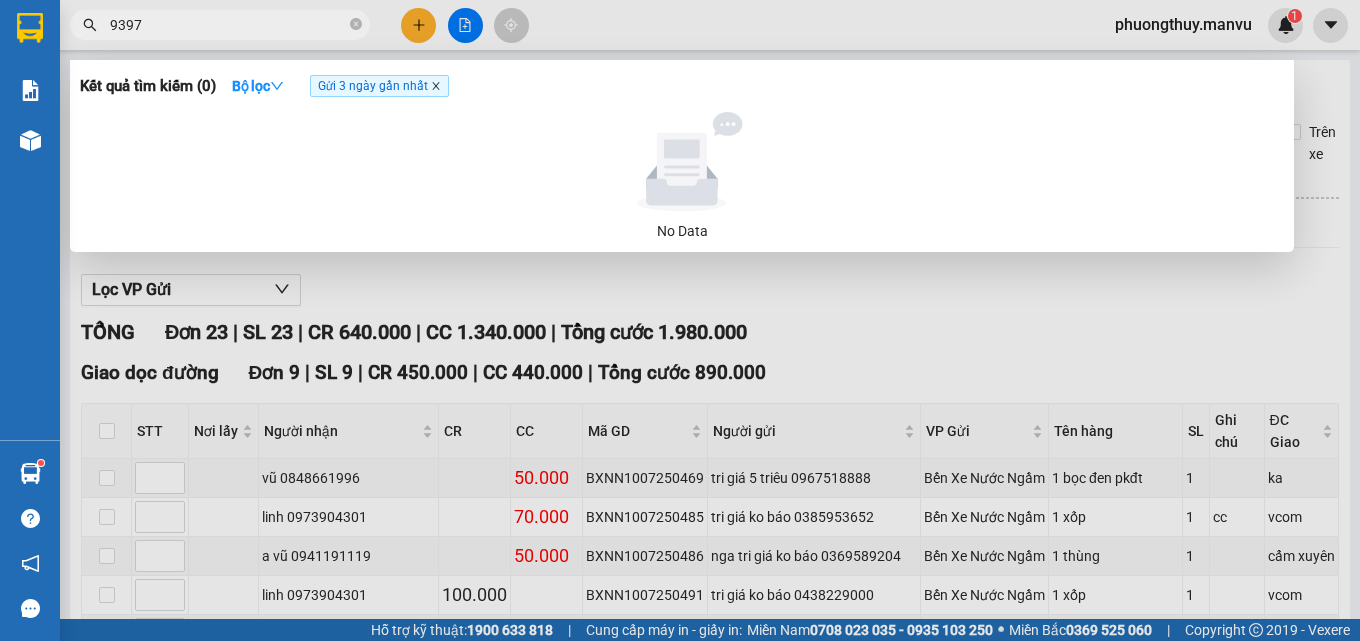 type on "9397" 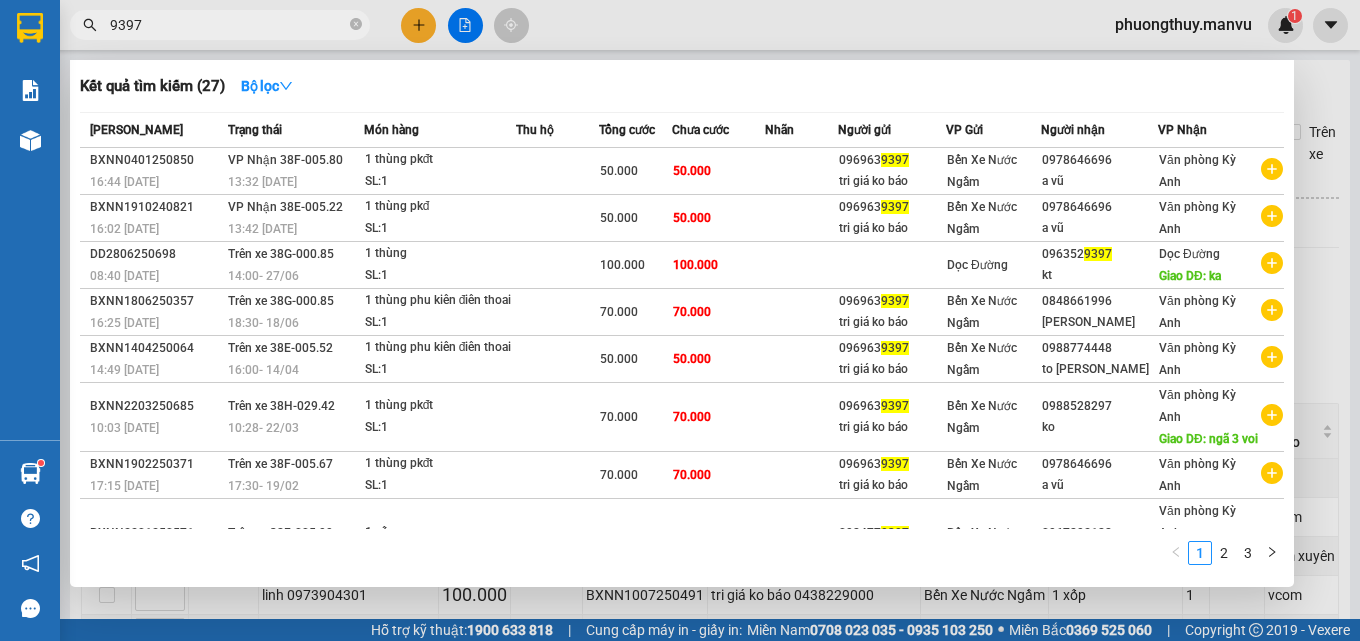 click at bounding box center (680, 320) 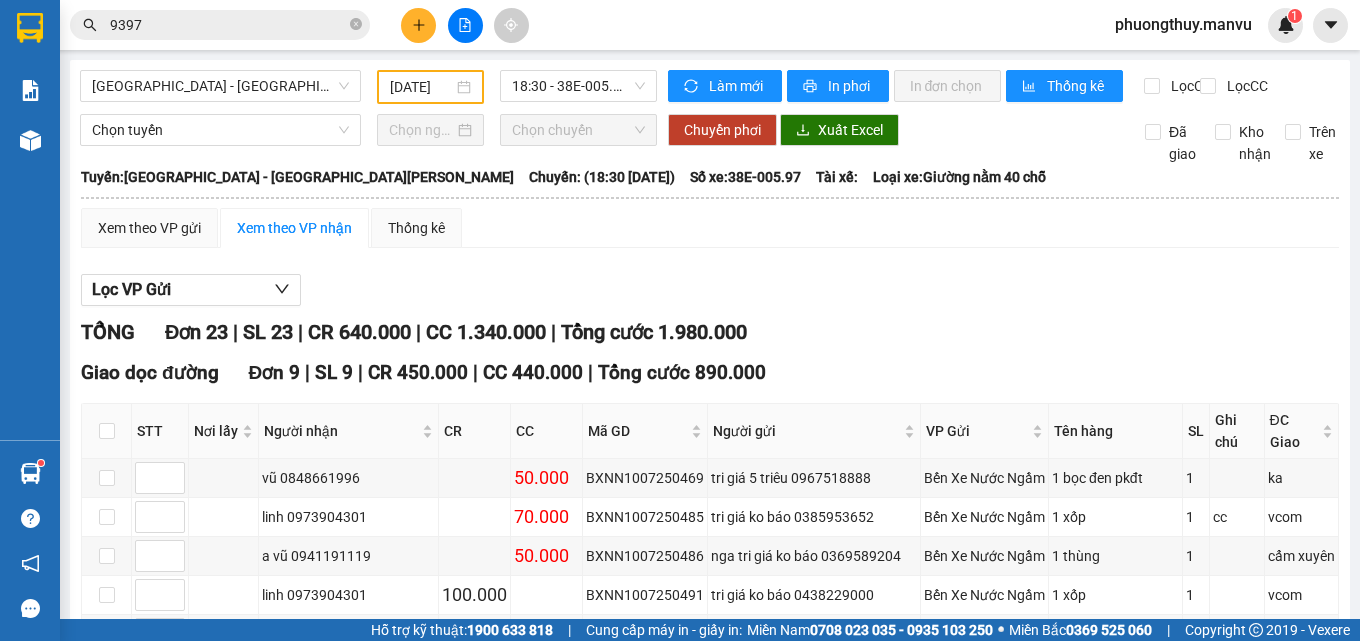 click on "9397" at bounding box center [220, 25] 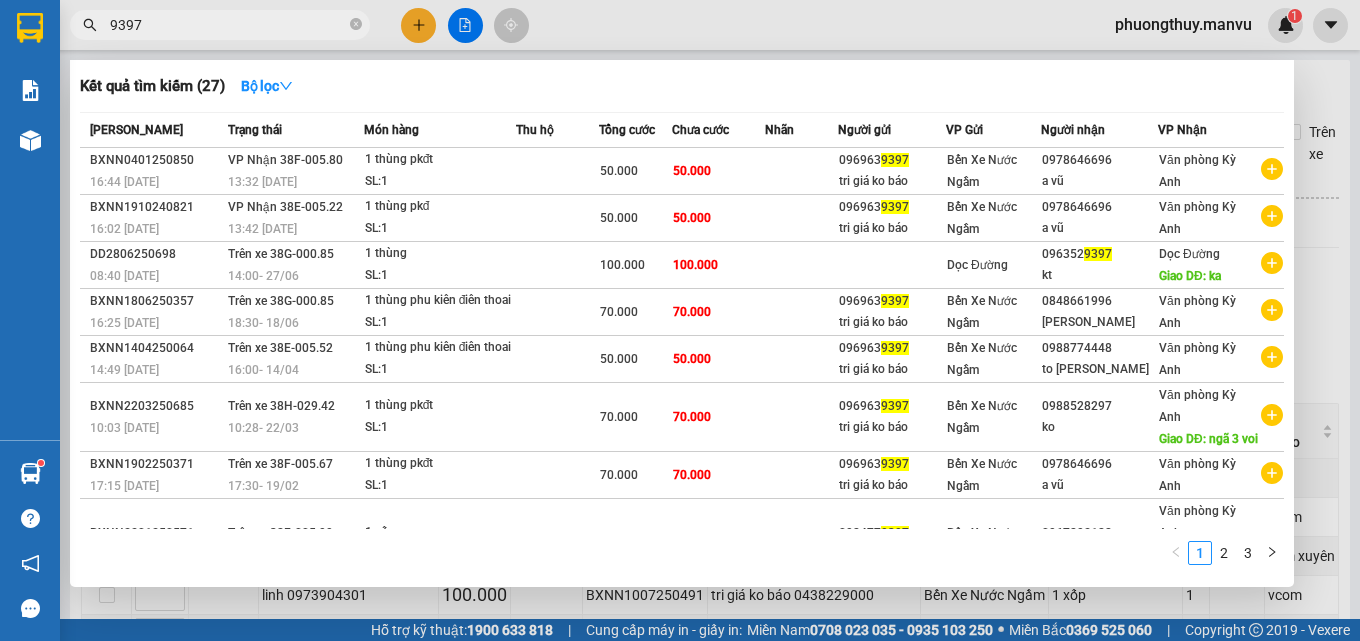 click on "9397" at bounding box center (220, 25) 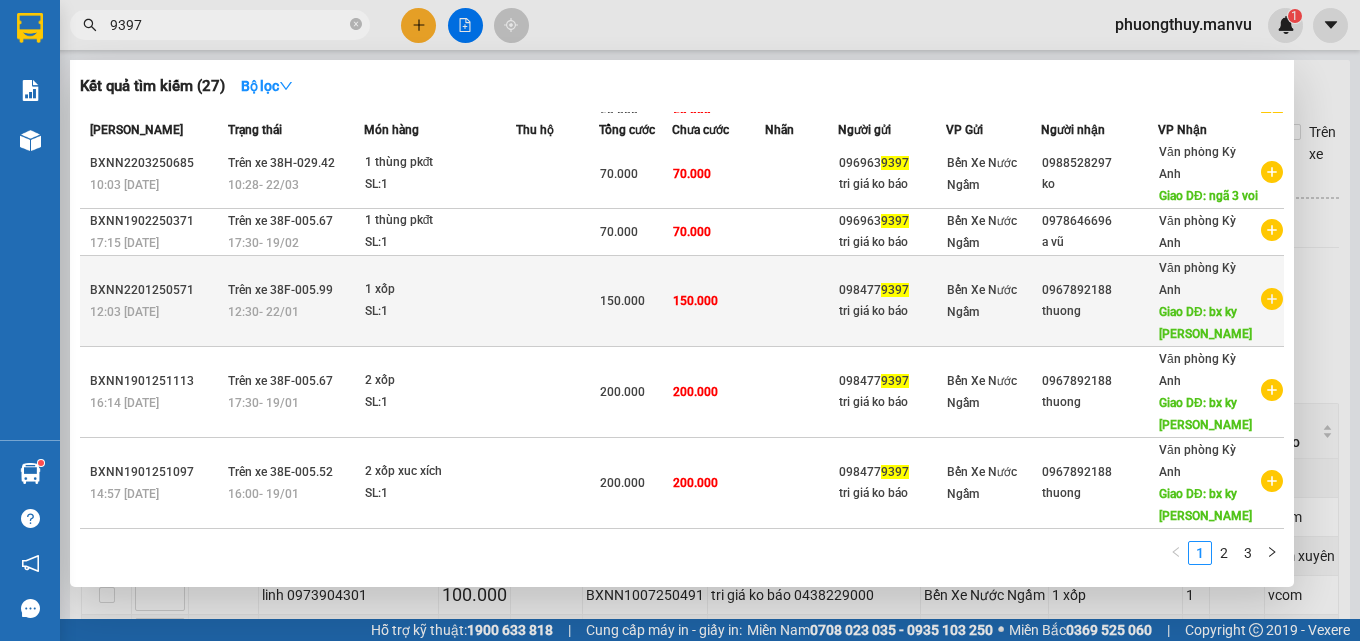 scroll, scrollTop: 7, scrollLeft: 0, axis: vertical 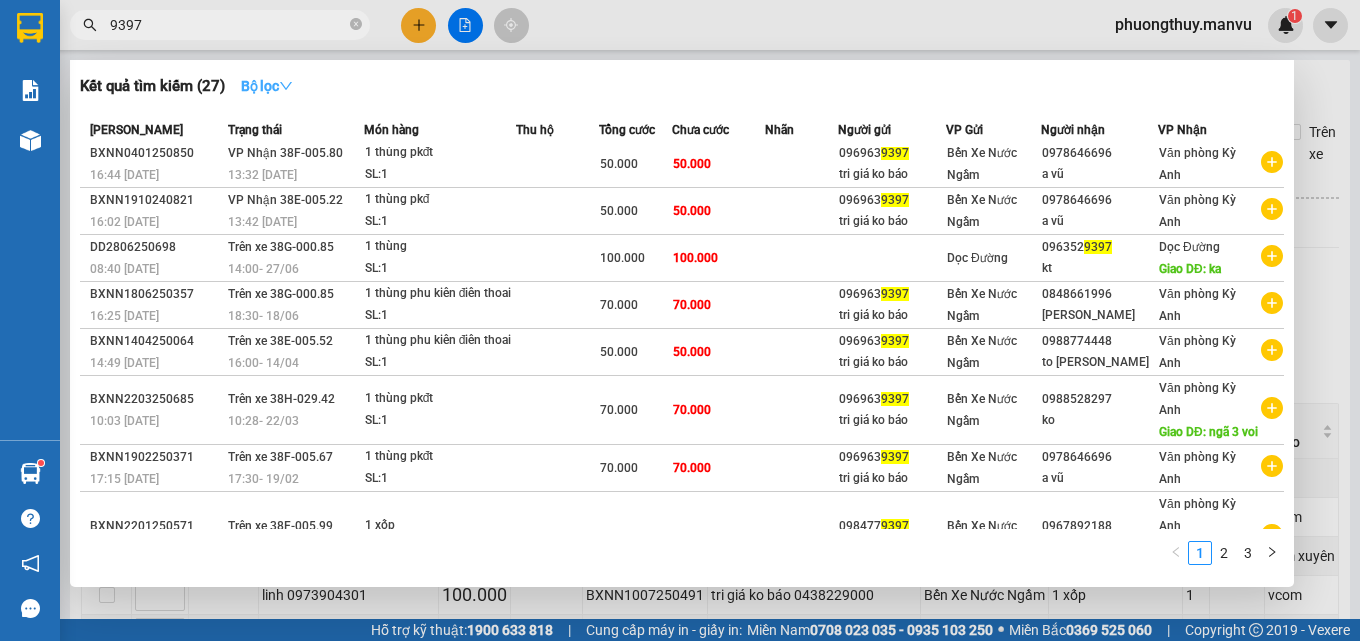 click on "Bộ lọc" at bounding box center (267, 86) 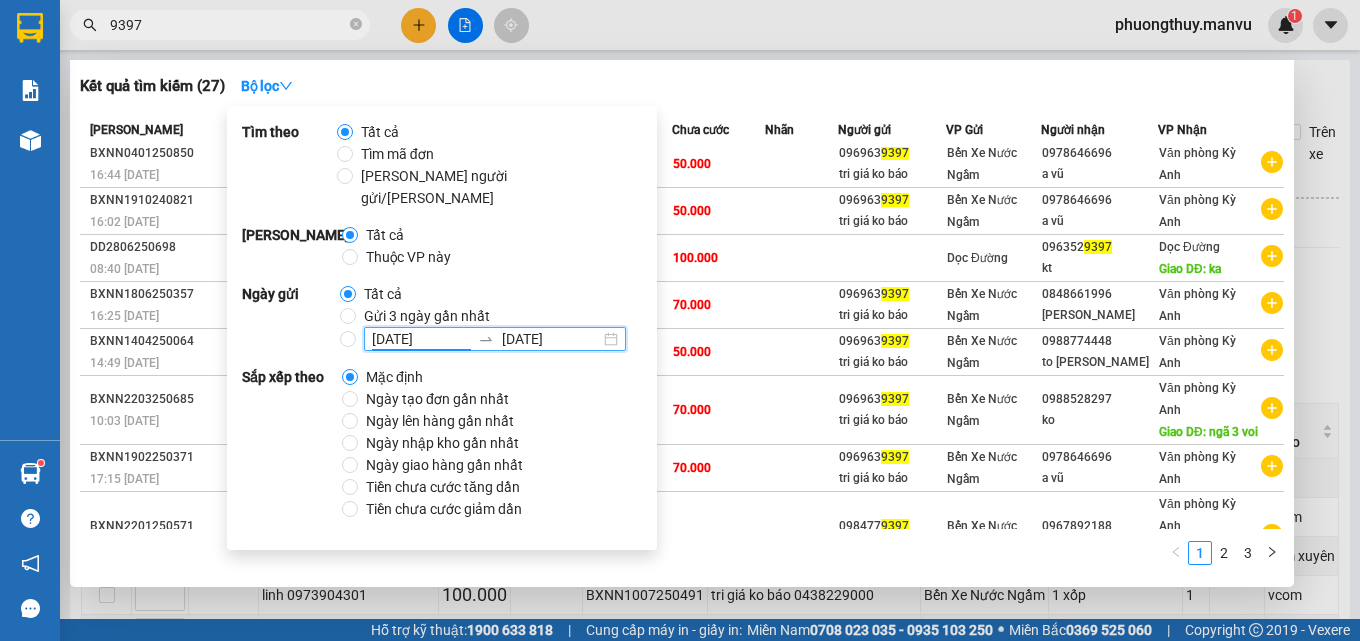 click on "[DATE]" at bounding box center (421, 339) 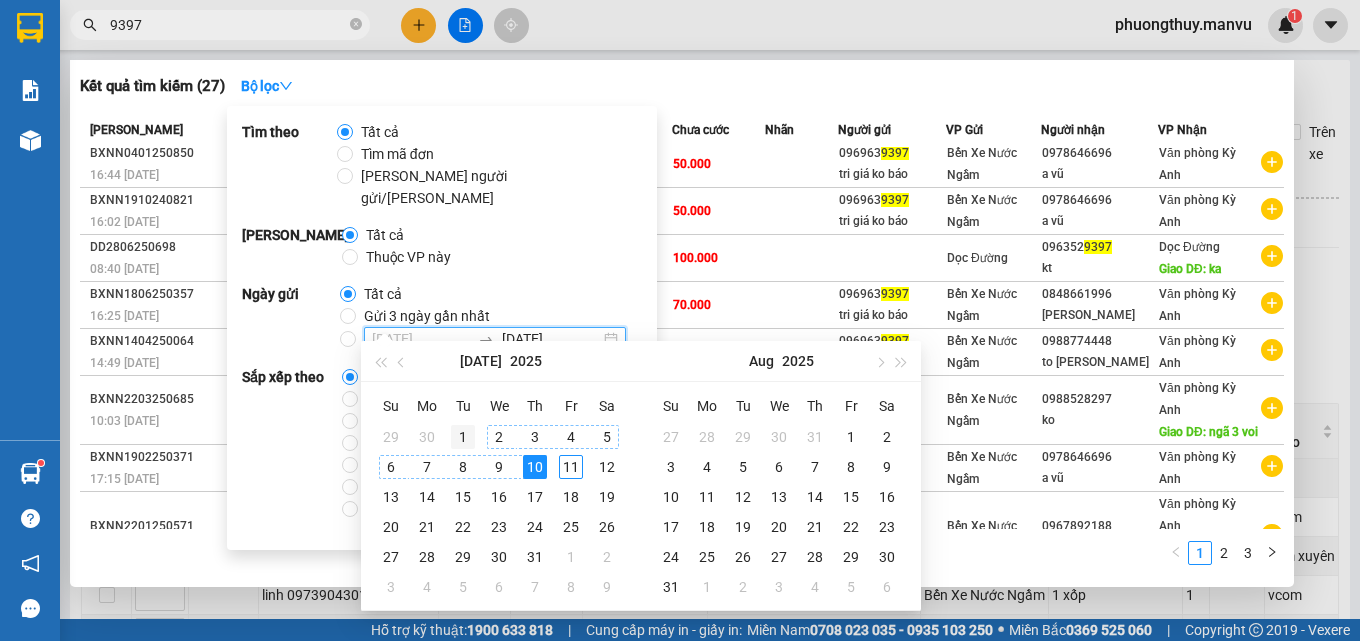 type on "[DATE]" 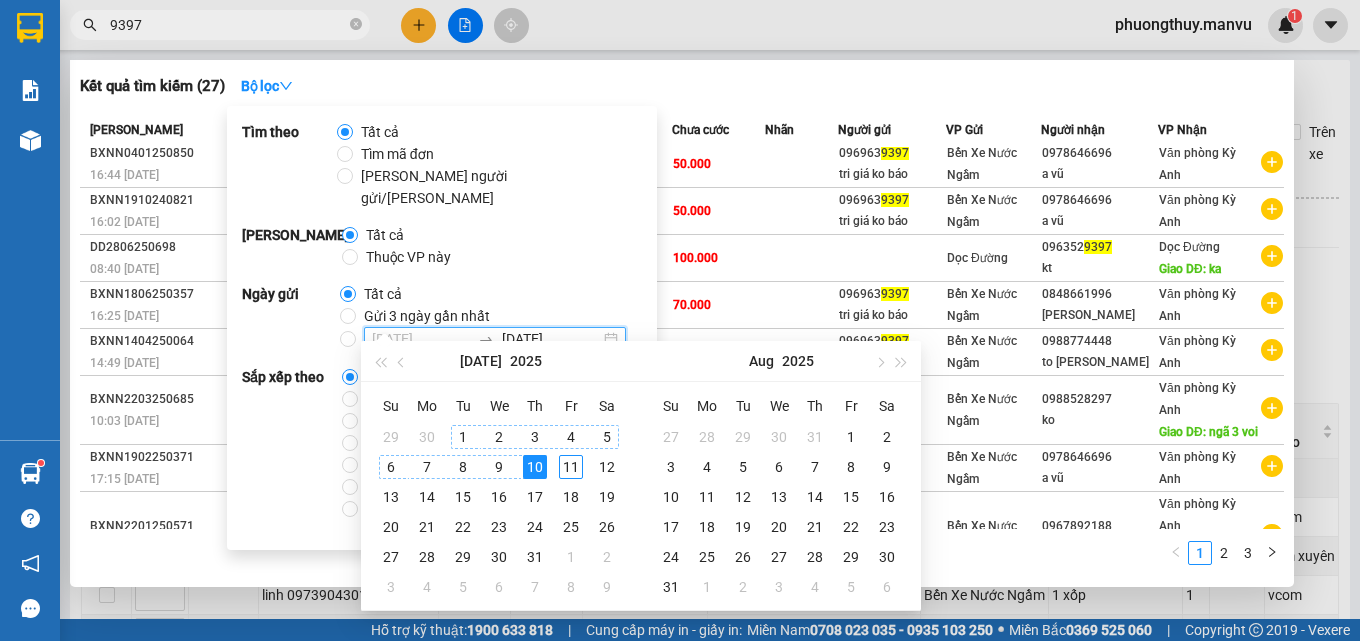 click on "1" at bounding box center [463, 437] 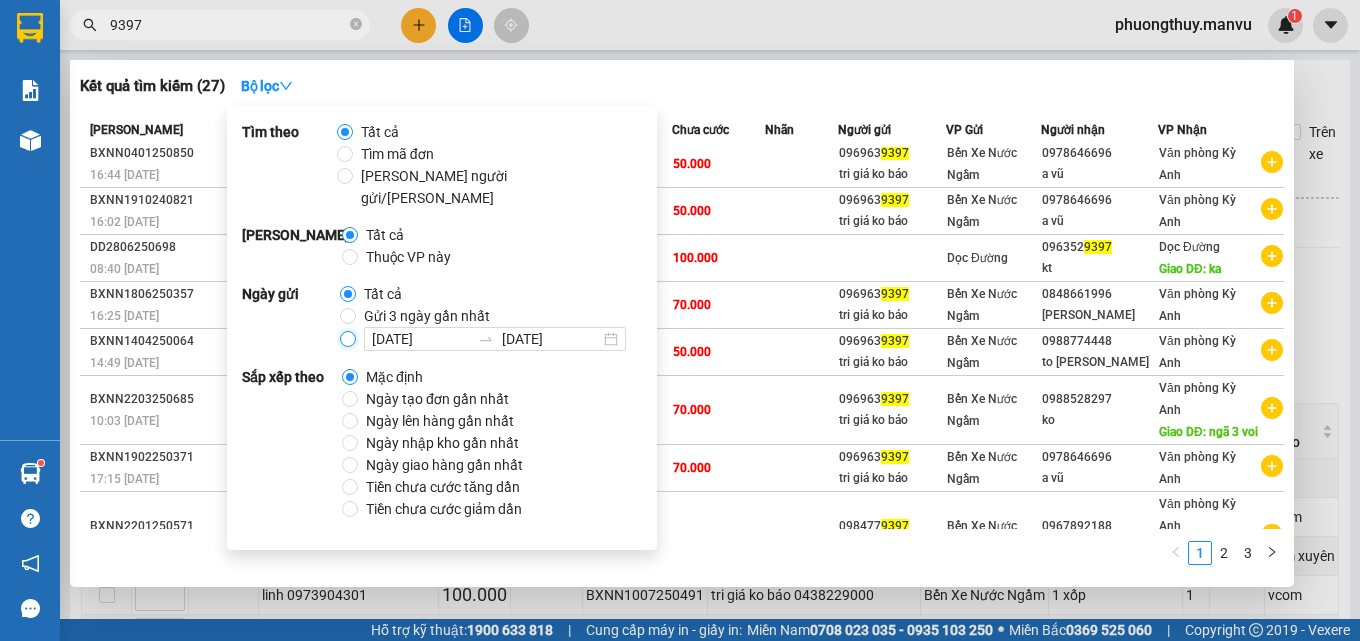 click on "[DATE] [DATE]" at bounding box center [348, 339] 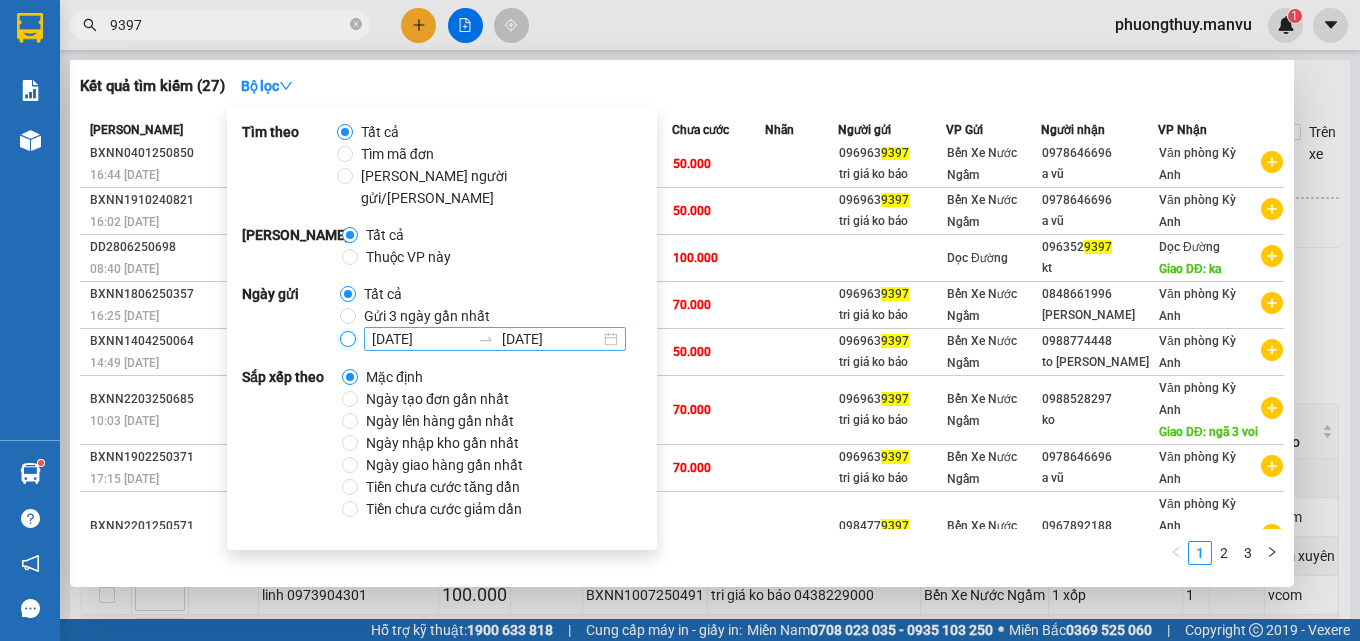 radio on "false" 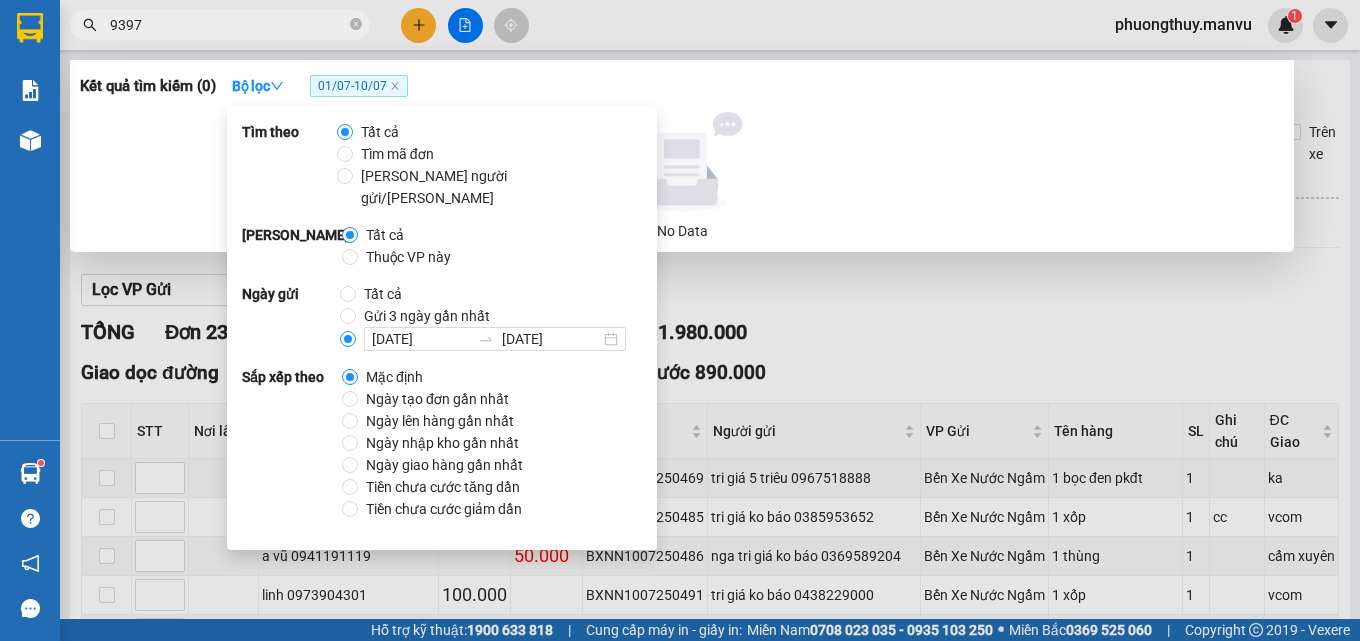 click on "No Data" at bounding box center (682, 177) 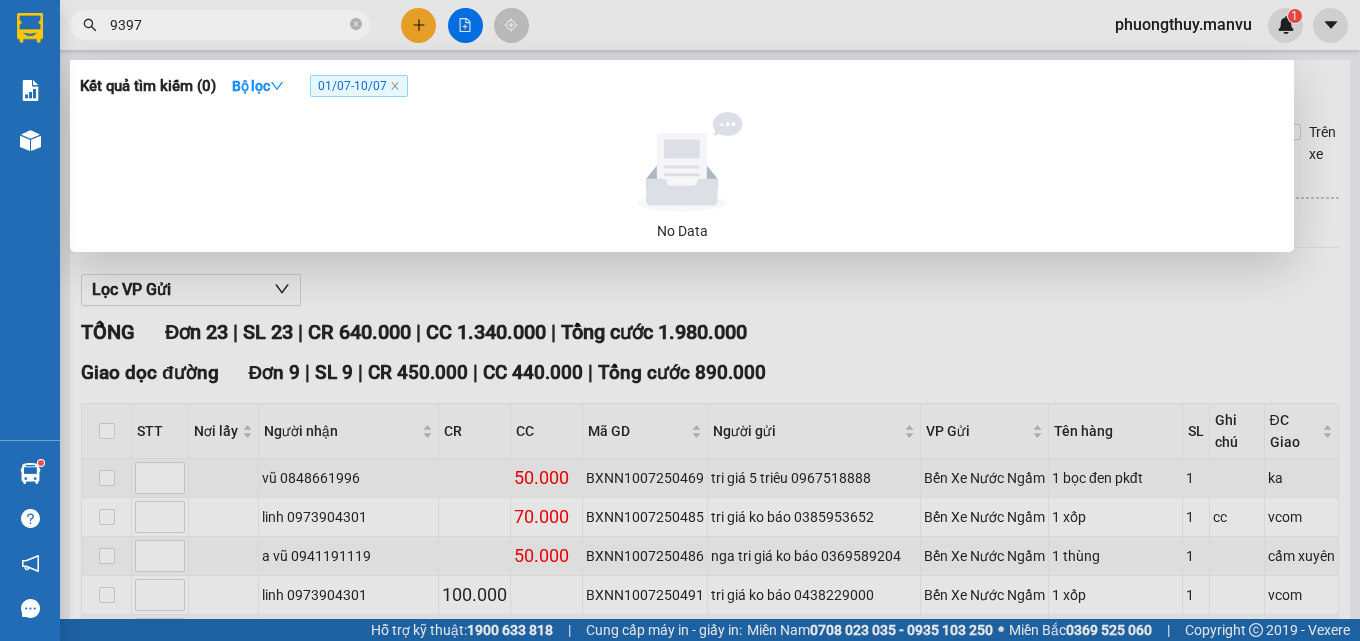 click at bounding box center (680, 320) 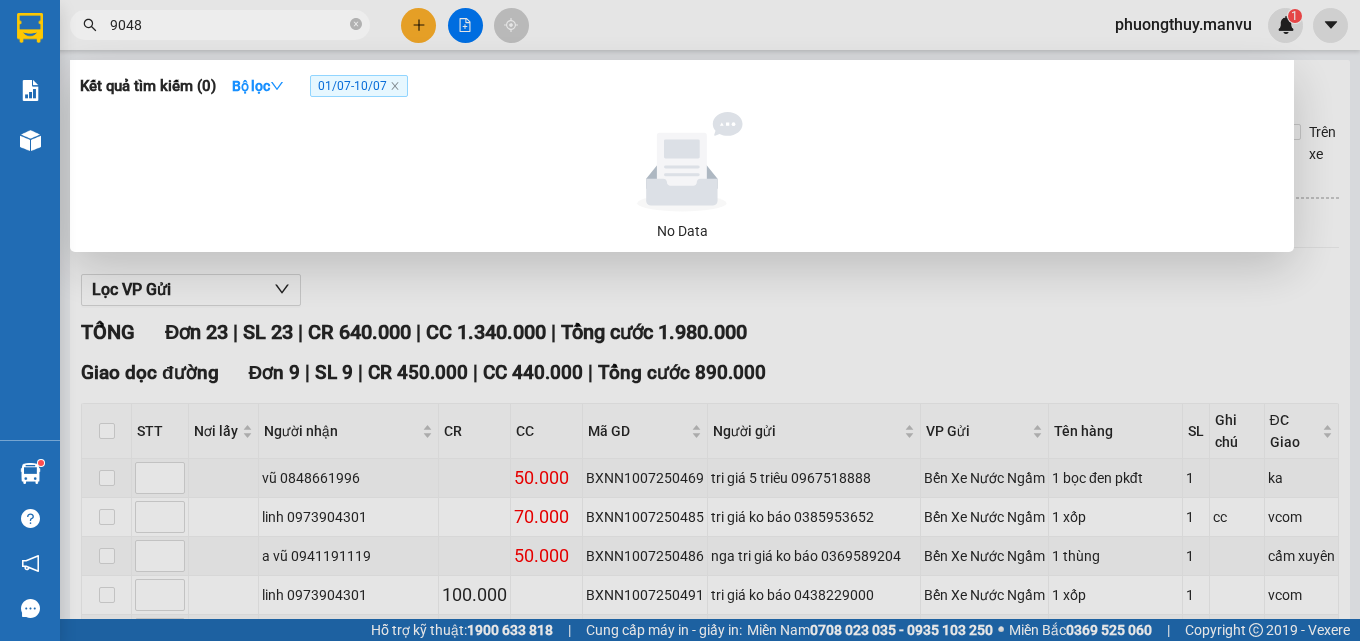 type on "9048" 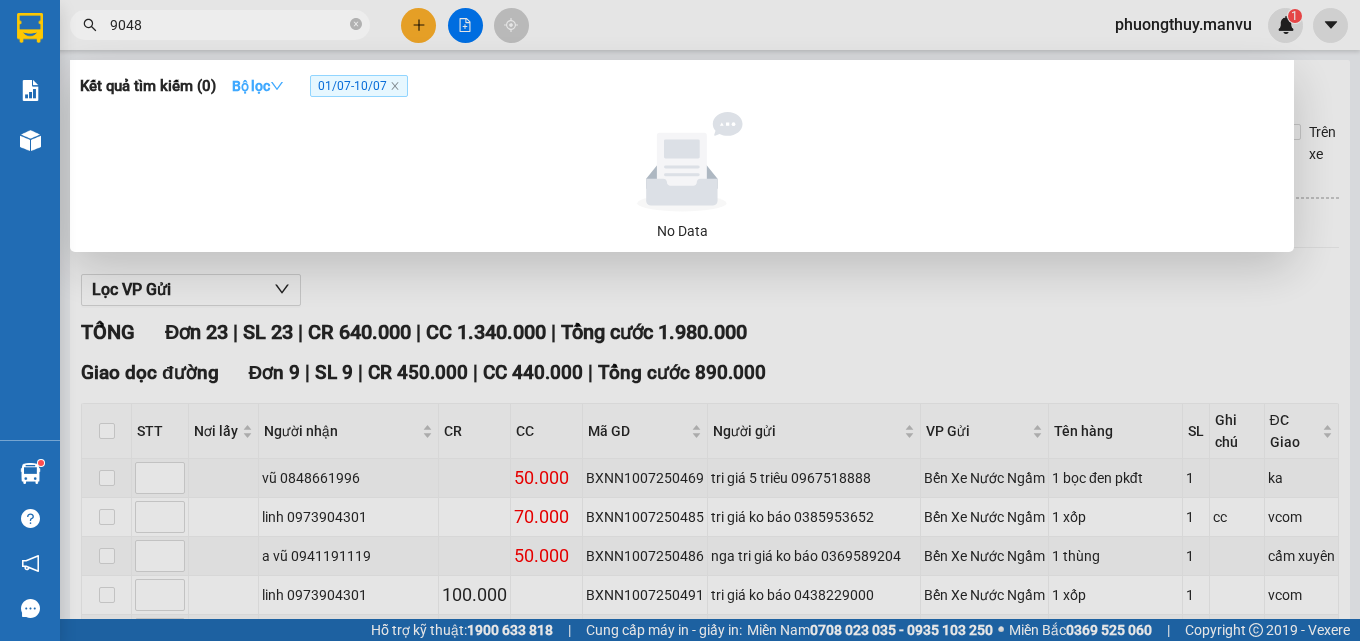 click on "Bộ lọc" at bounding box center (258, 86) 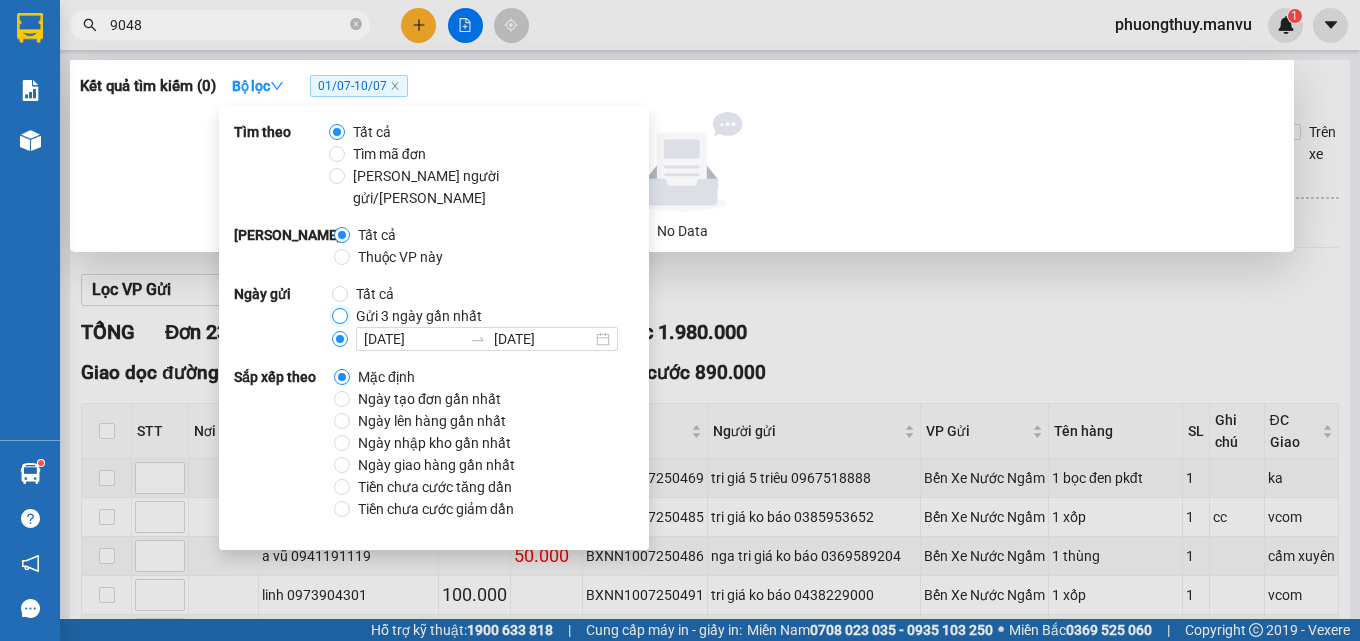 click on "Gửi 3 ngày gần nhất" at bounding box center (340, 316) 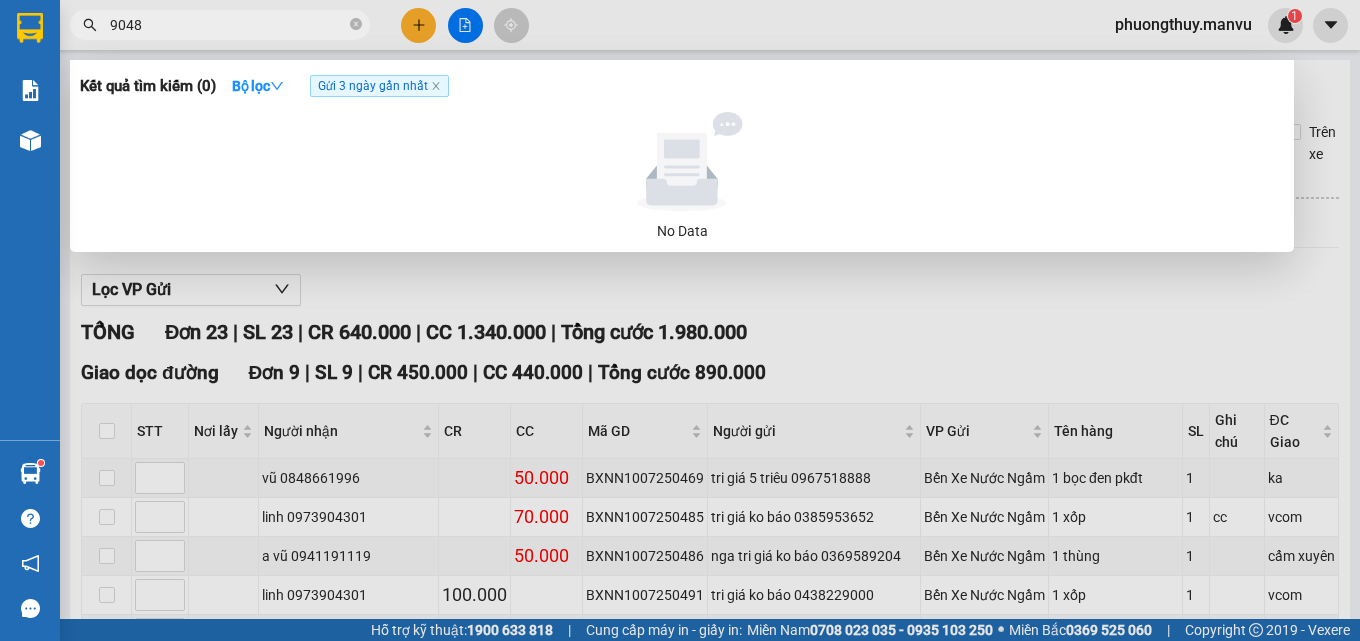 click at bounding box center (680, 320) 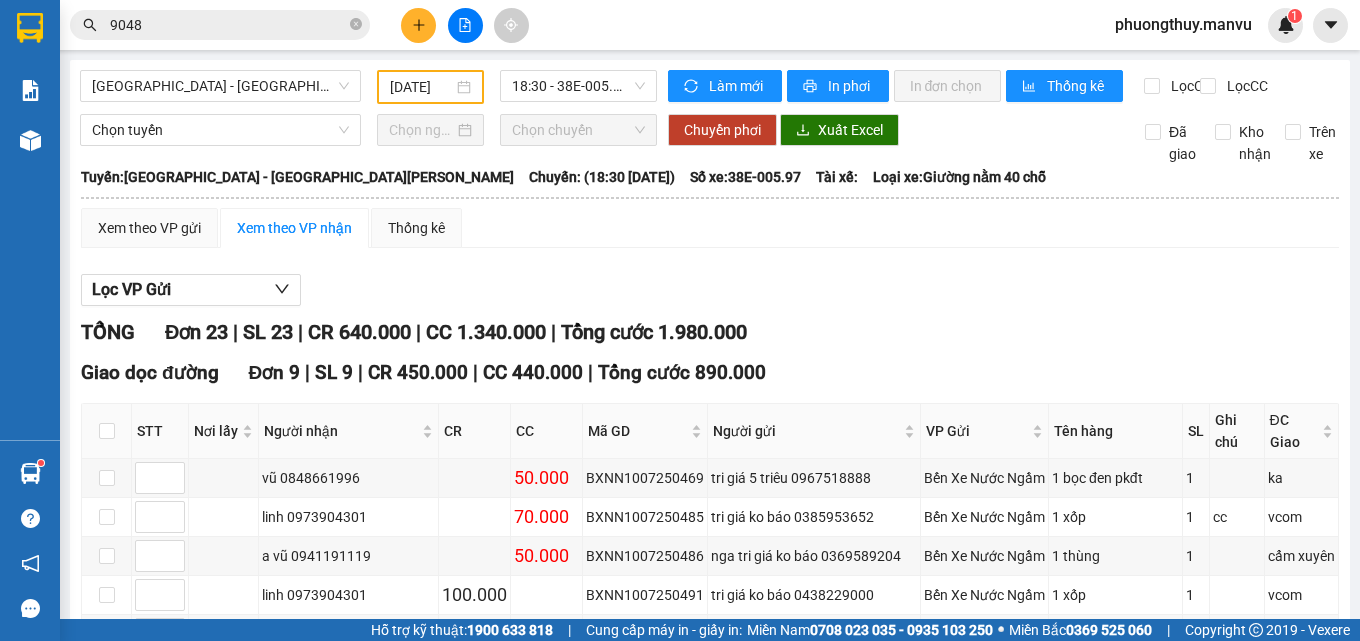 click on "9048" at bounding box center [228, 25] 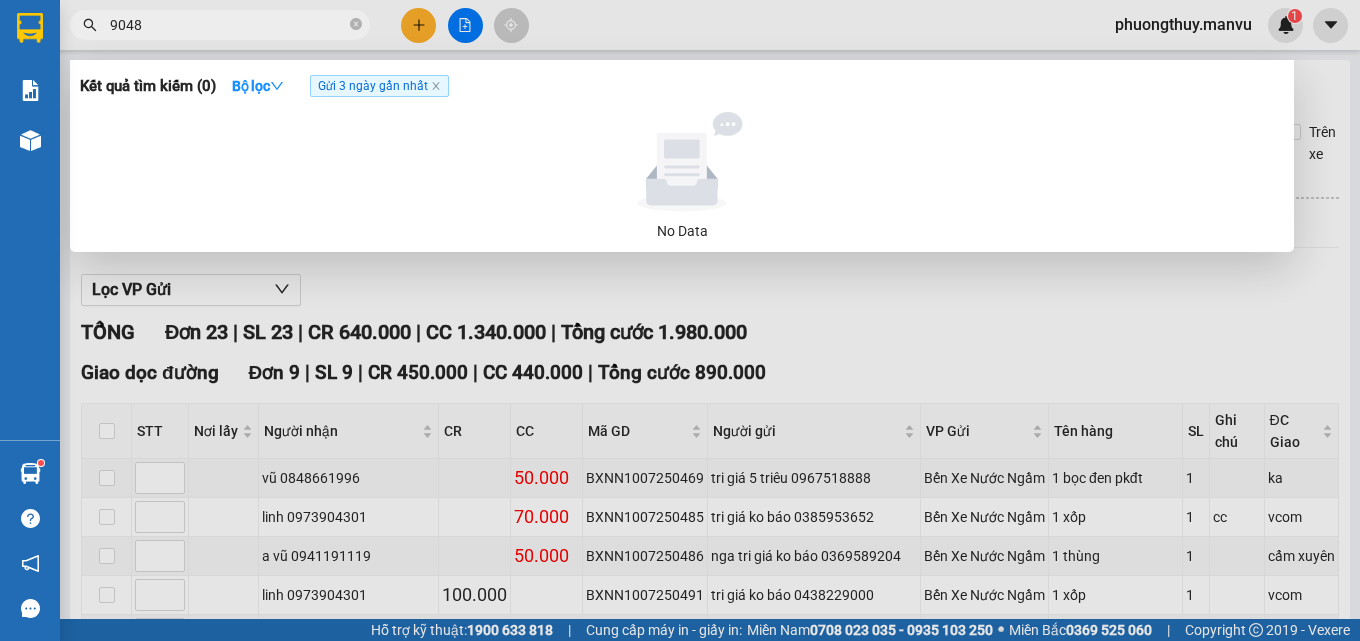 click on "9048" at bounding box center (228, 25) 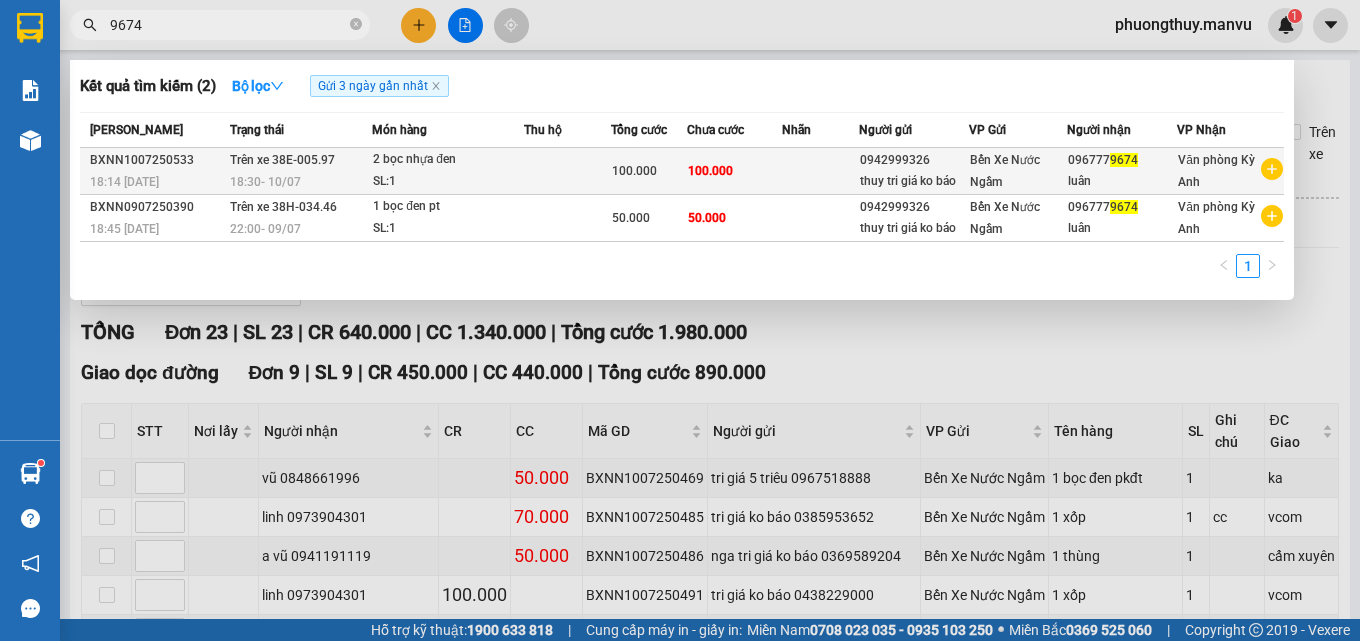 type on "9674" 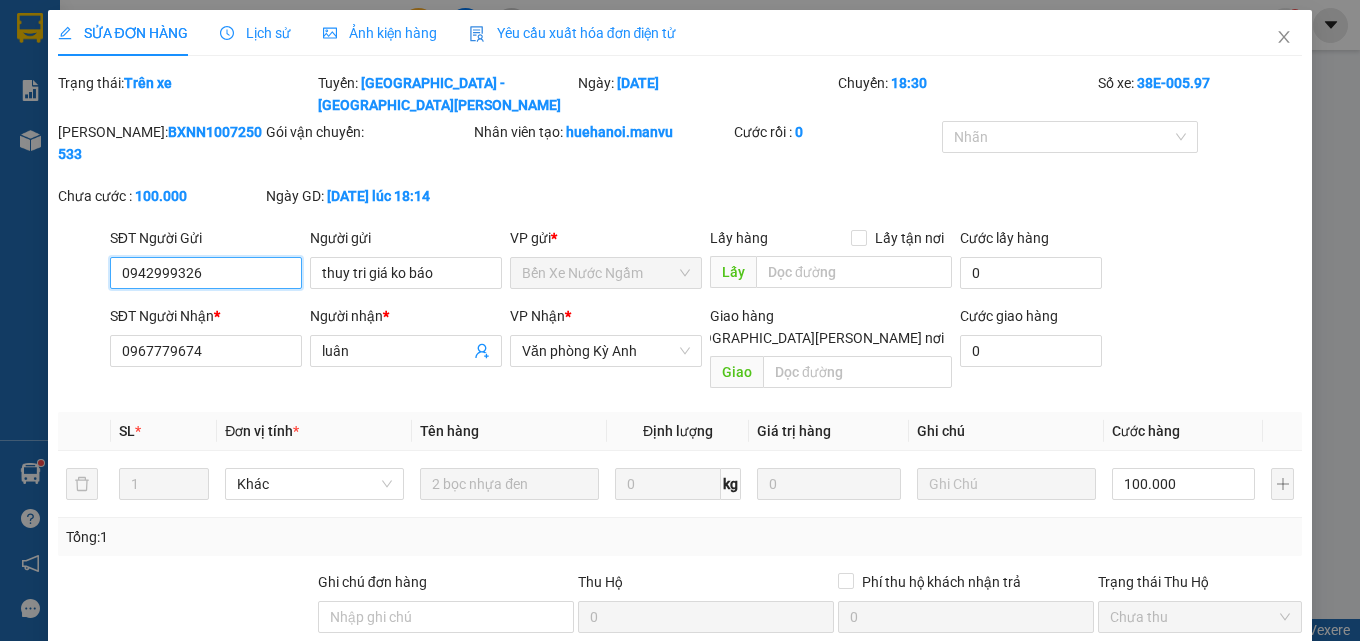 type on "0942999326" 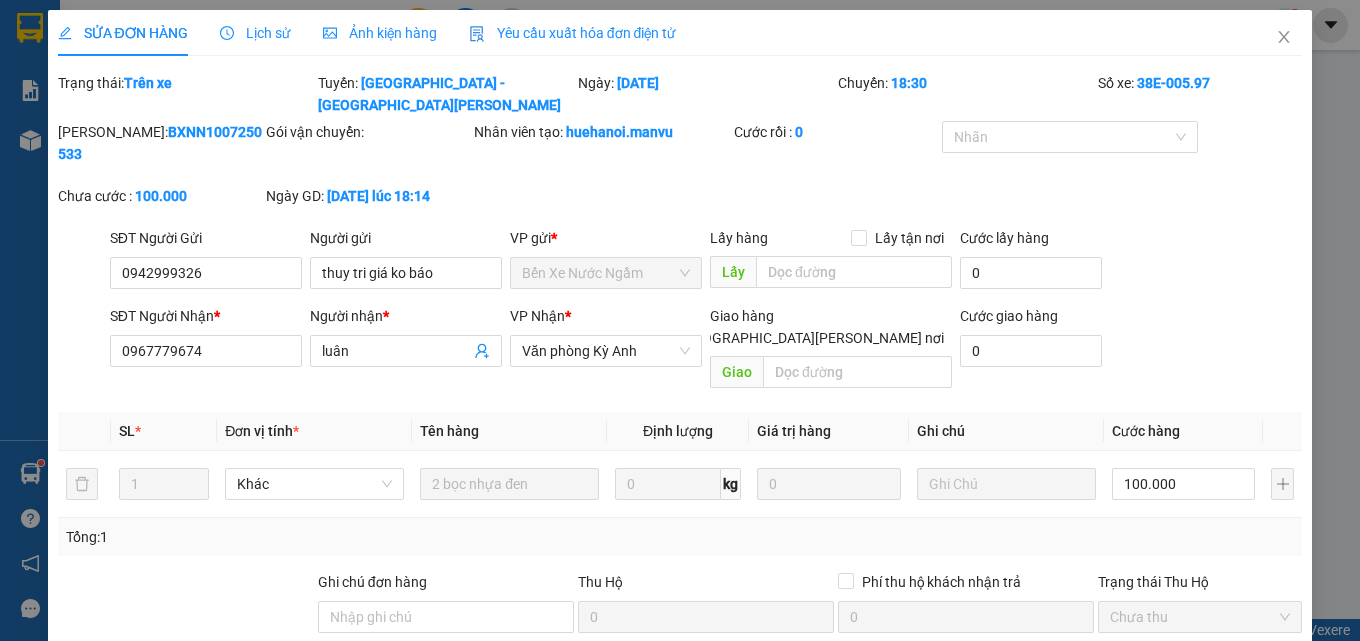 click on "SĐT Người Nhận  *" at bounding box center (206, 320) 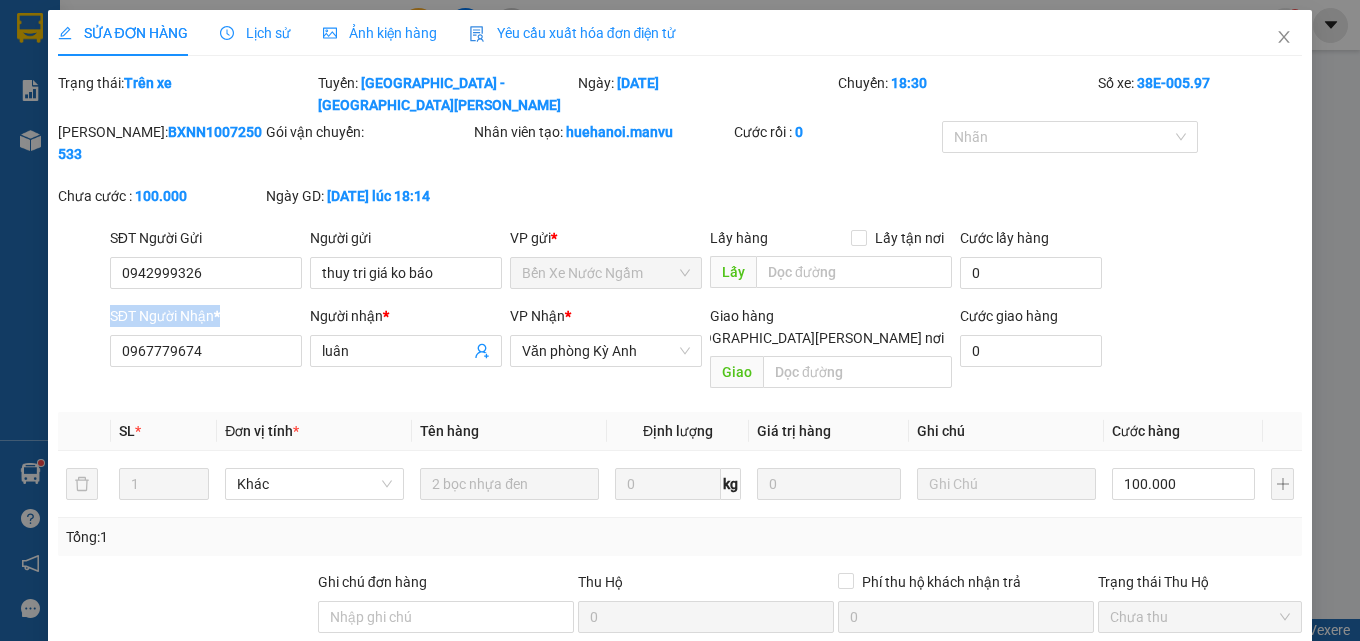 click on "SĐT Người Nhận  *" at bounding box center [206, 320] 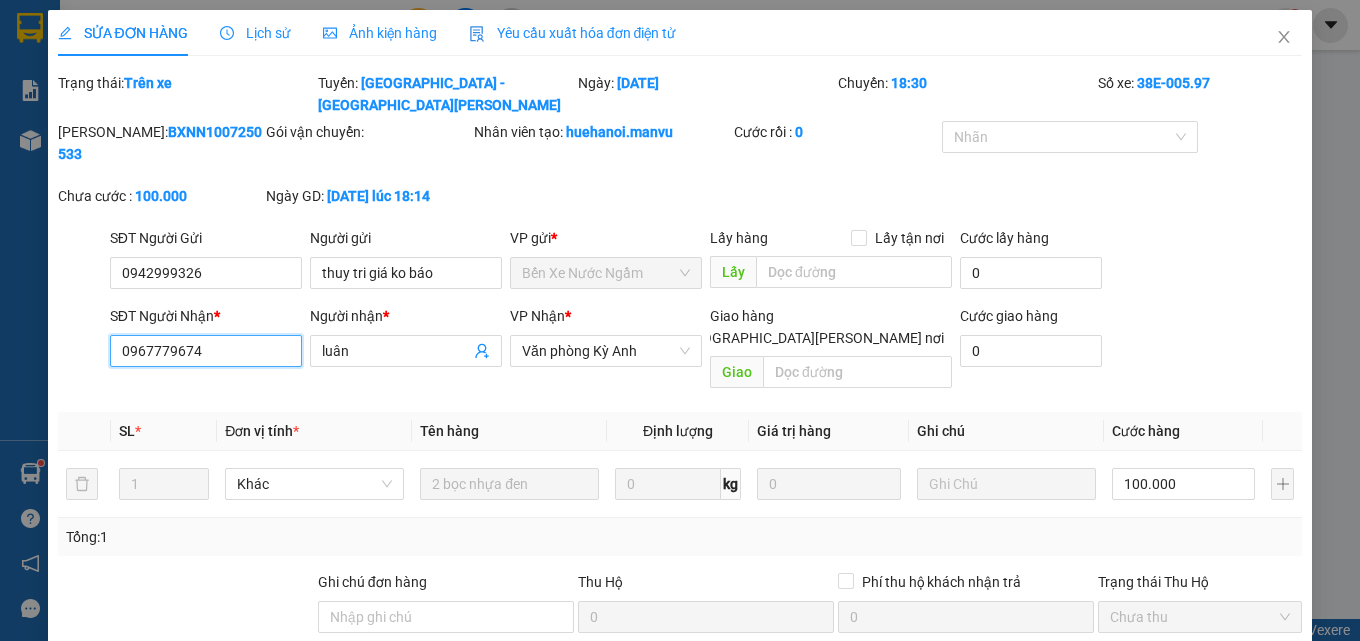 click on "0967779674" at bounding box center [206, 351] 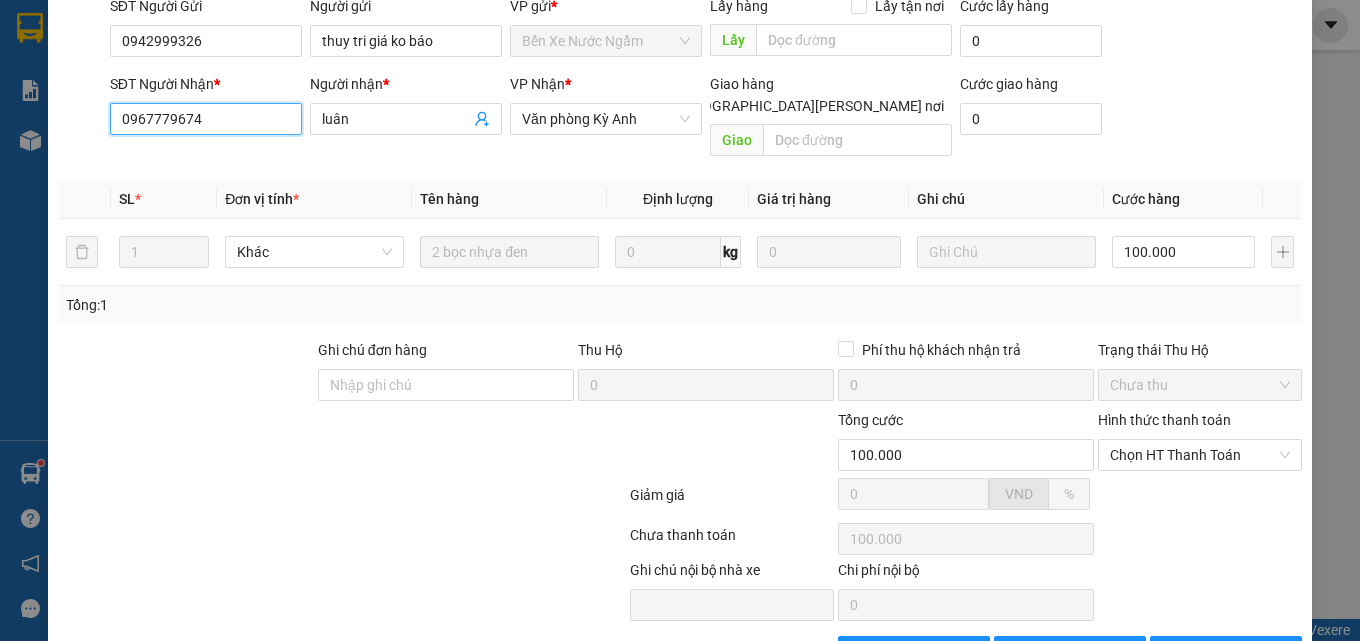 scroll, scrollTop: 0, scrollLeft: 0, axis: both 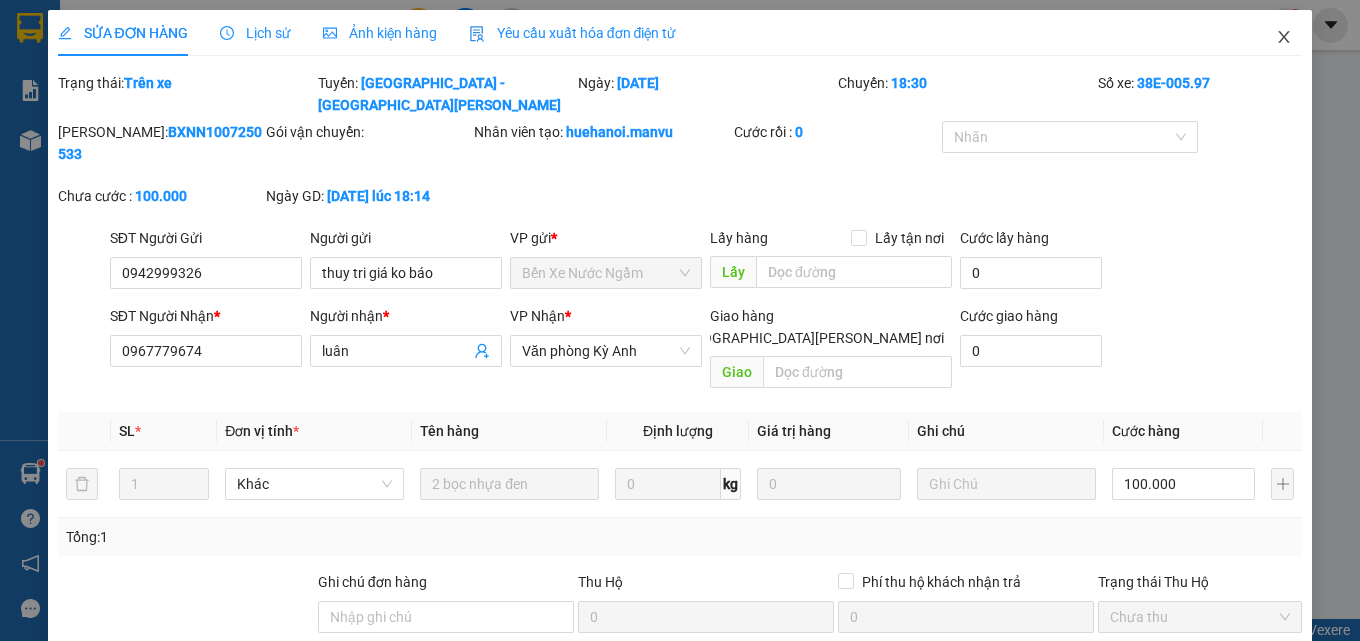 click 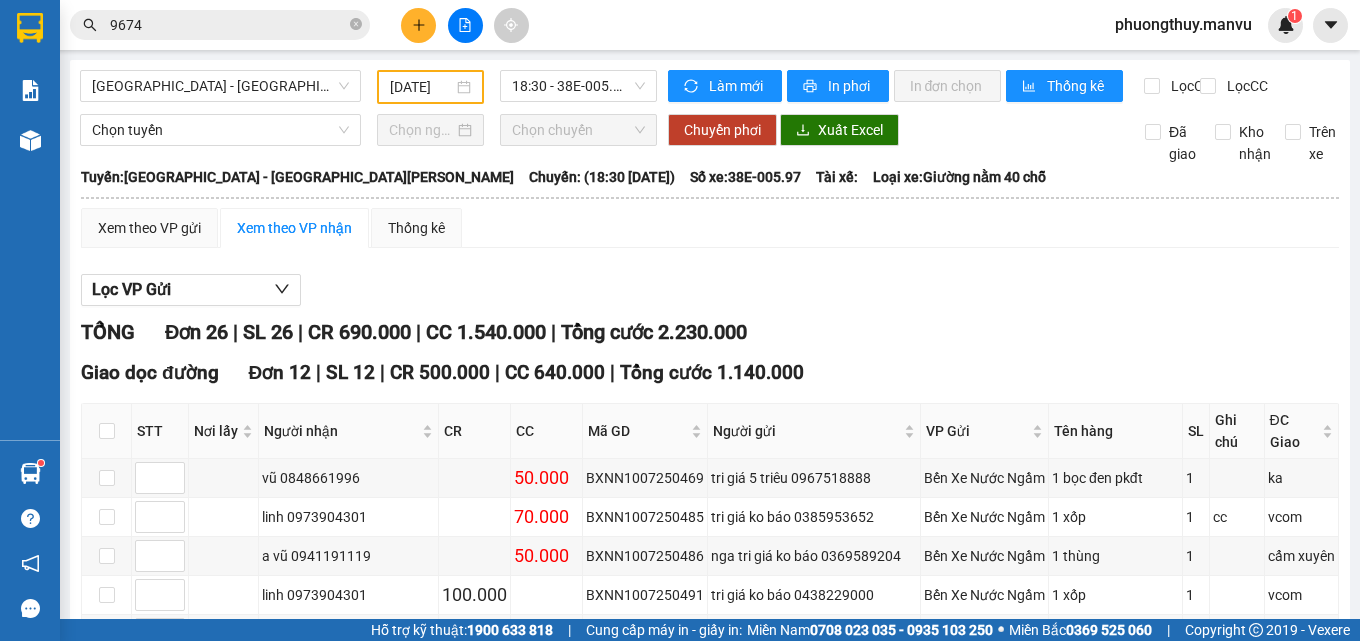 click 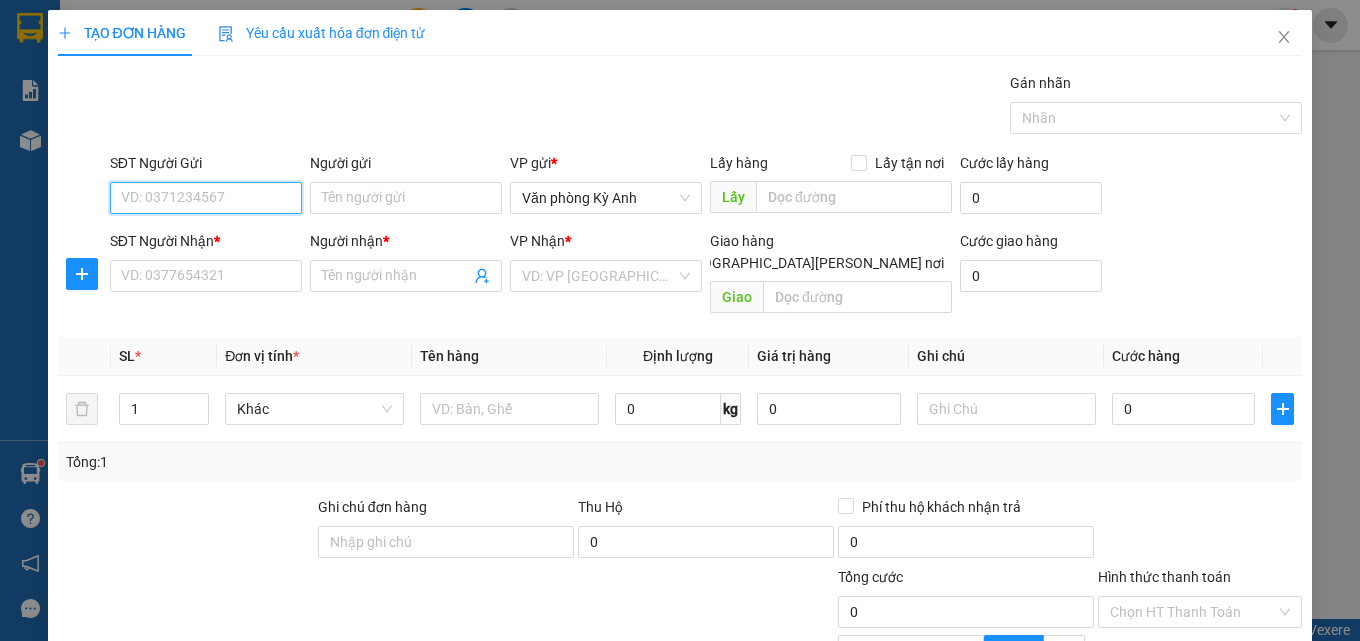 paste on "0967779674" 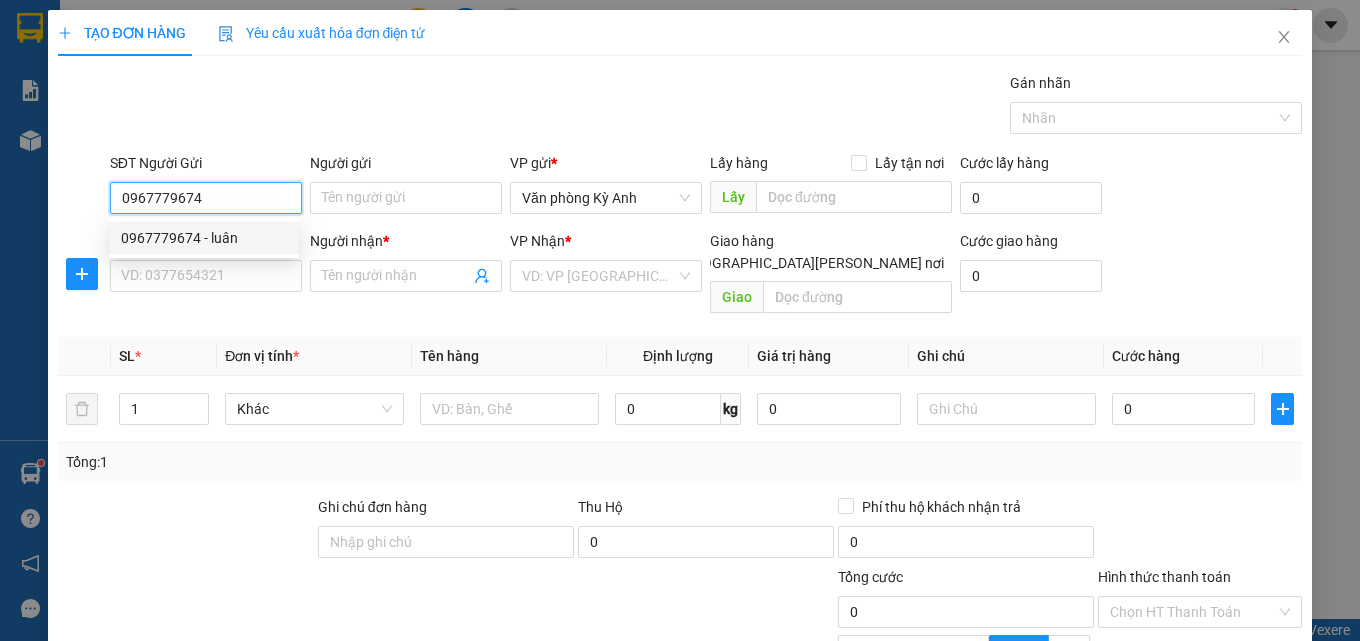 click on "0967779674 - luân" at bounding box center [204, 238] 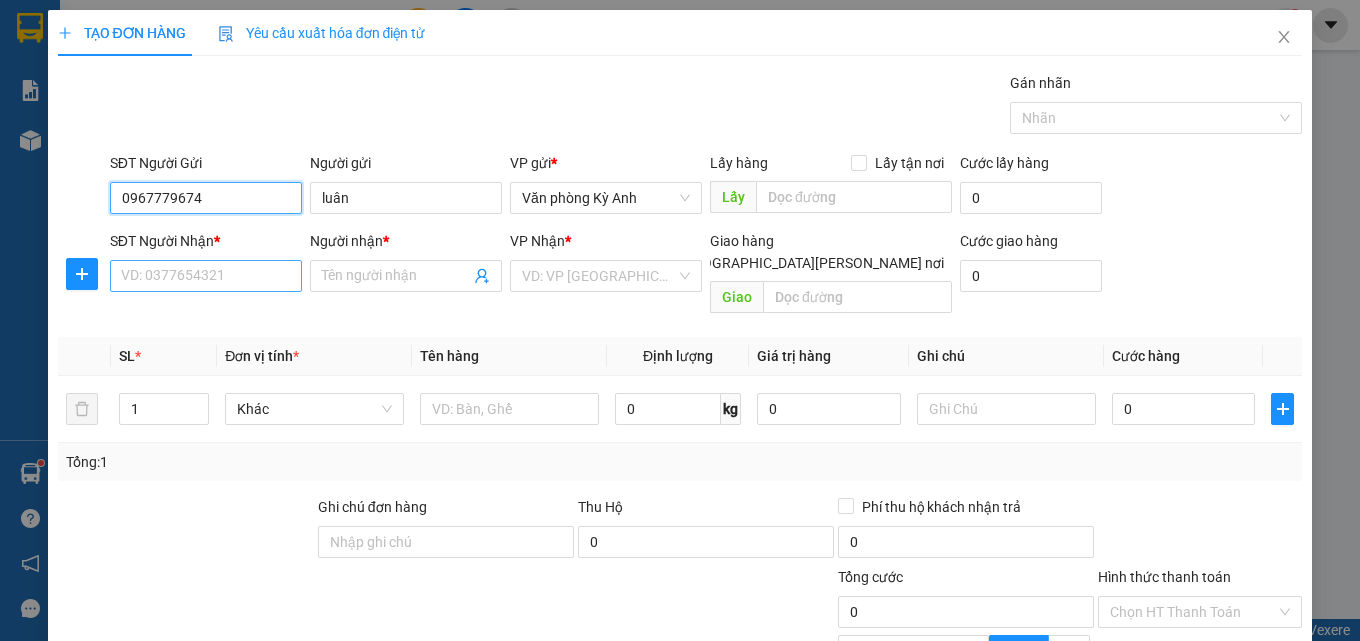 type on "0967779674" 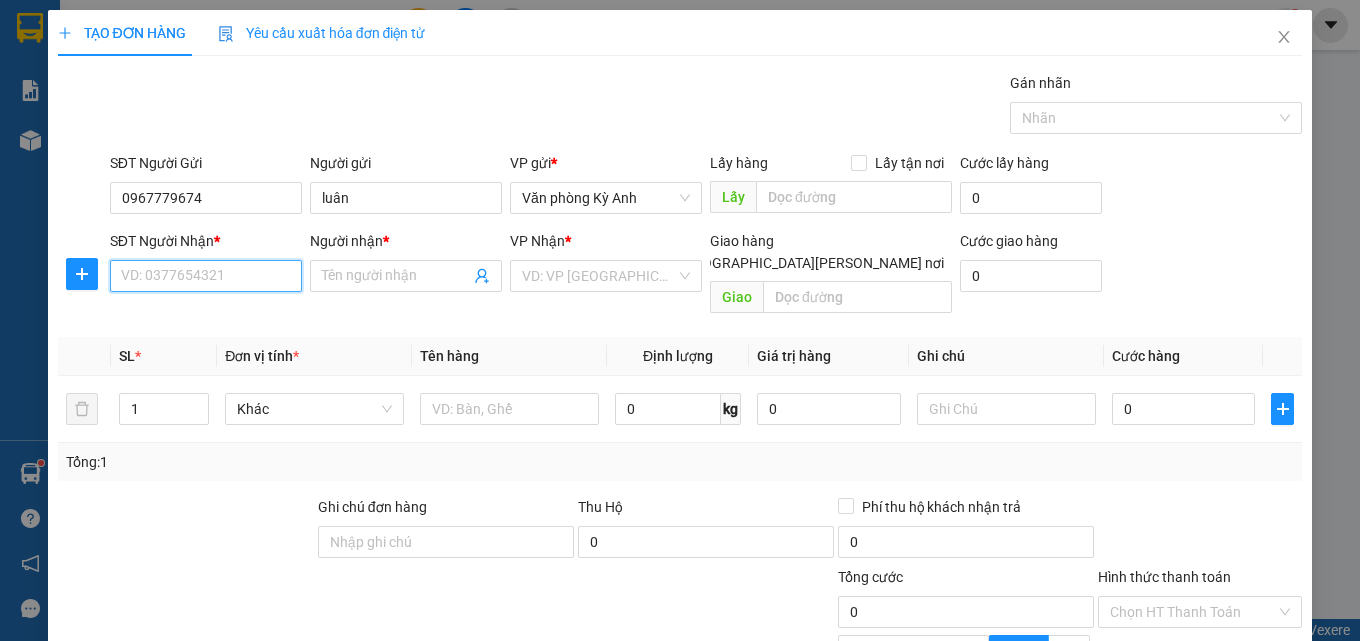 click on "SĐT Người Nhận  *" at bounding box center (206, 276) 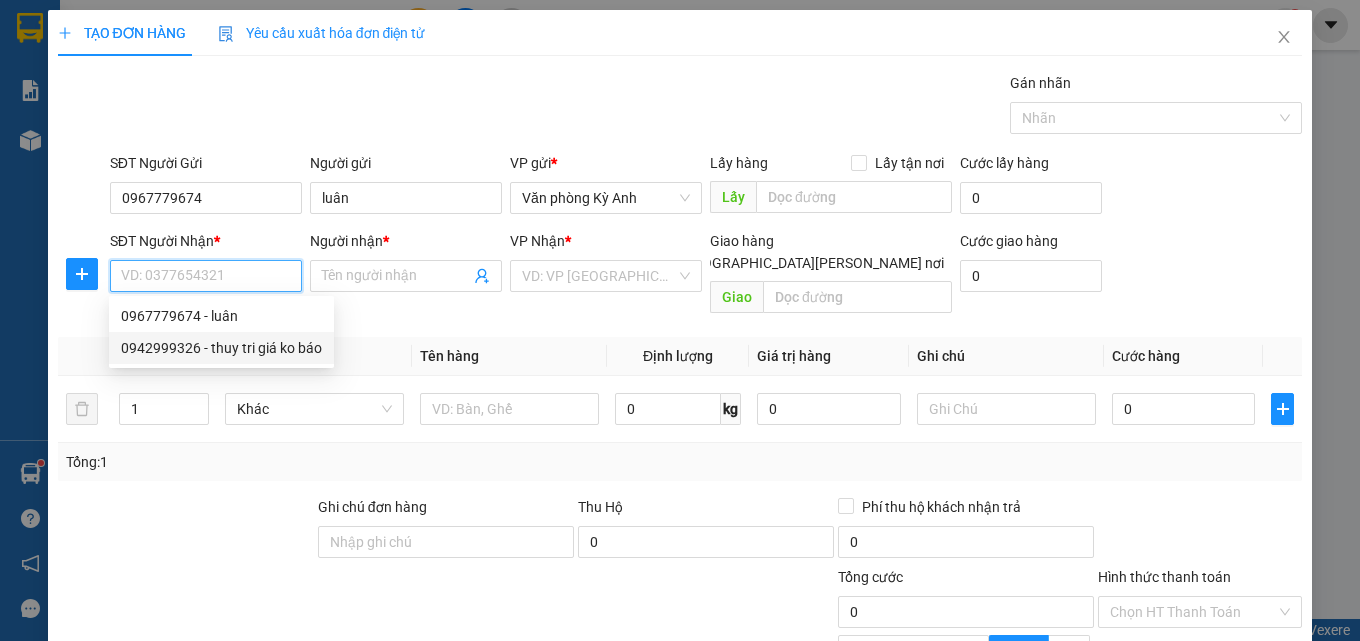 click on "0942999326 - thuy tri giá ko báo" at bounding box center (221, 348) 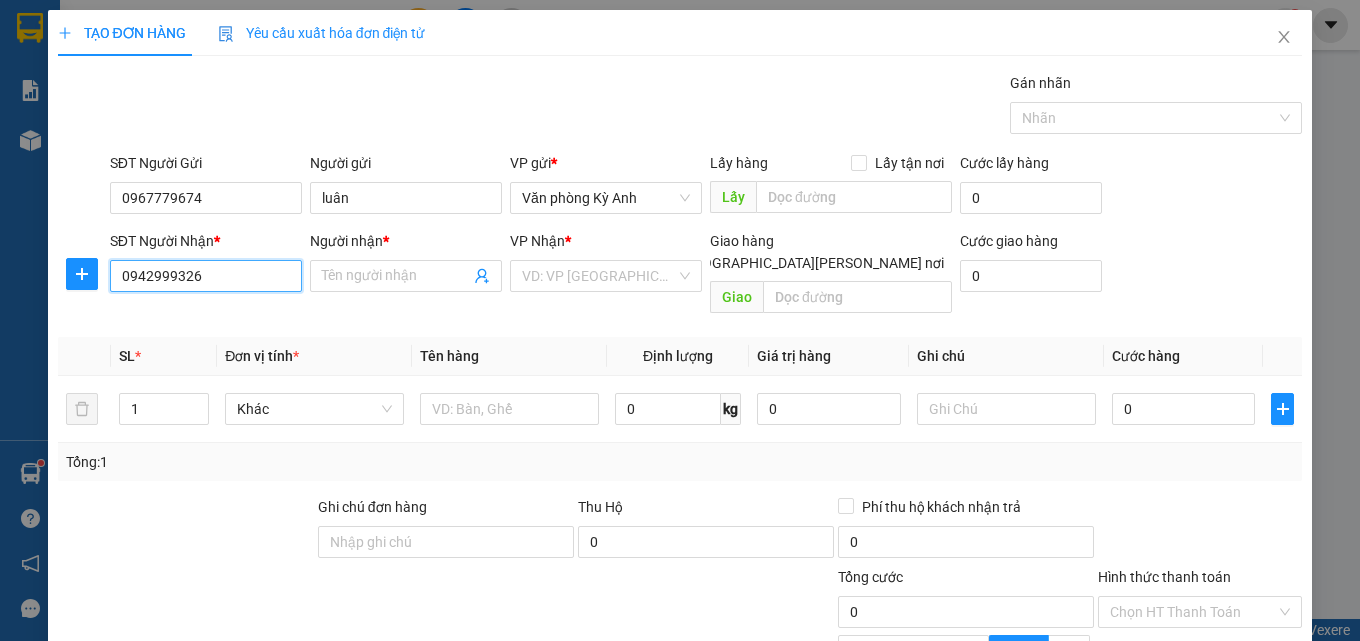 type on "thuy tri giá ko báo" 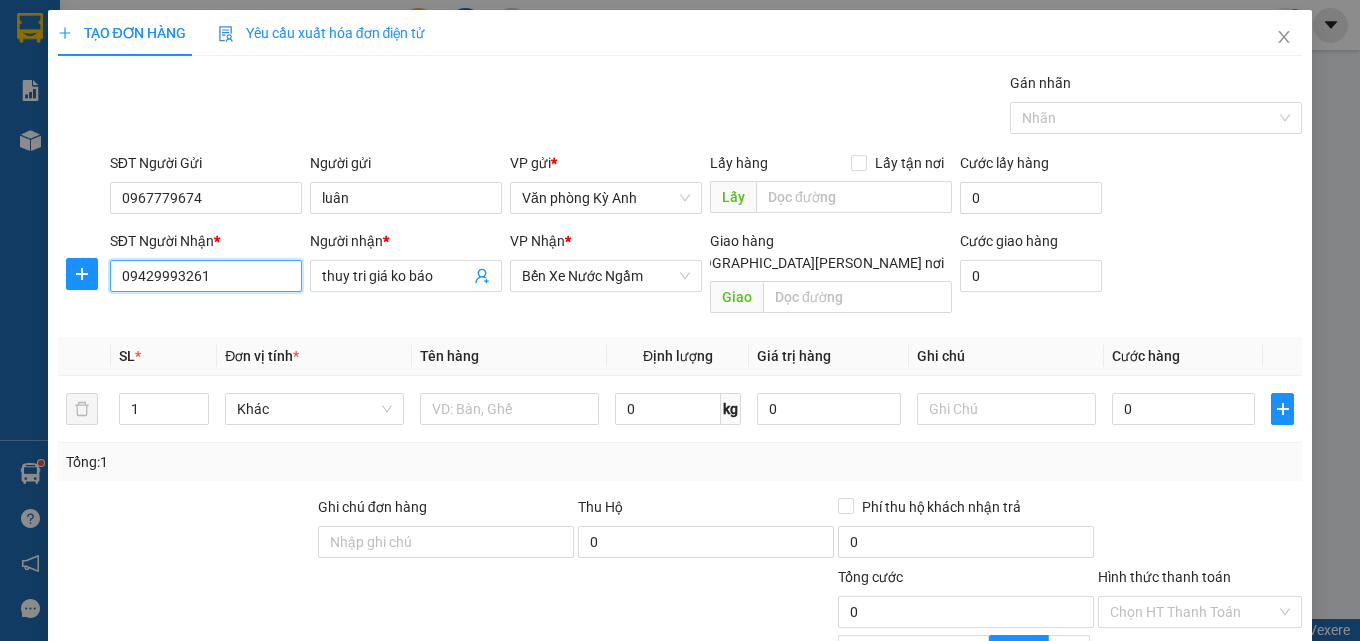 type on "0942999326" 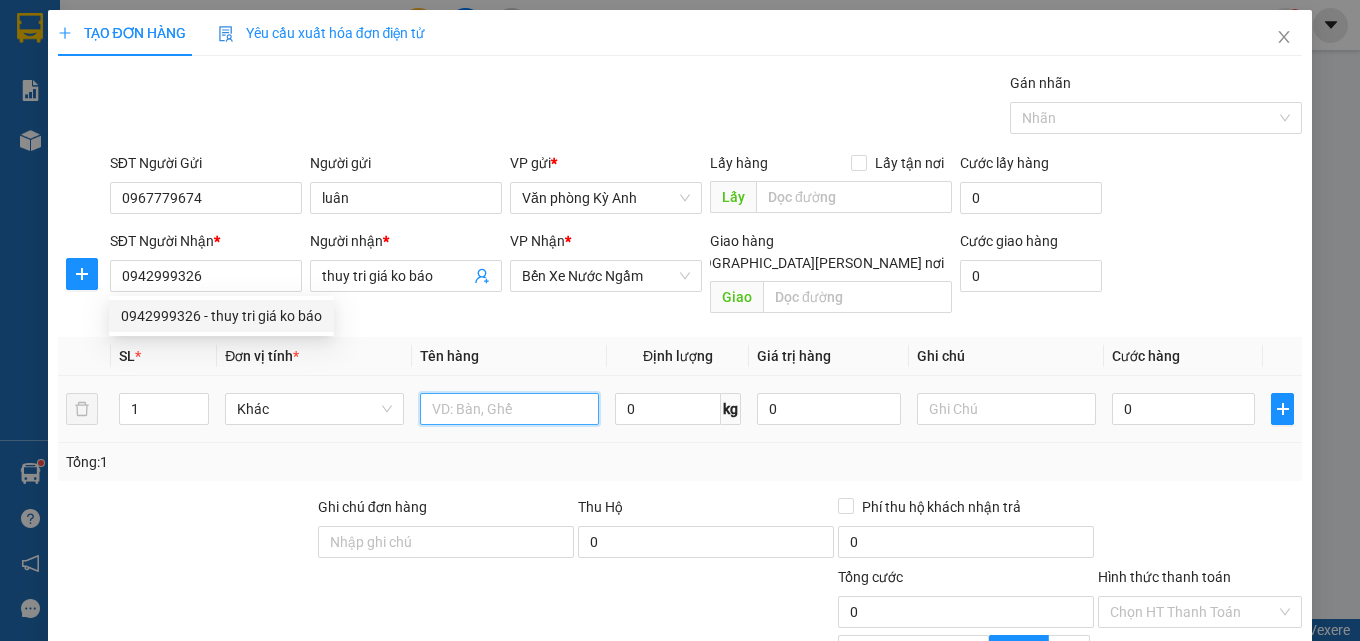 click at bounding box center (509, 409) 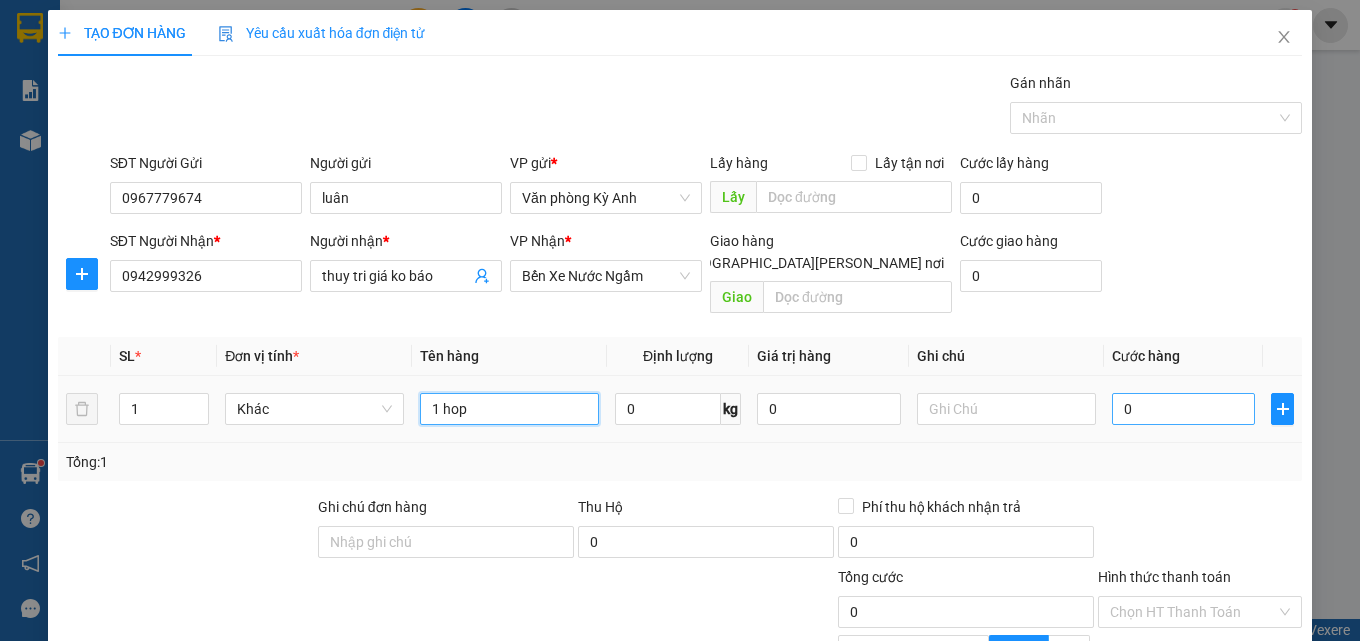 type on "1 hop" 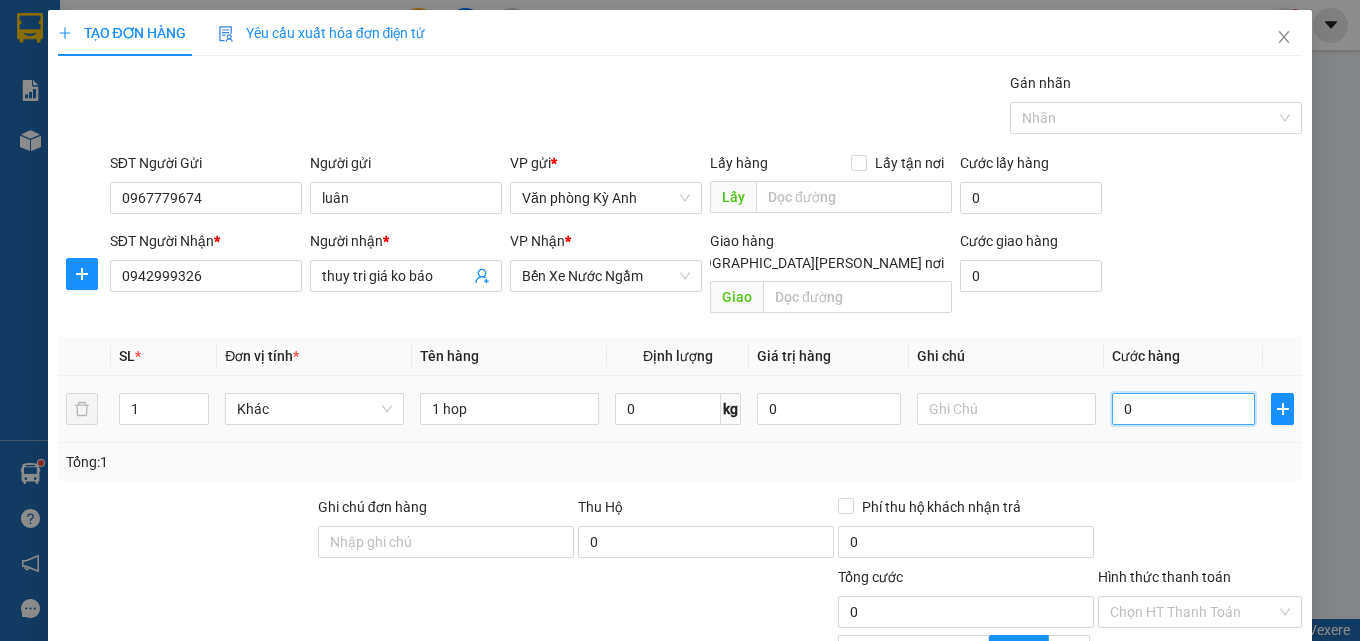click on "0" at bounding box center [1184, 409] 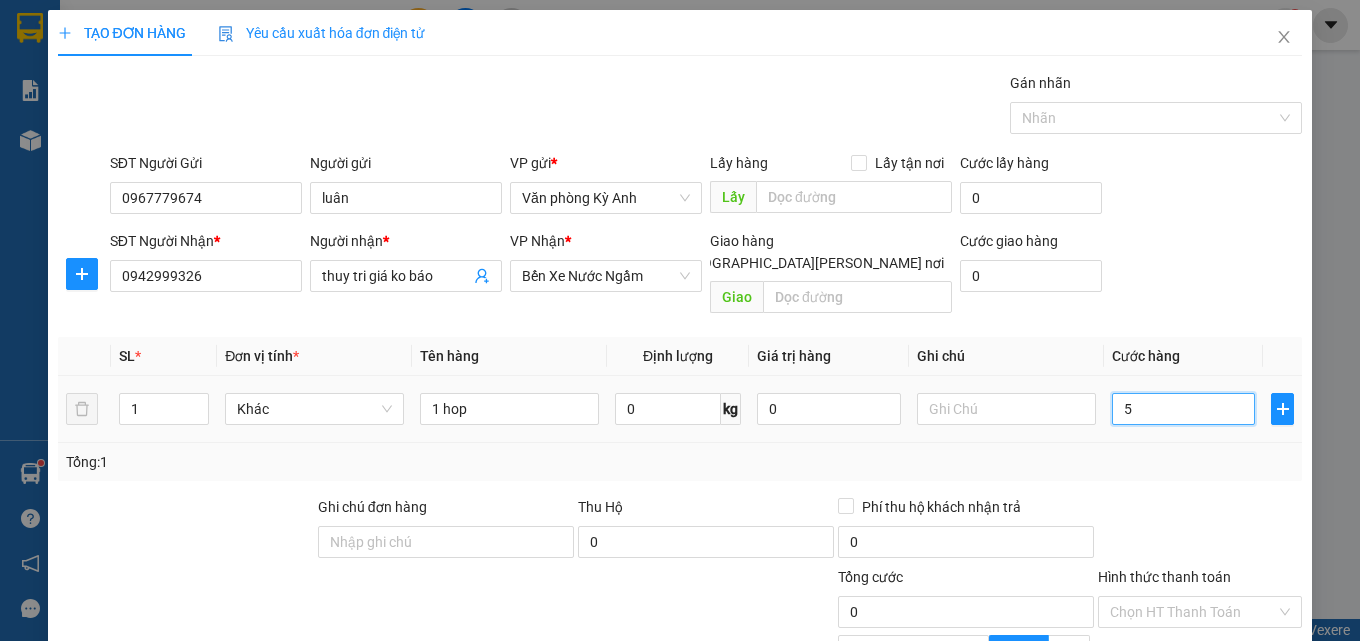 type on "5" 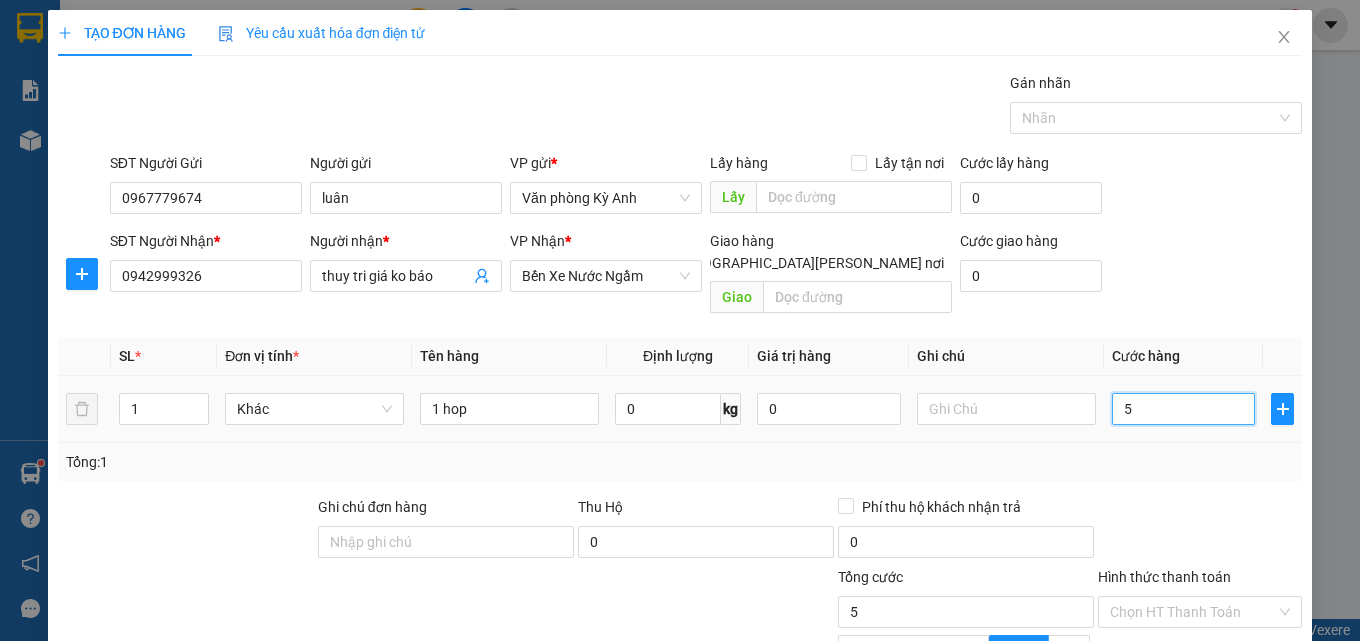 type on "50" 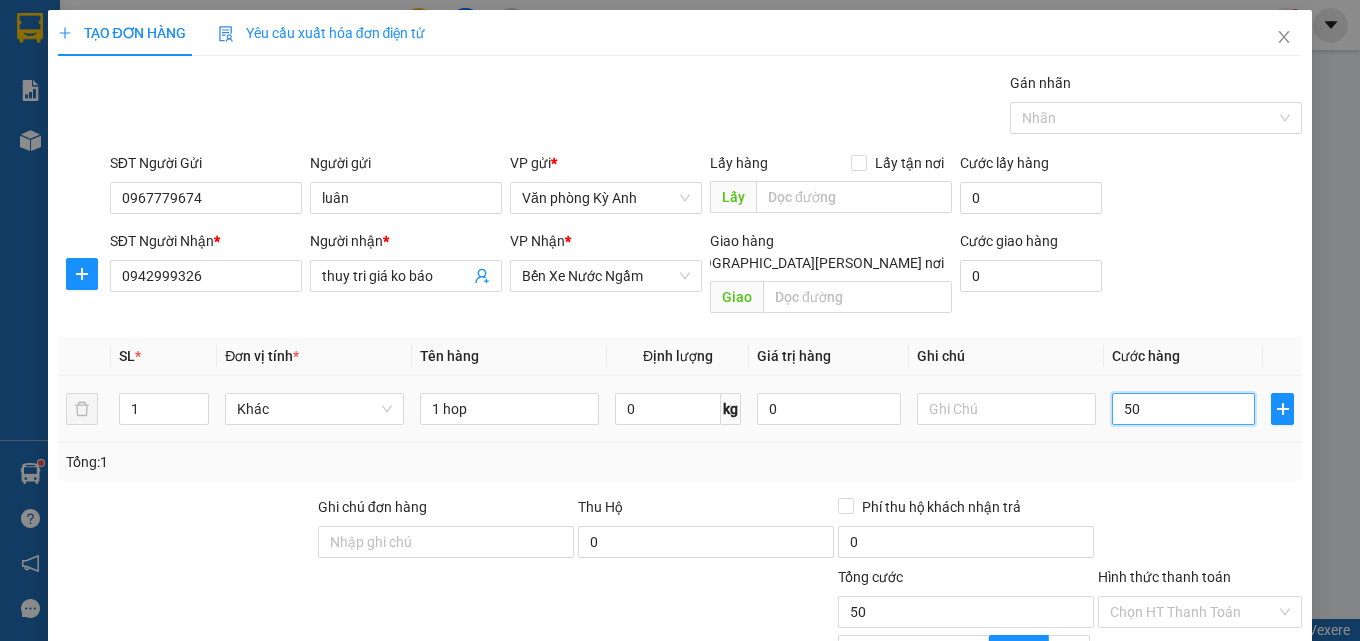 type on "500" 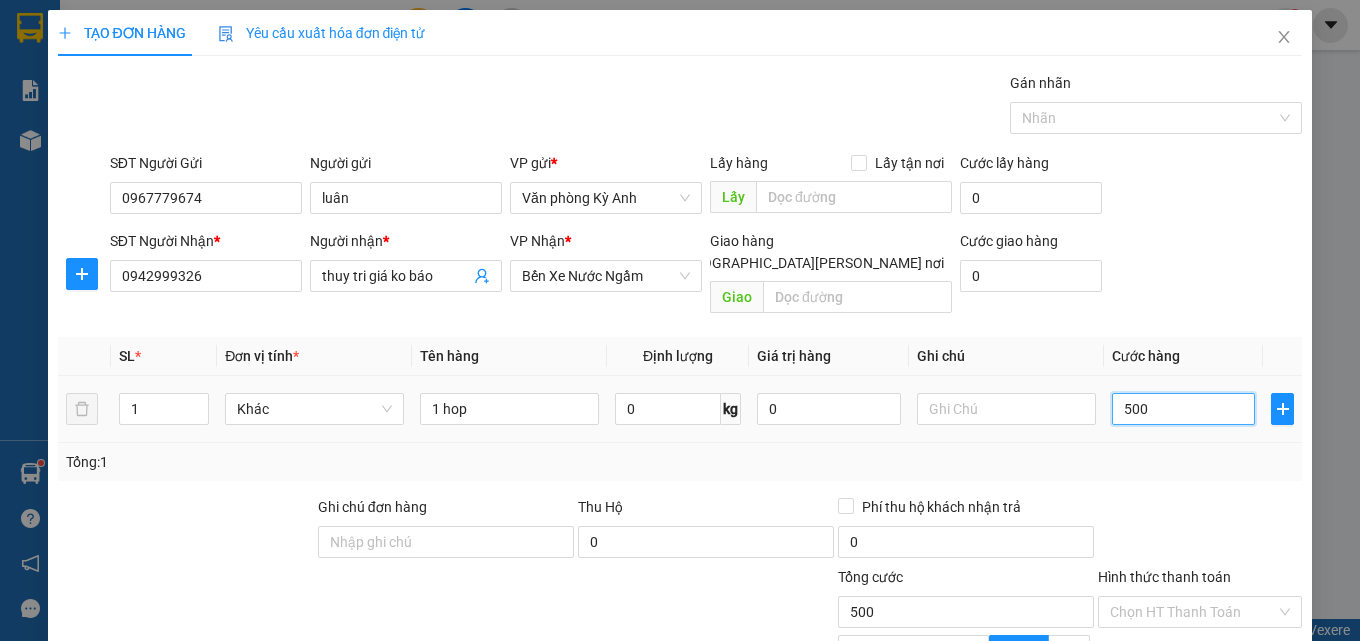 type on "5.000" 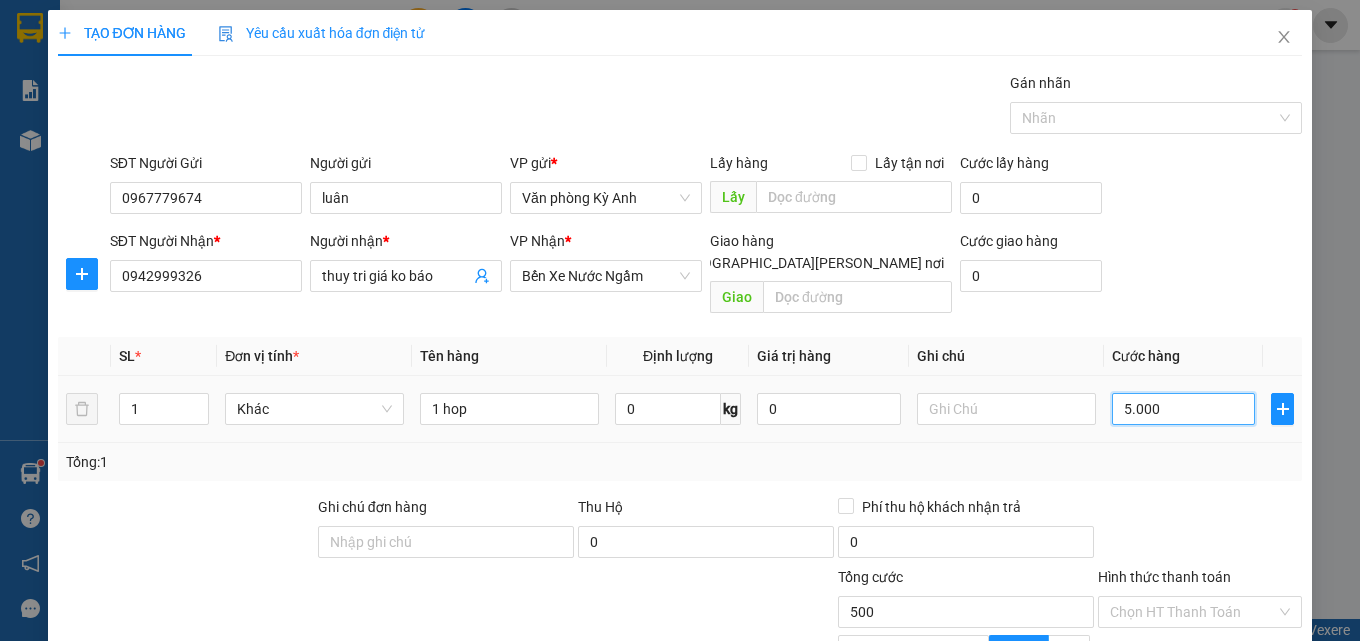 type on "5.000" 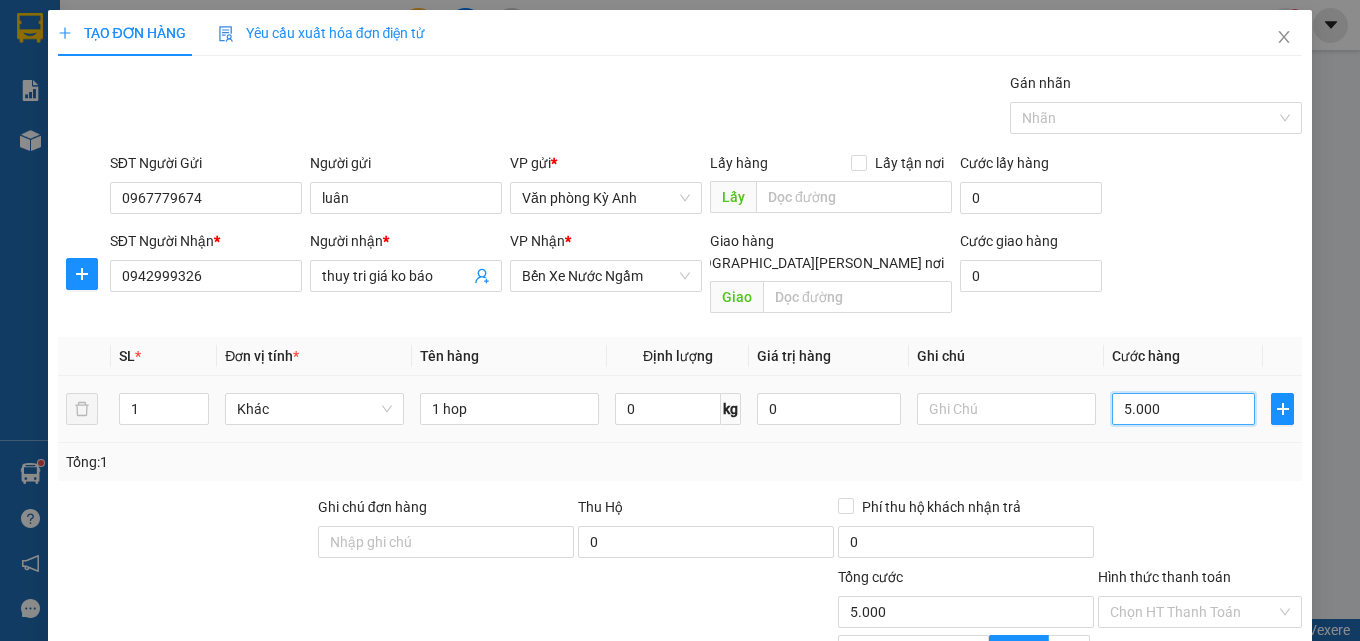 type on "50.000" 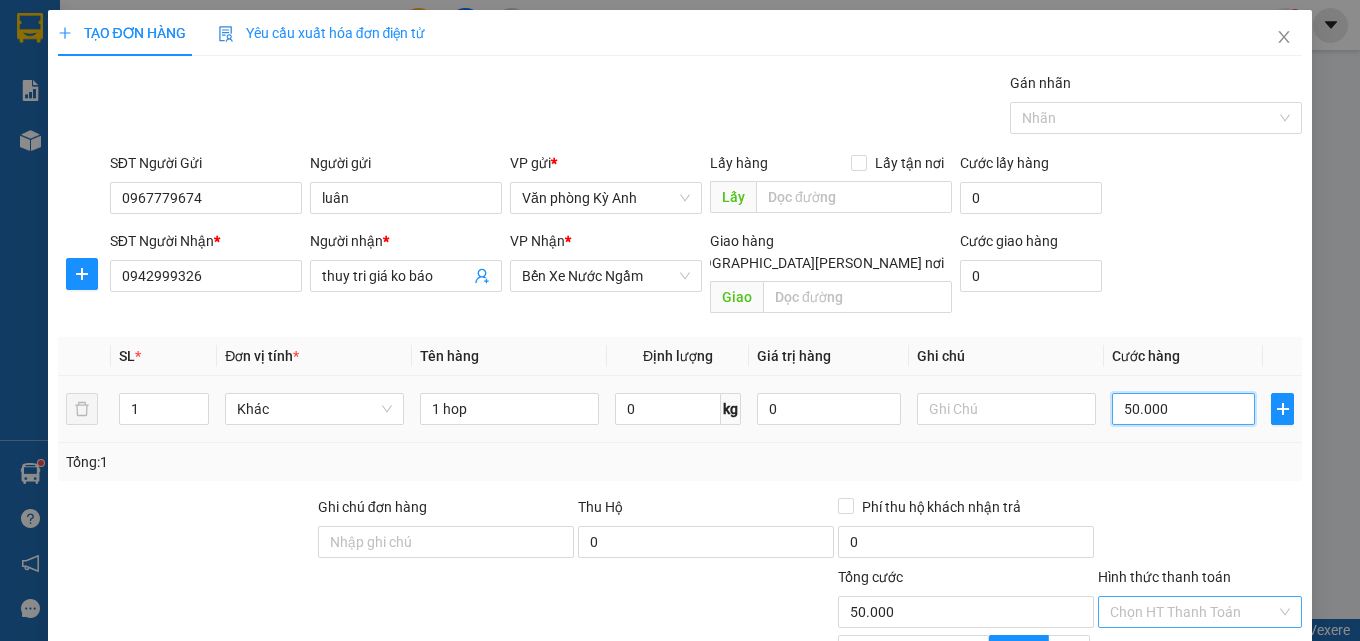 scroll, scrollTop: 201, scrollLeft: 0, axis: vertical 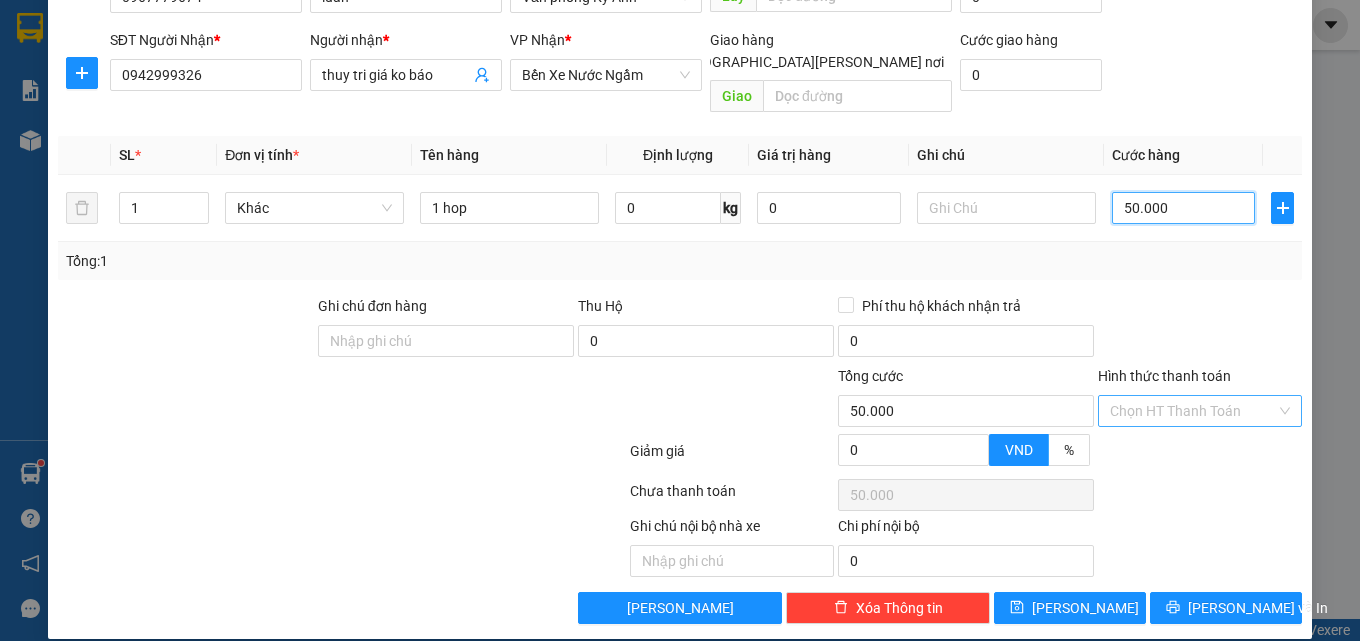 type on "50.000" 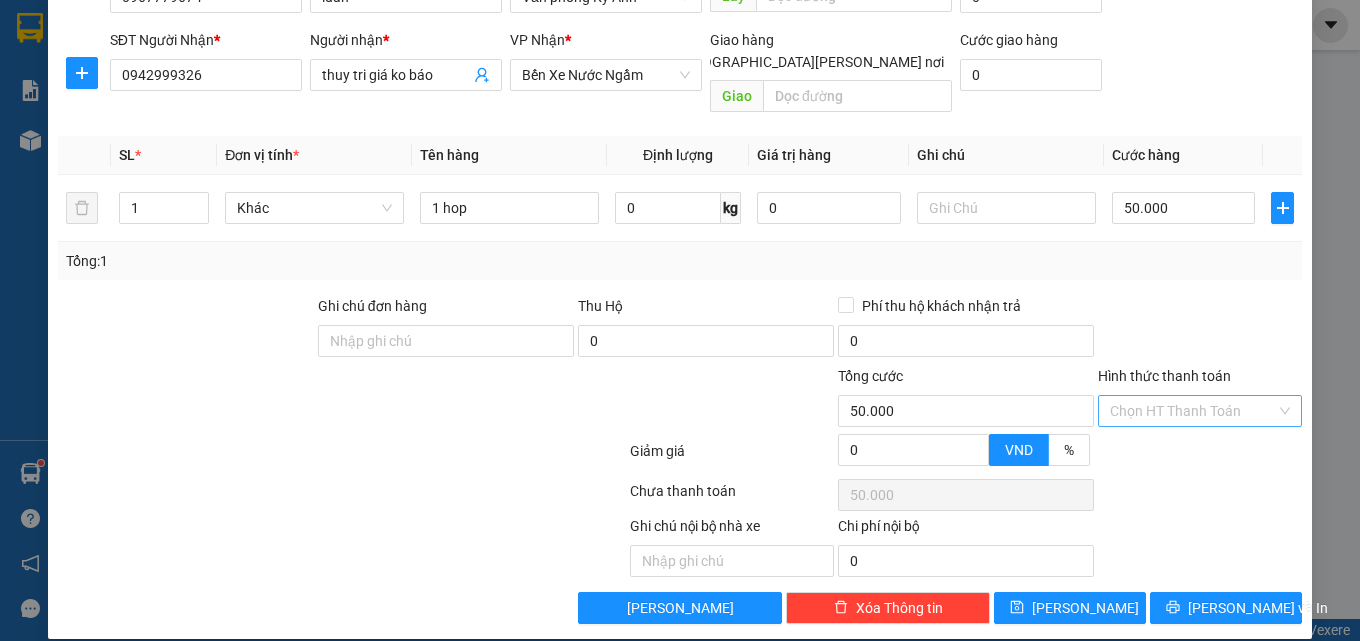 click on "Hình thức thanh toán" at bounding box center [1193, 411] 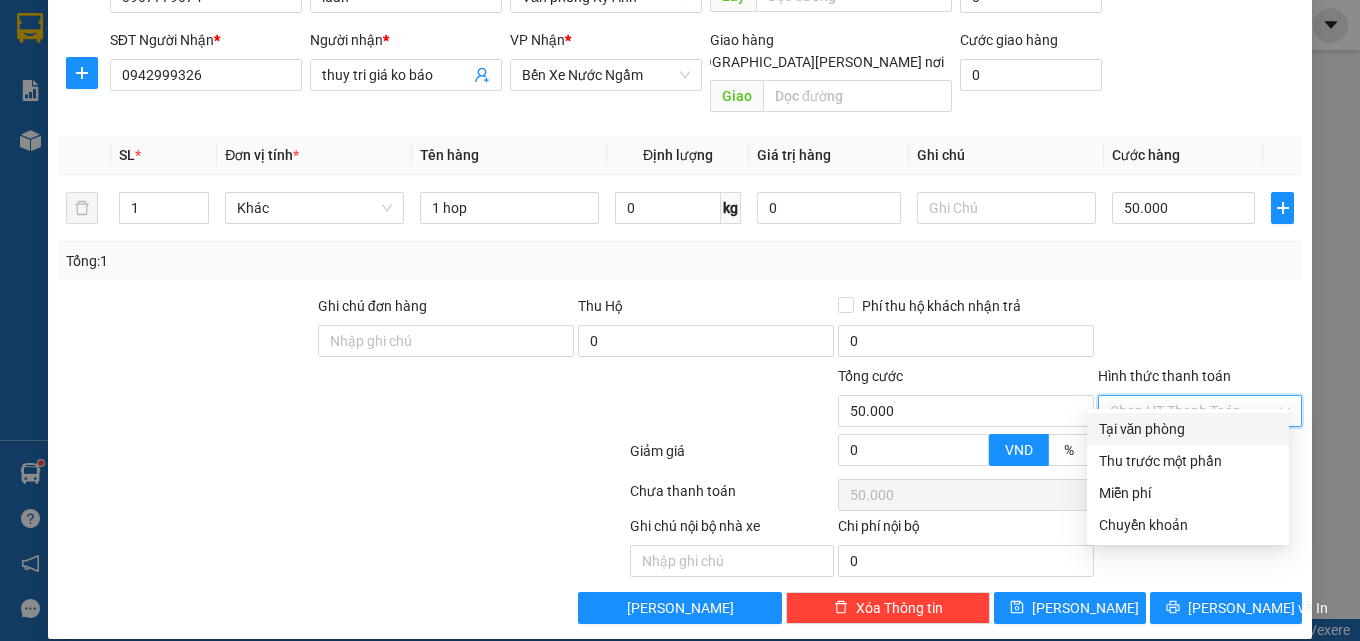 click on "Tại văn phòng" at bounding box center [1188, 429] 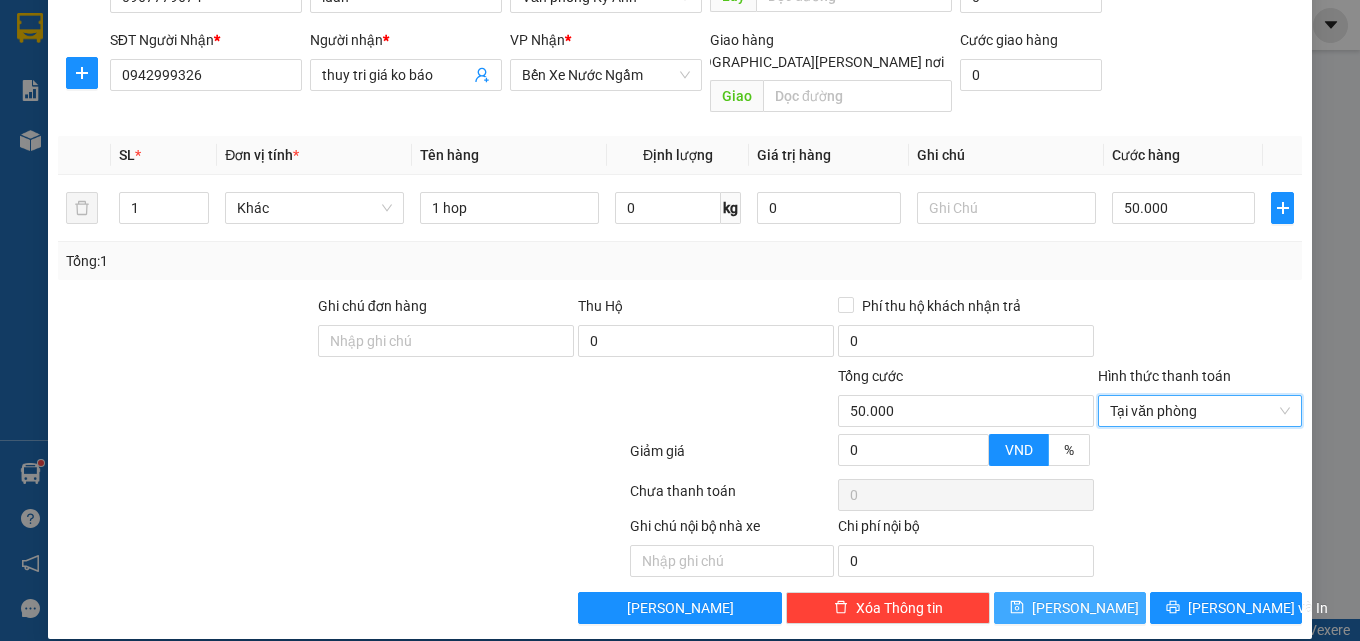 click on "[PERSON_NAME]" at bounding box center (1070, 608) 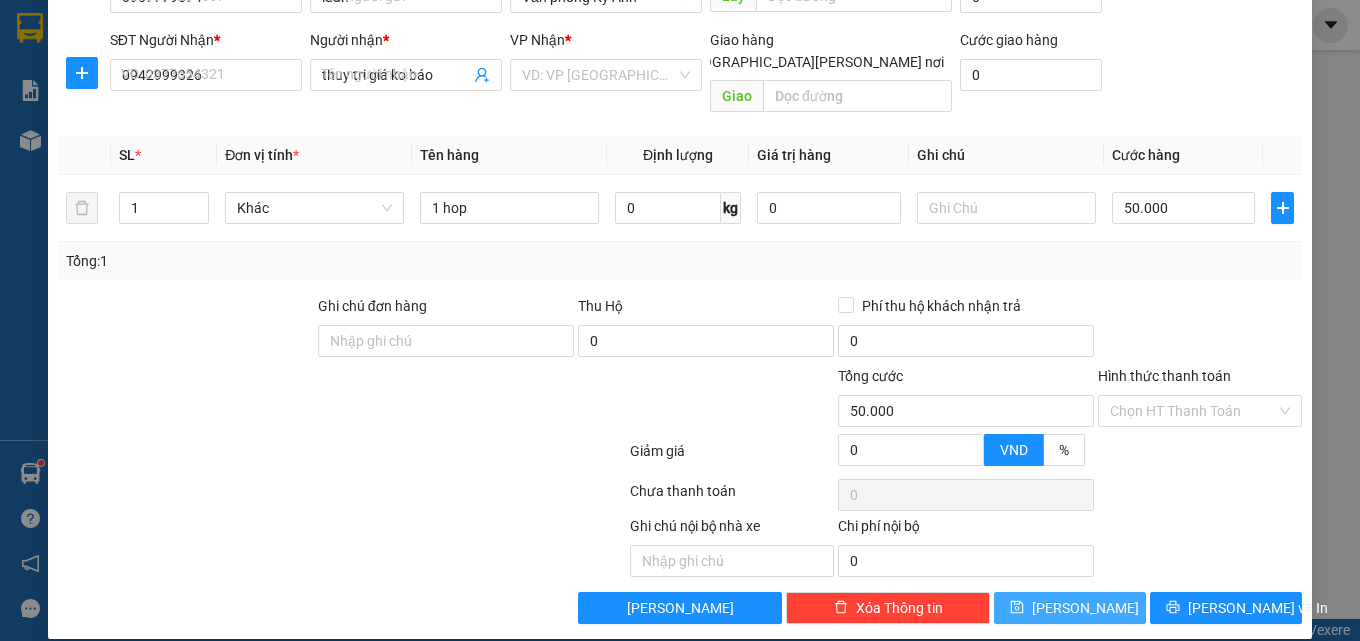 type 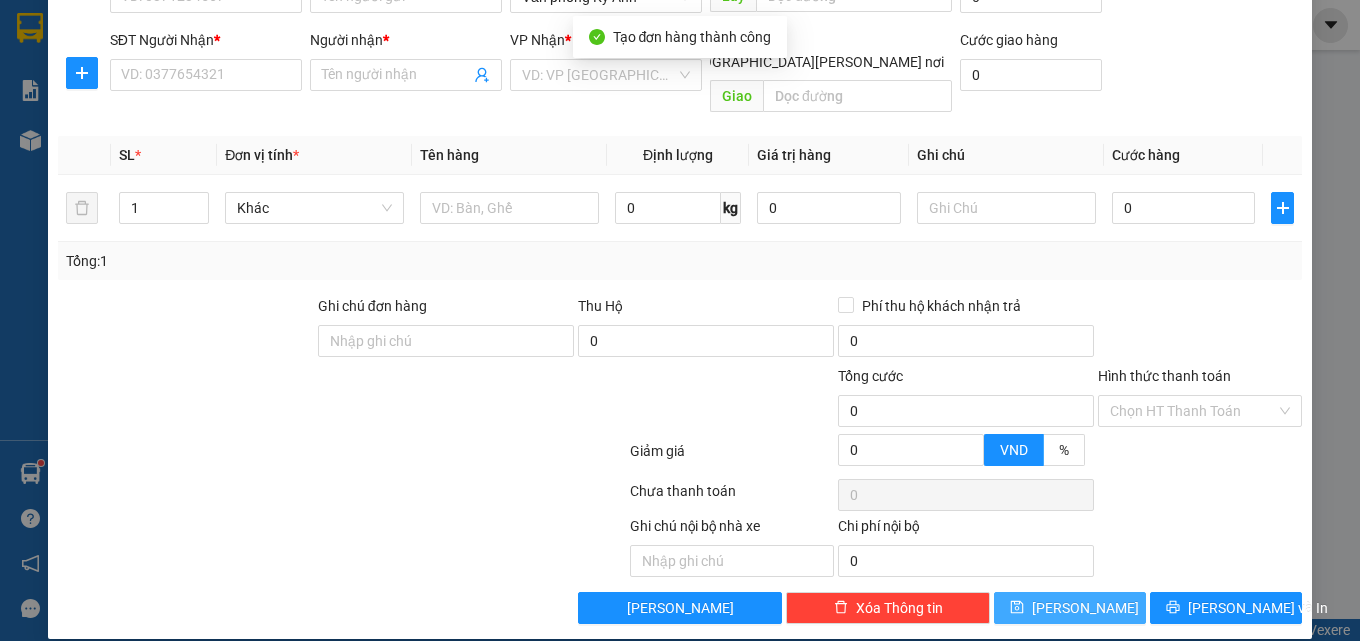 scroll, scrollTop: 0, scrollLeft: 0, axis: both 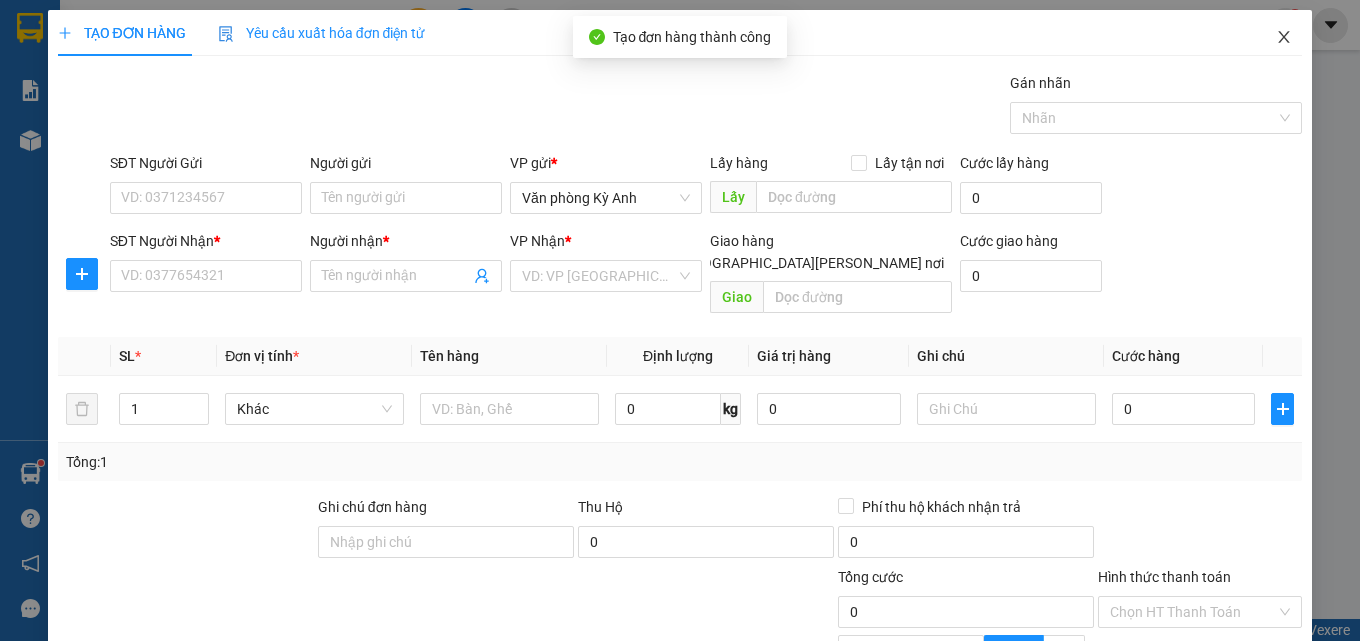 click 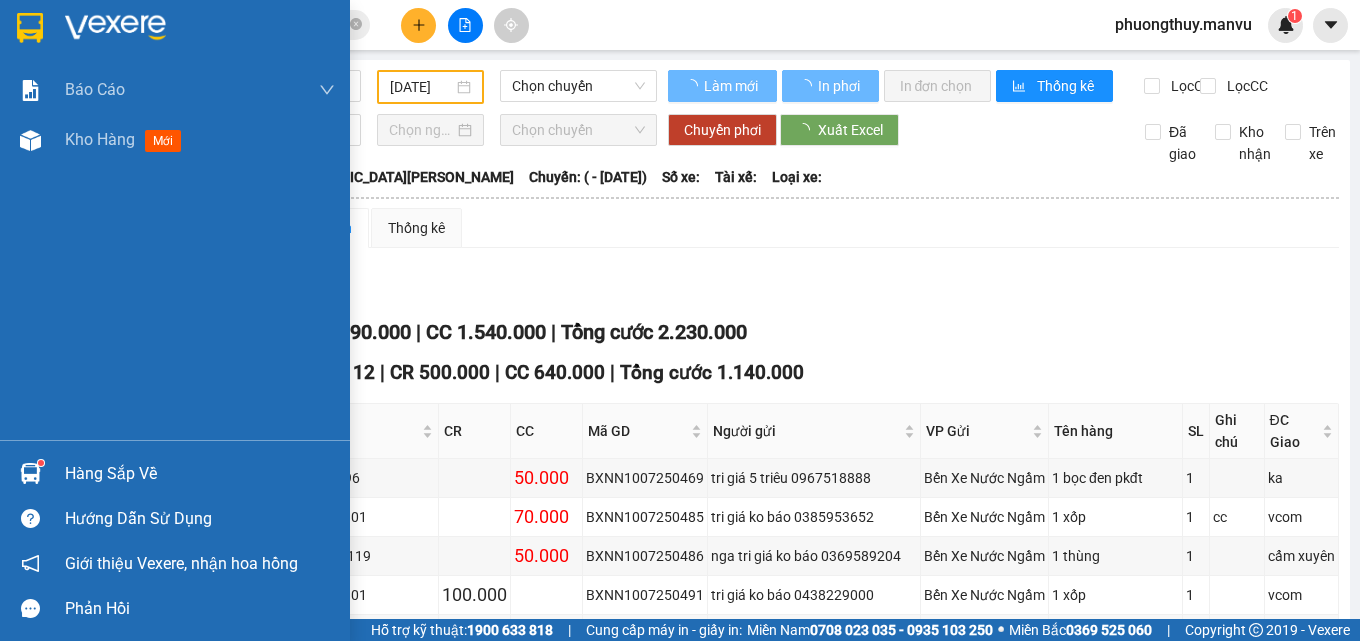 click at bounding box center (30, 28) 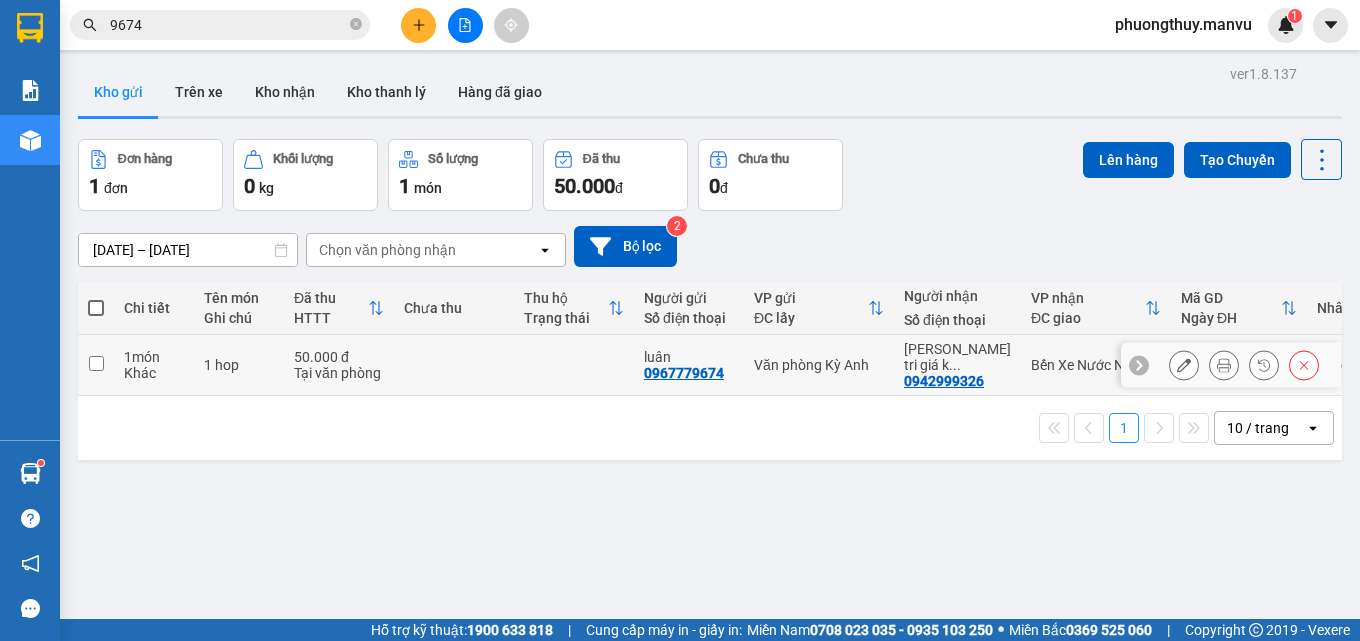 click on "luân" at bounding box center (689, 357) 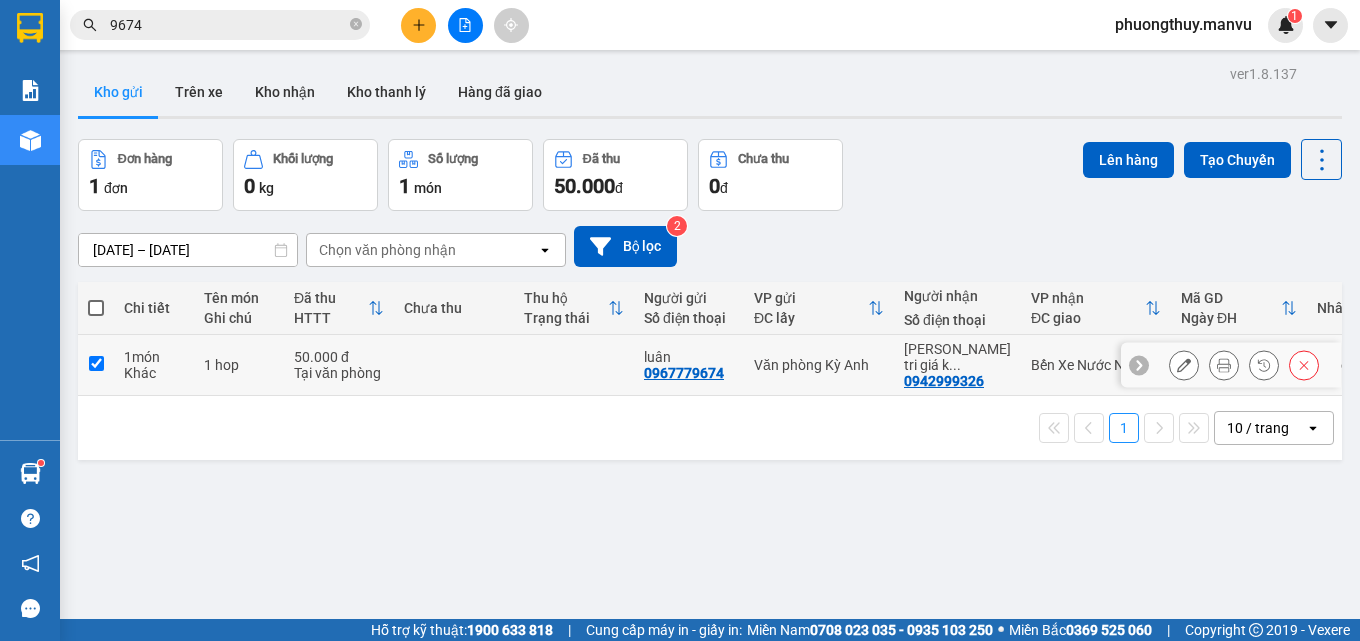 checkbox on "true" 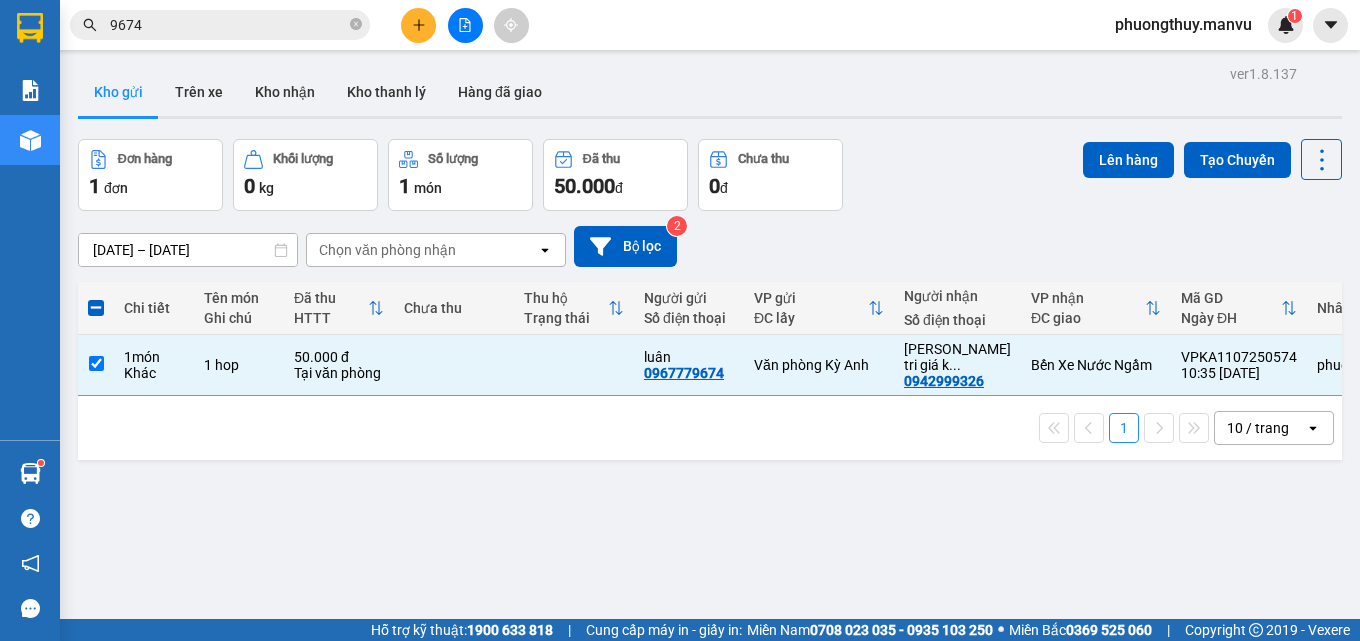 click on "Khối lượng 0 kg" at bounding box center (305, 175) 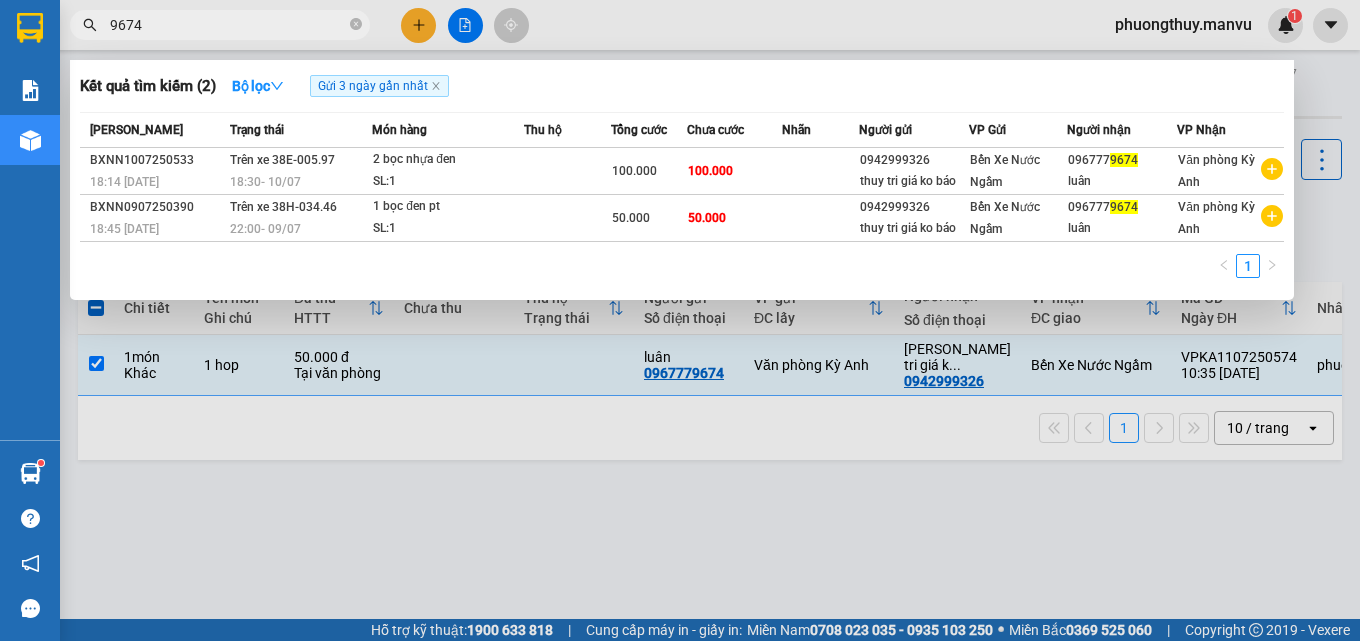 click on "9674" at bounding box center (220, 25) 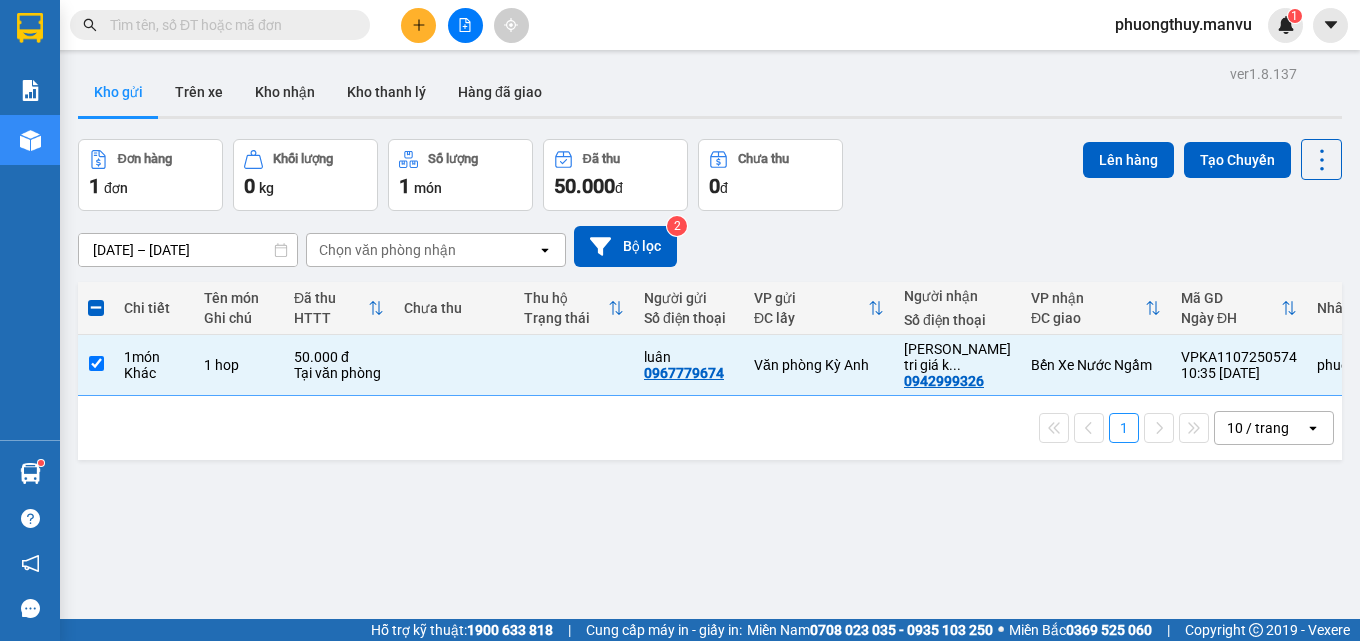click at bounding box center [220, 25] 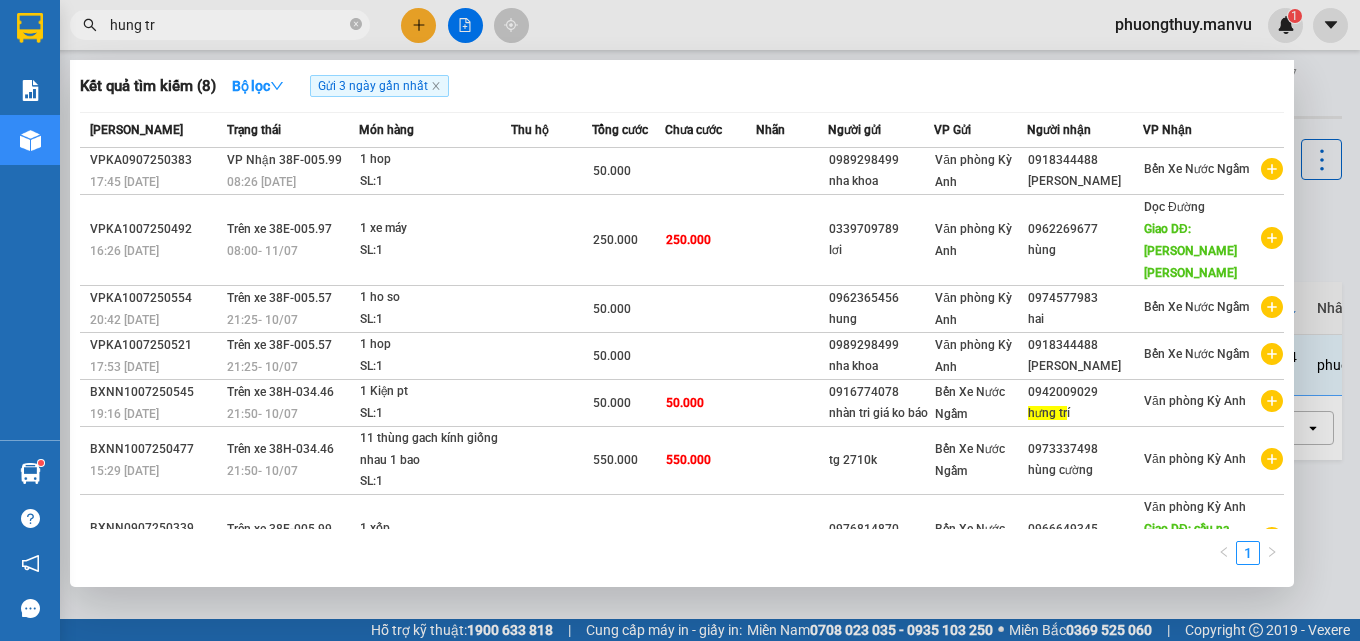 type on "hung tri" 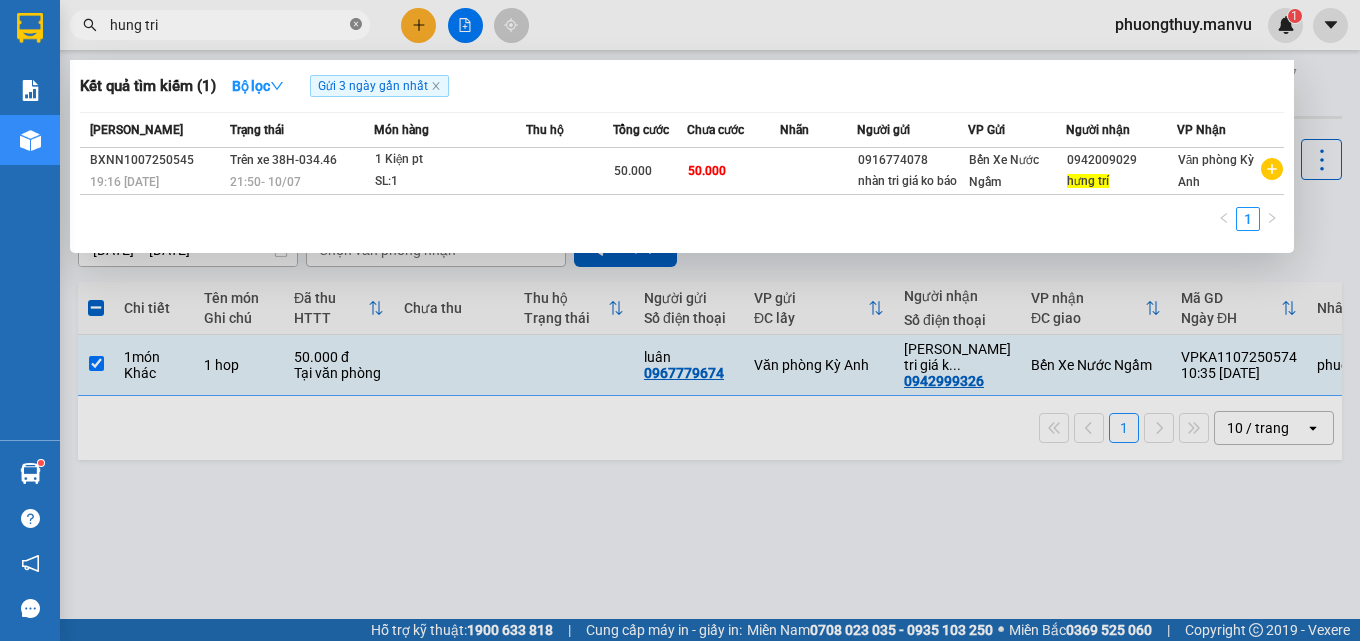 click 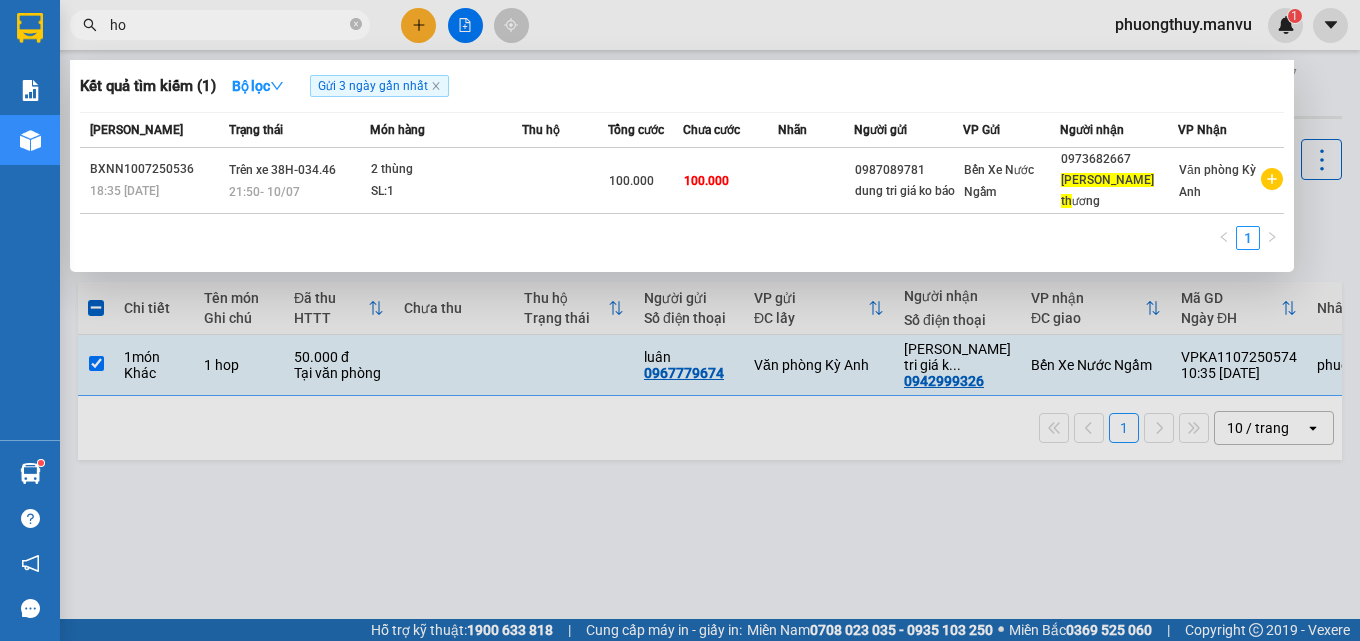 type on "h" 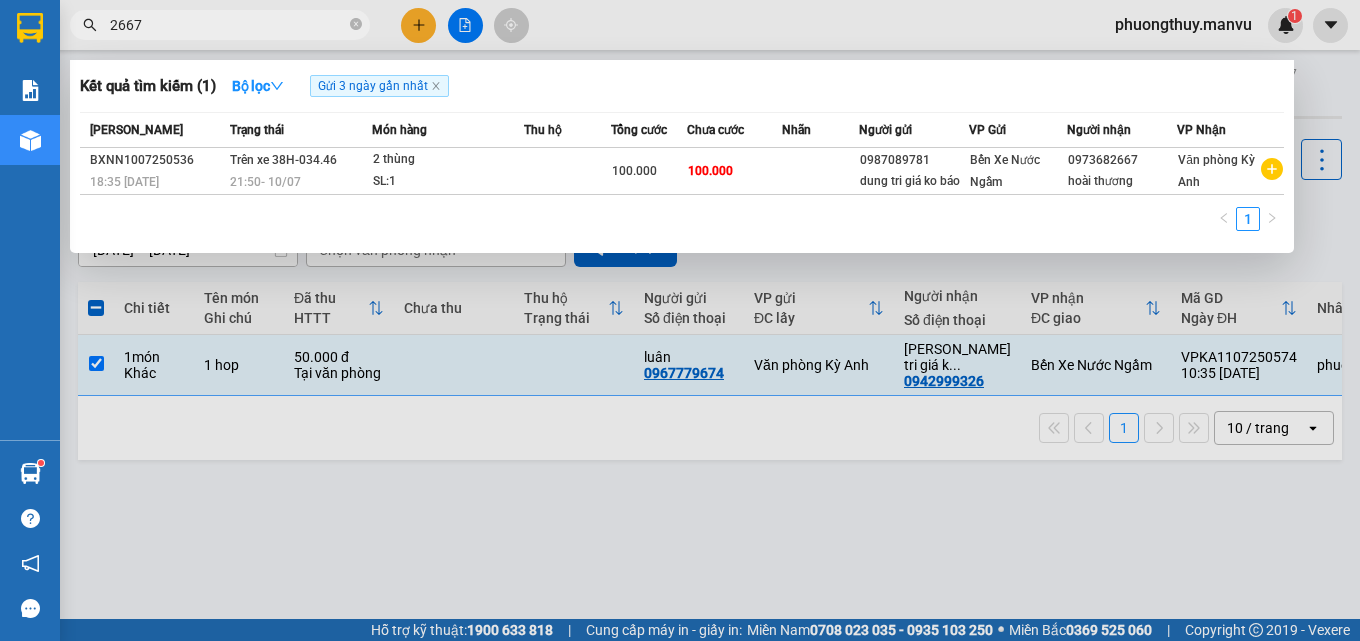 type on "2667" 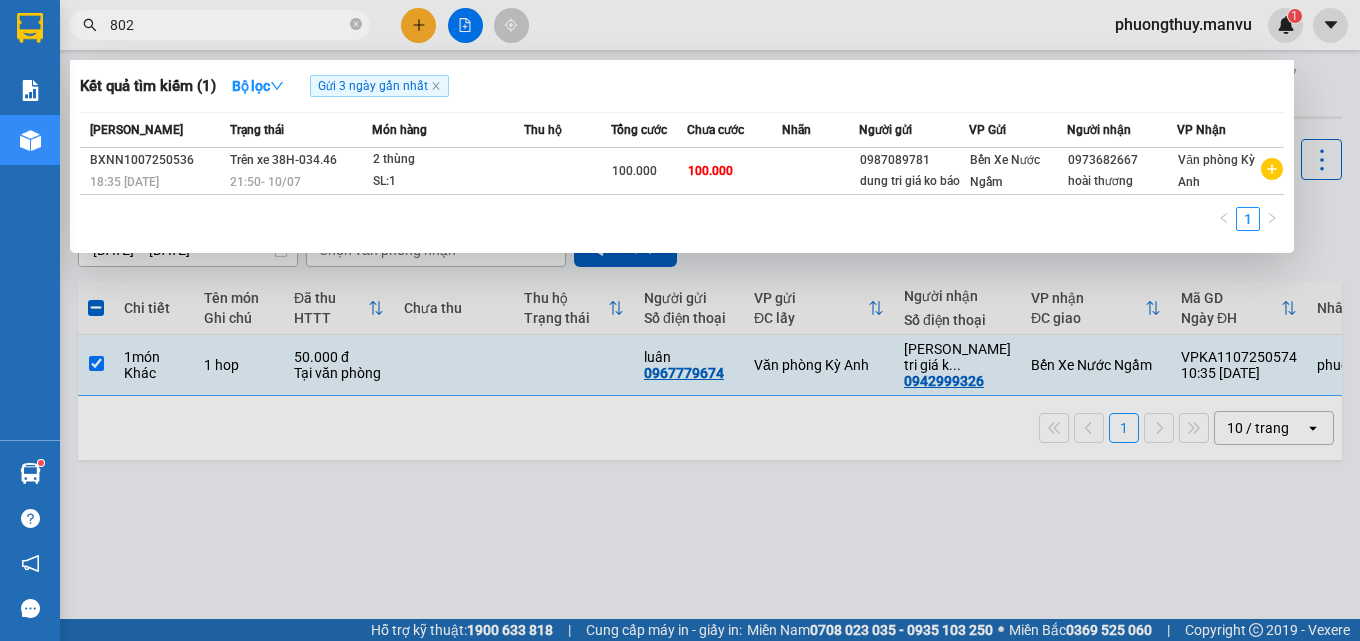 type on "8020" 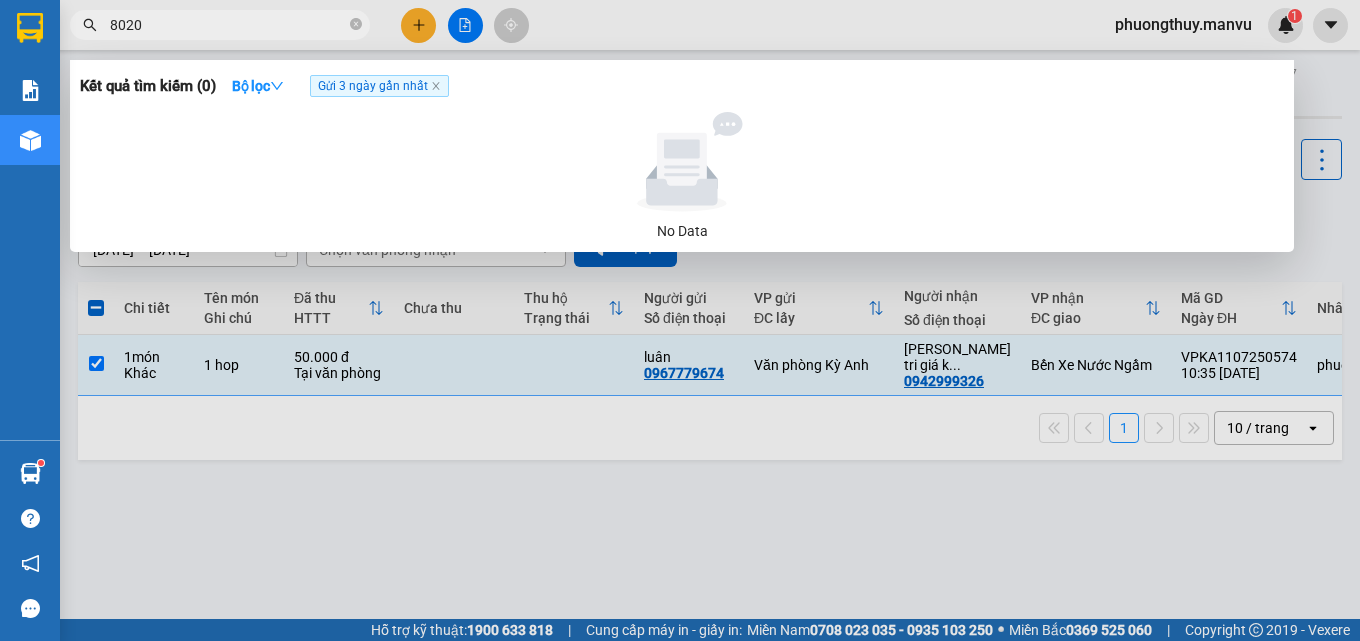 click at bounding box center (356, 25) 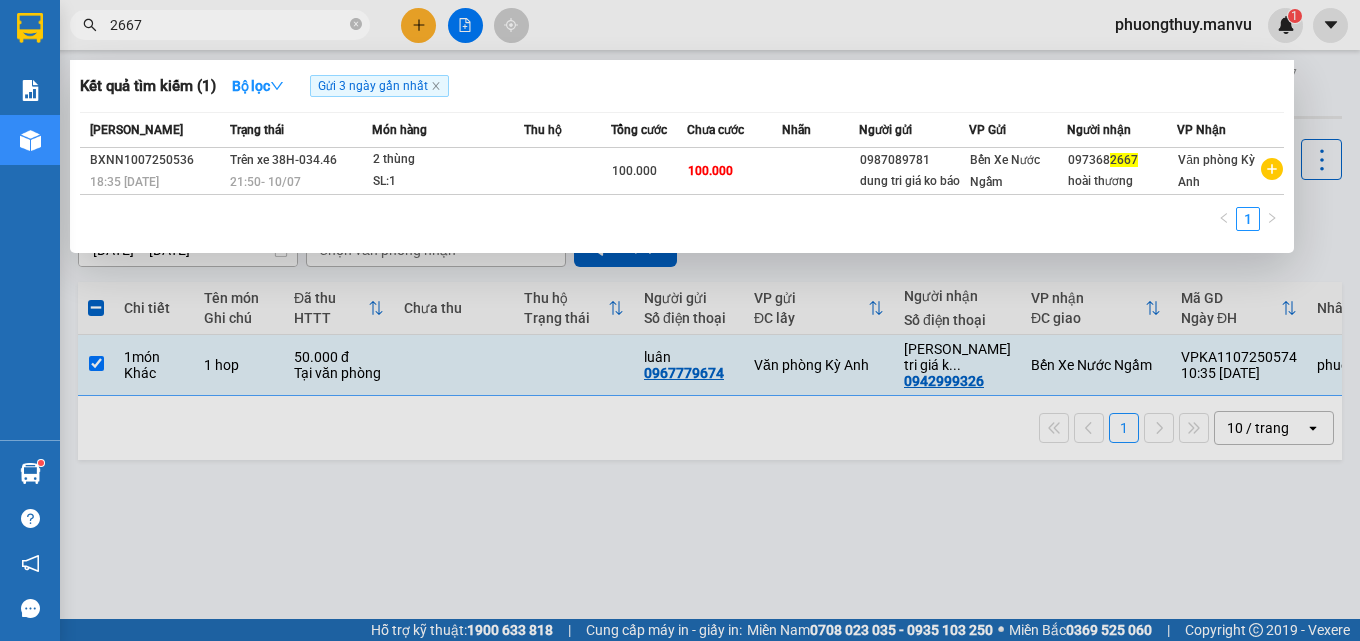 type on "2667" 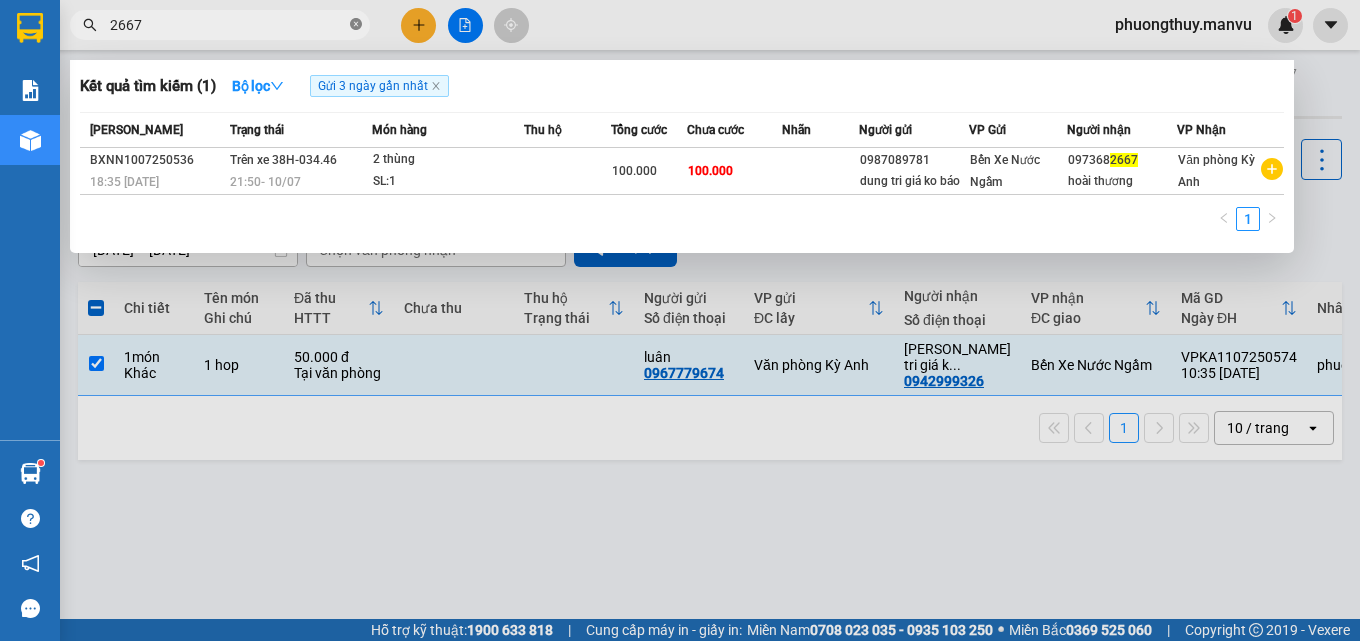 click 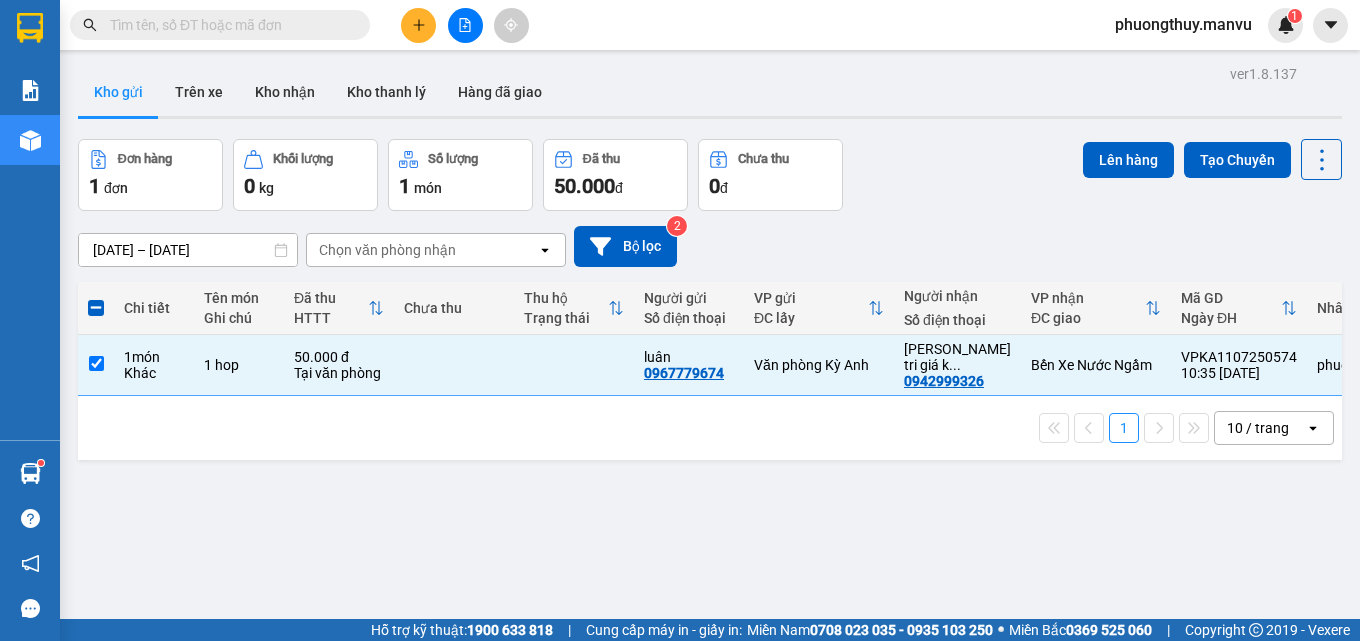 click at bounding box center [228, 25] 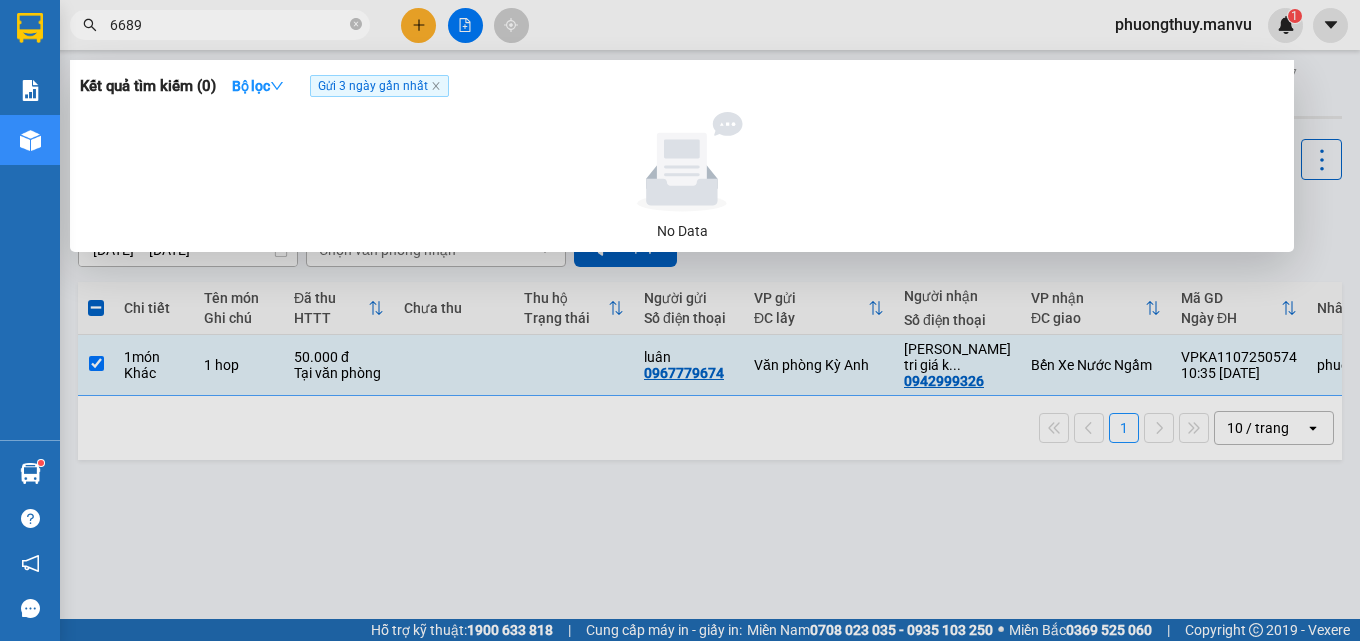 type on "6689" 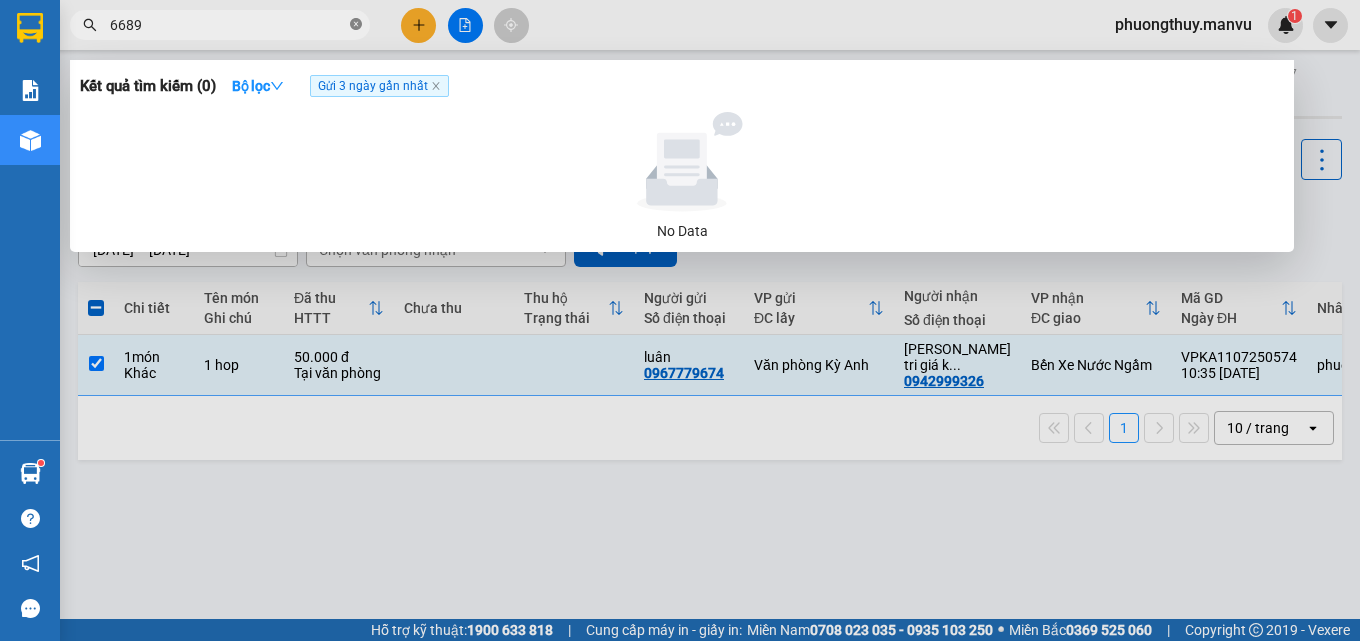 click 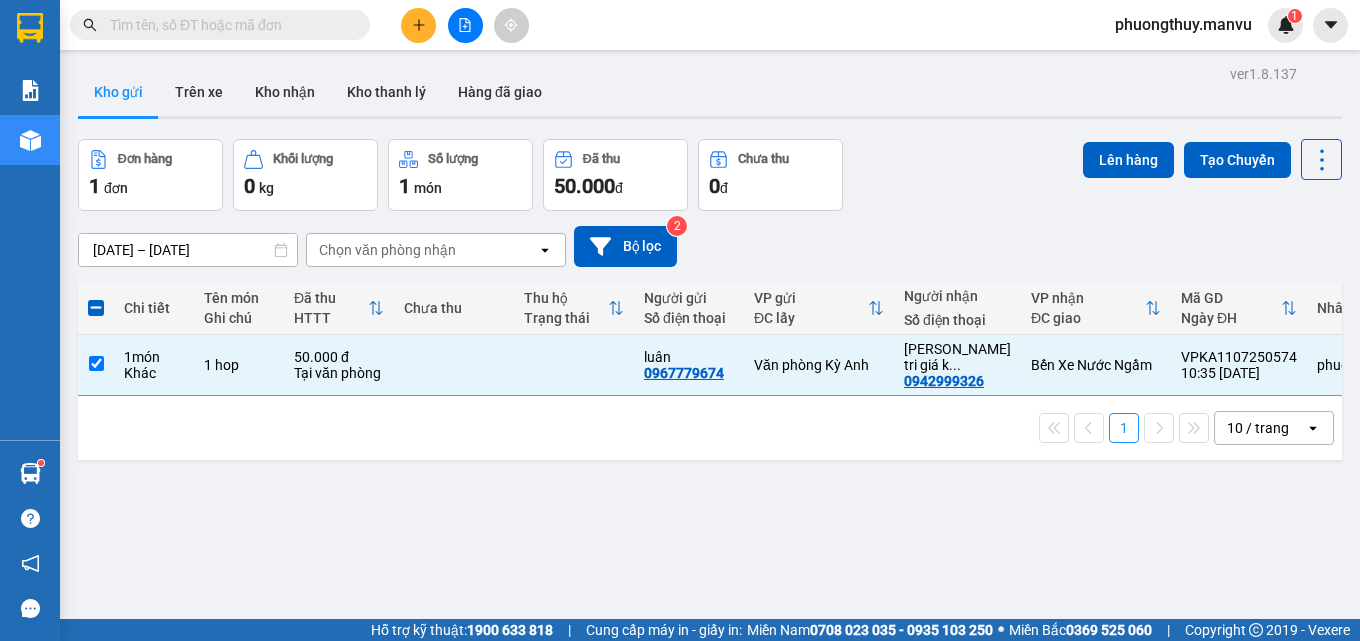 click at bounding box center [465, 25] 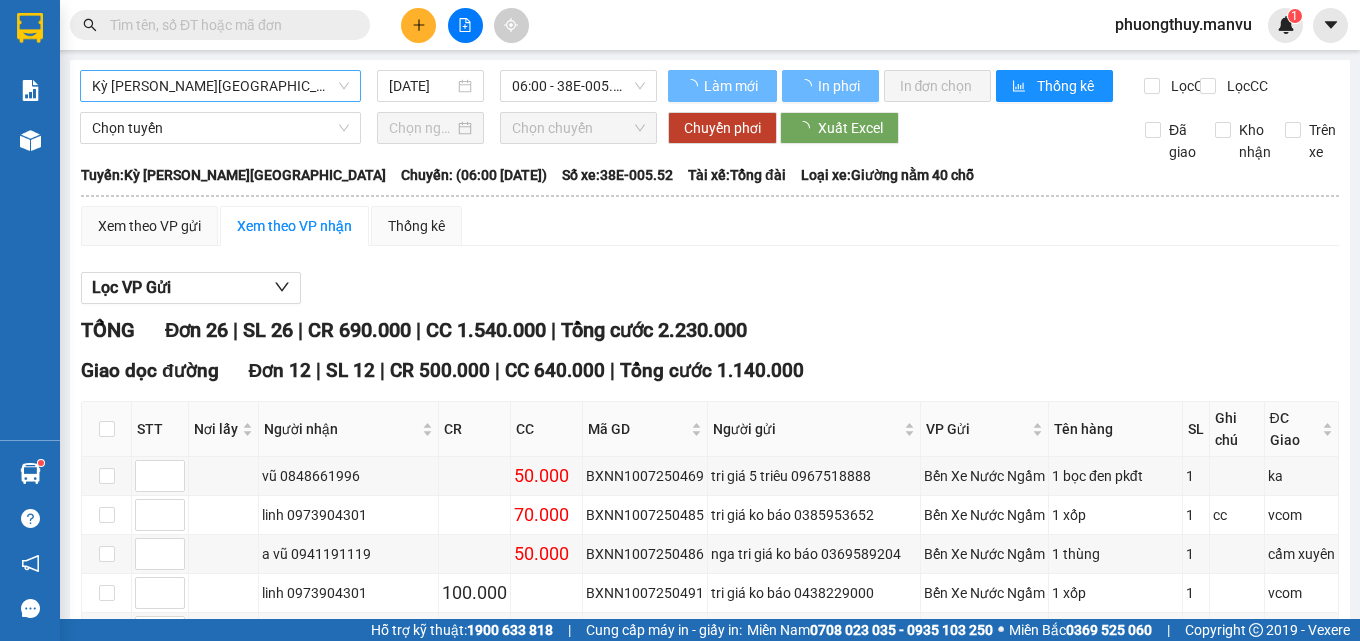 type on "[DATE]" 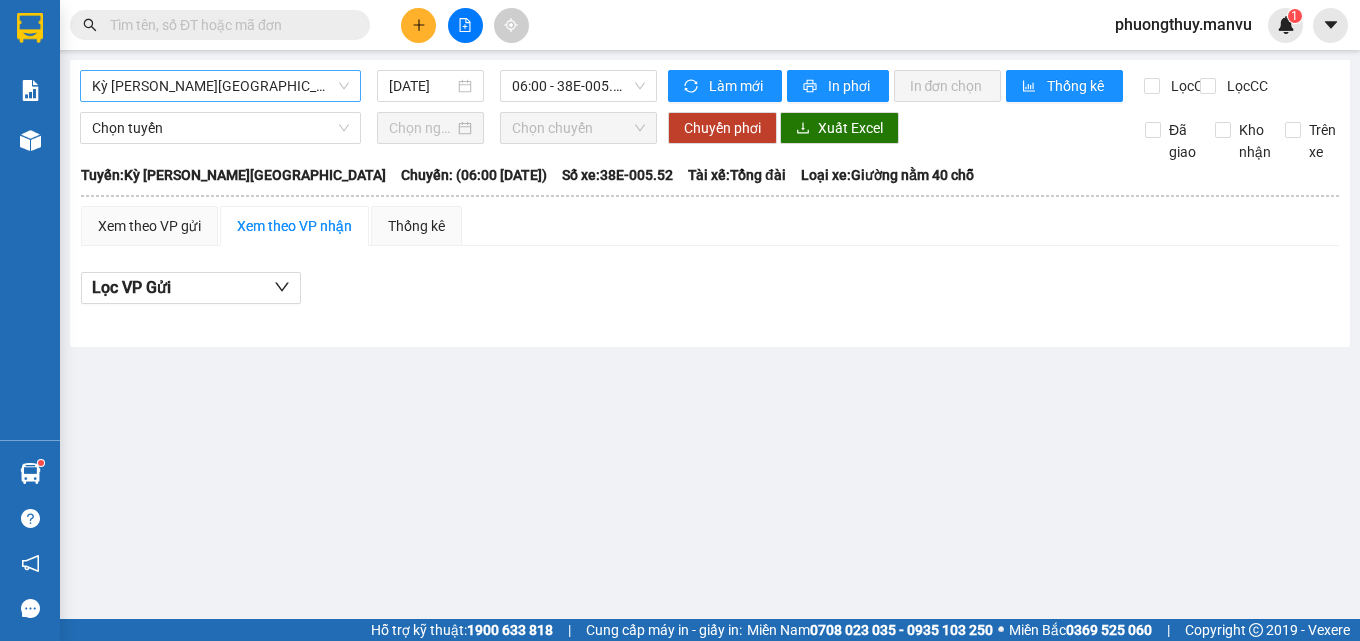 click on "Kỳ [PERSON_NAME][GEOGRAPHIC_DATA]" at bounding box center (220, 86) 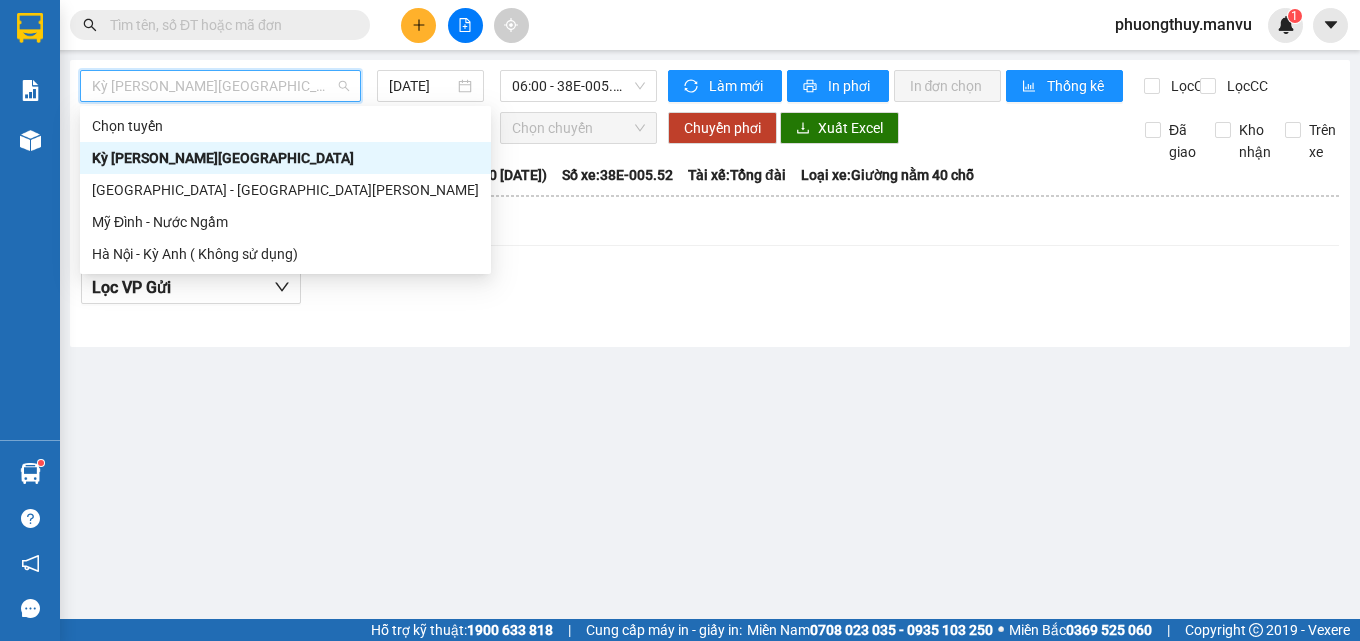 click on "Kỳ [PERSON_NAME][GEOGRAPHIC_DATA]" at bounding box center (285, 158) 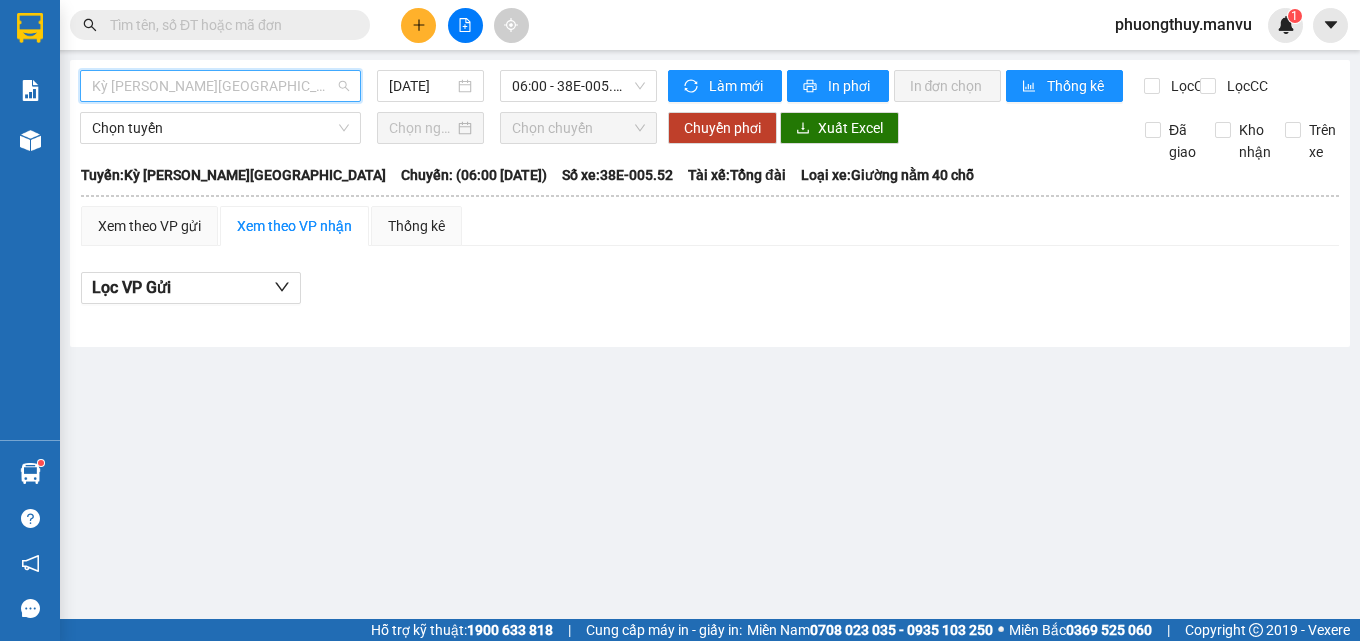 click on "Kỳ [PERSON_NAME][GEOGRAPHIC_DATA]" at bounding box center [220, 86] 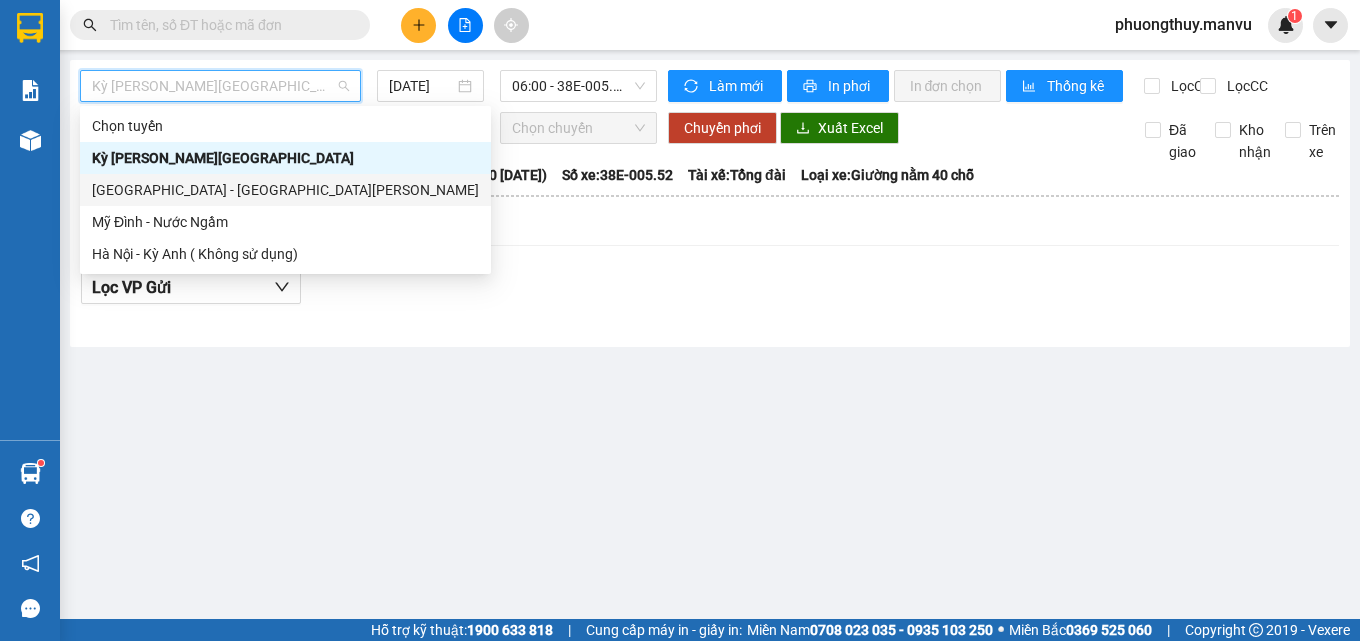 click on "[GEOGRAPHIC_DATA] - [GEOGRAPHIC_DATA][PERSON_NAME]" at bounding box center [285, 190] 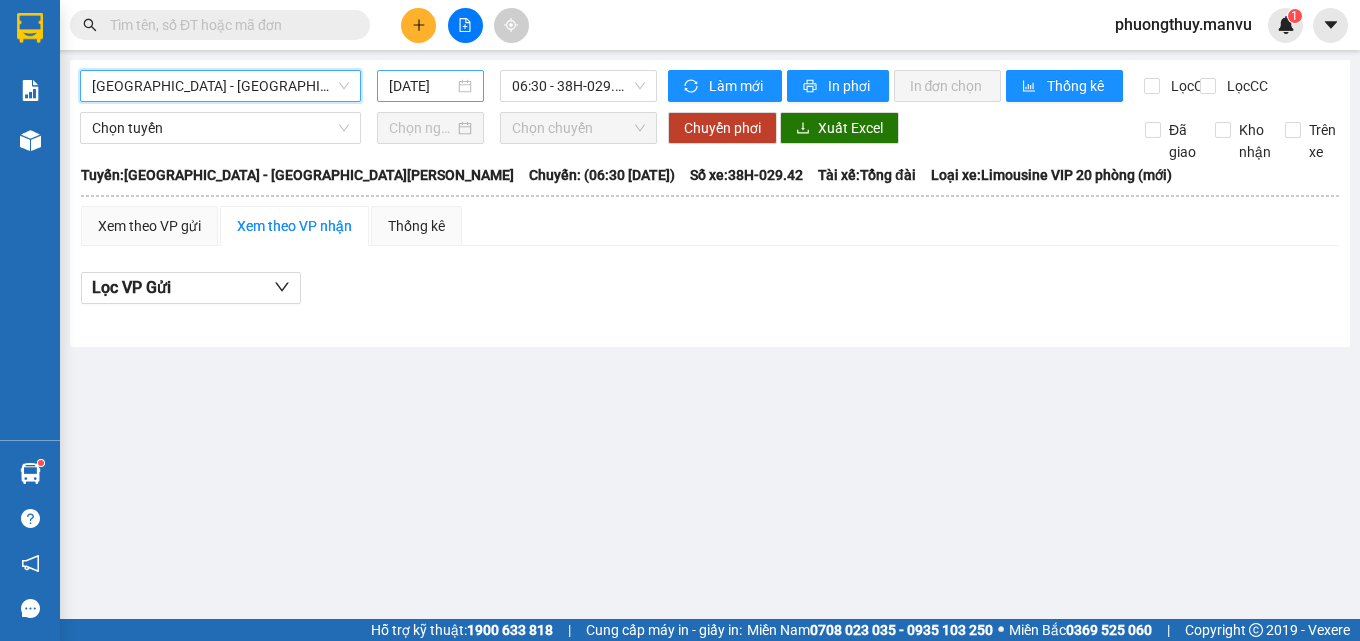 click on "[DATE]" at bounding box center (422, 86) 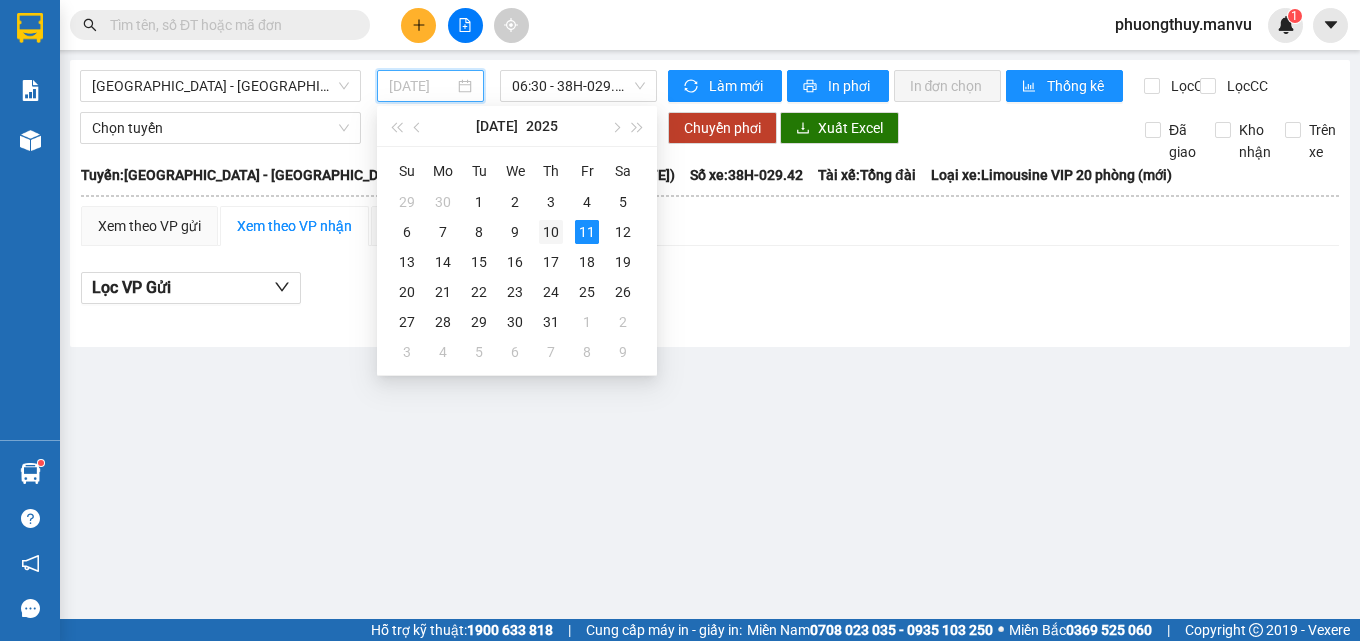 click on "10" at bounding box center (551, 232) 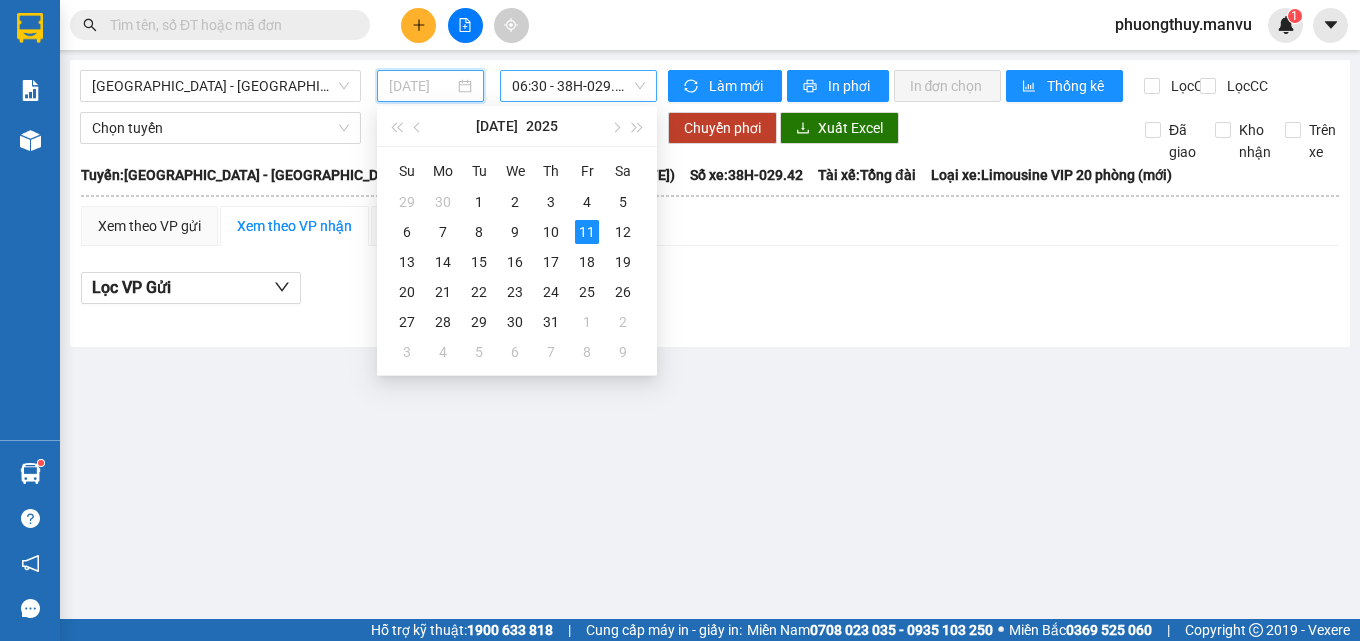 type on "[DATE]" 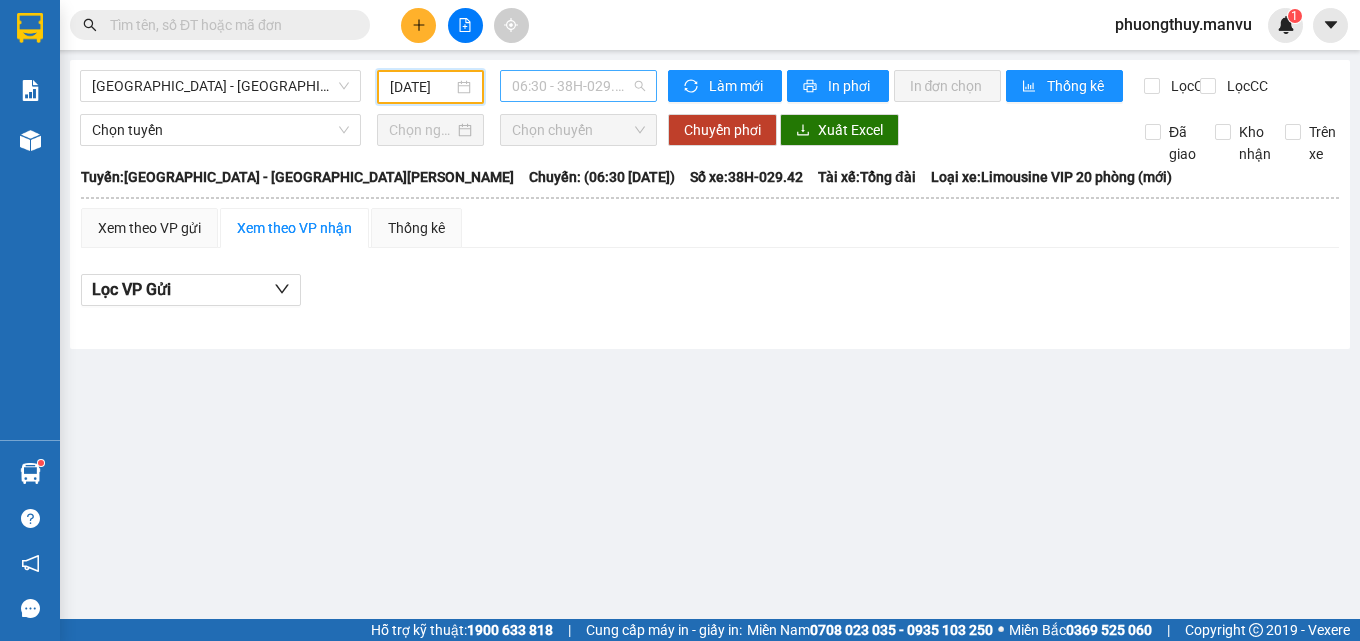 click on "06:30     - 38H-029.42" at bounding box center [578, 86] 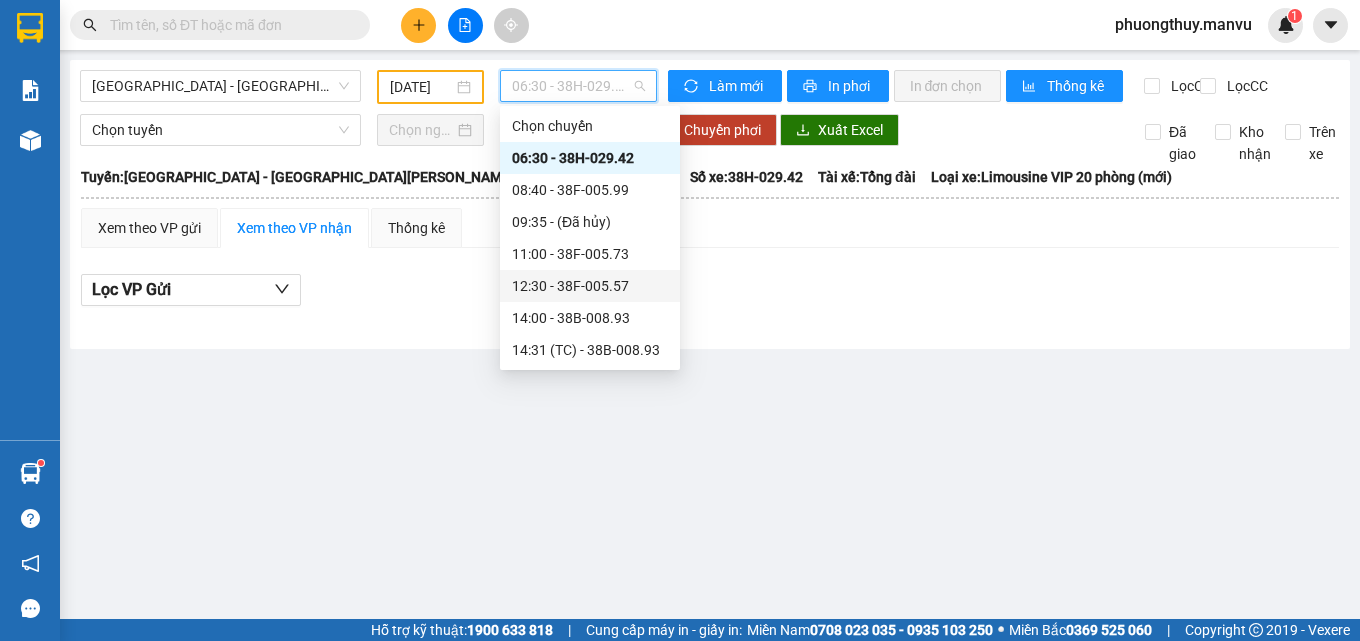 scroll, scrollTop: 256, scrollLeft: 0, axis: vertical 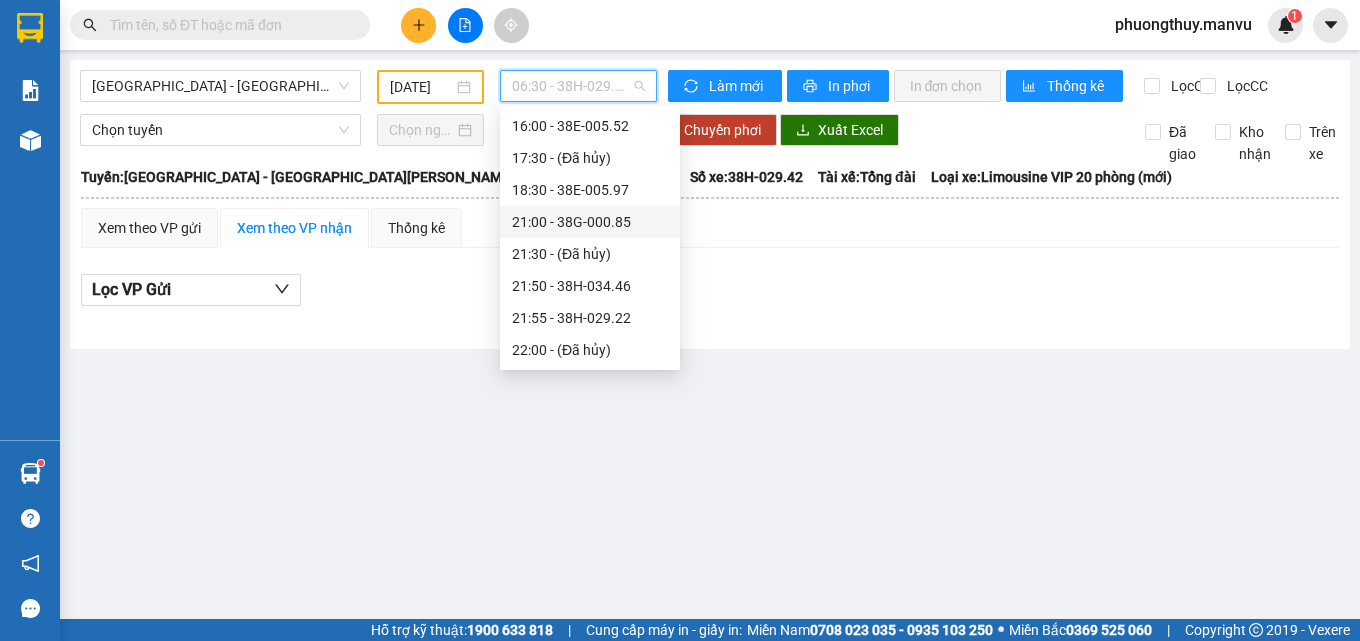 click on "21:00     - 38G-000.85" at bounding box center [590, 222] 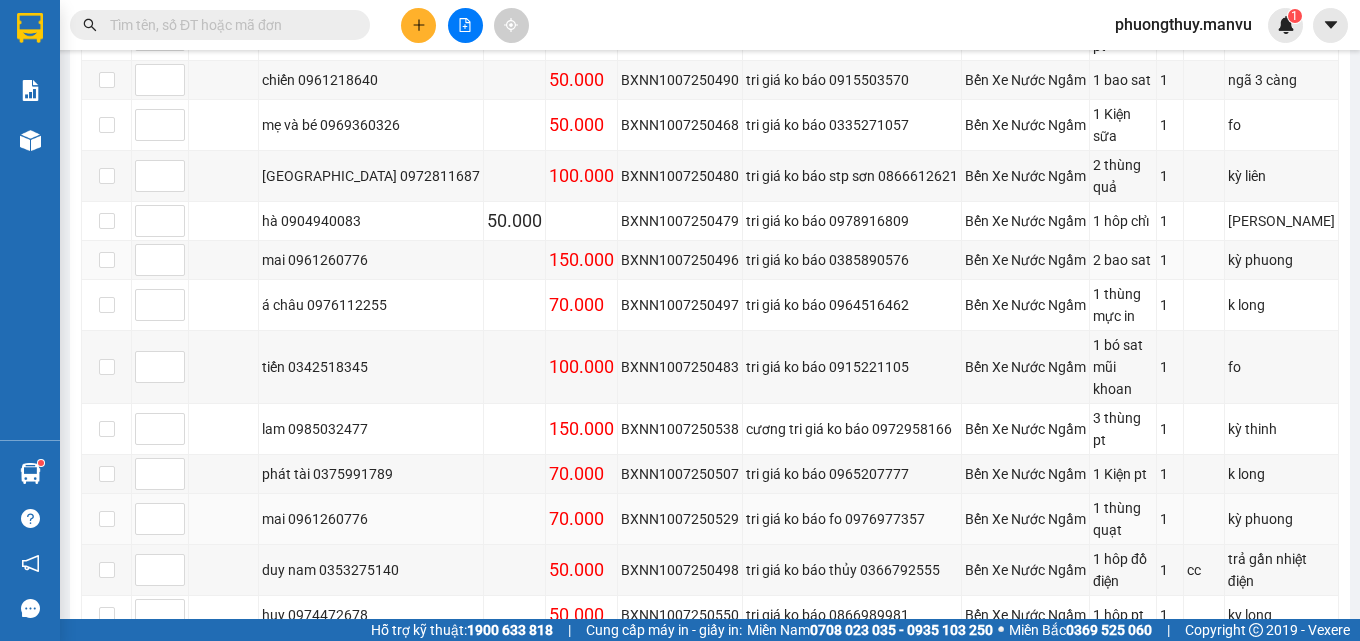scroll, scrollTop: 723, scrollLeft: 0, axis: vertical 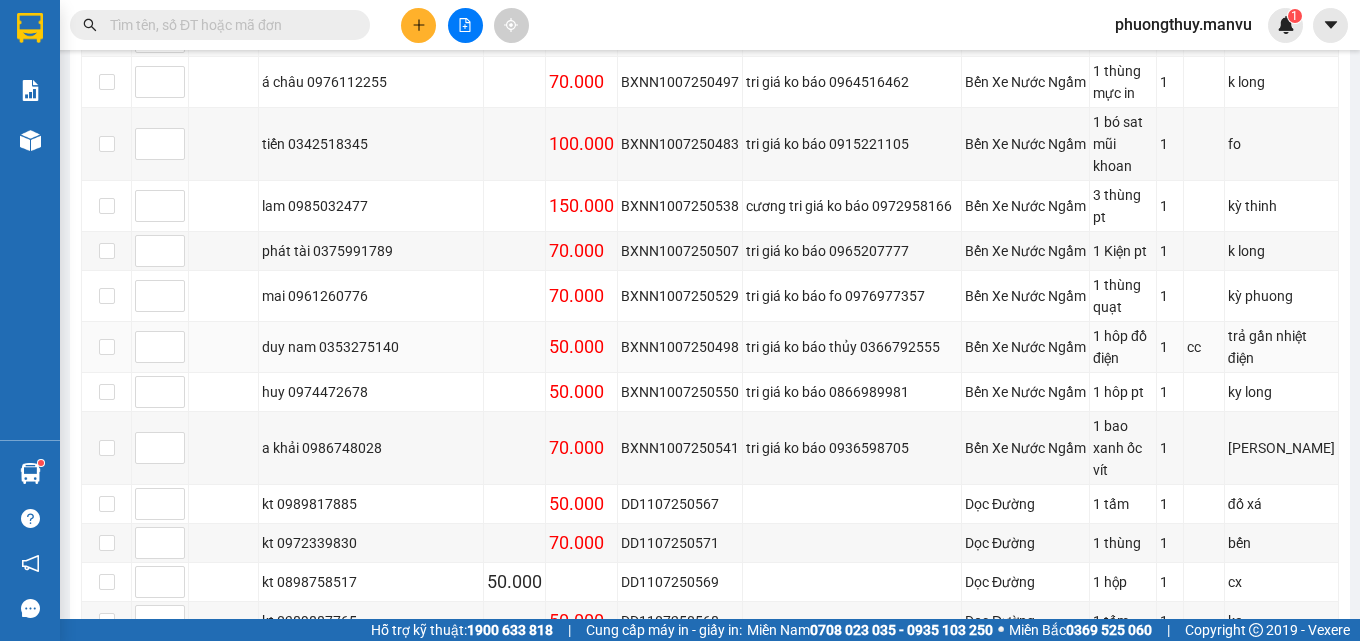 type 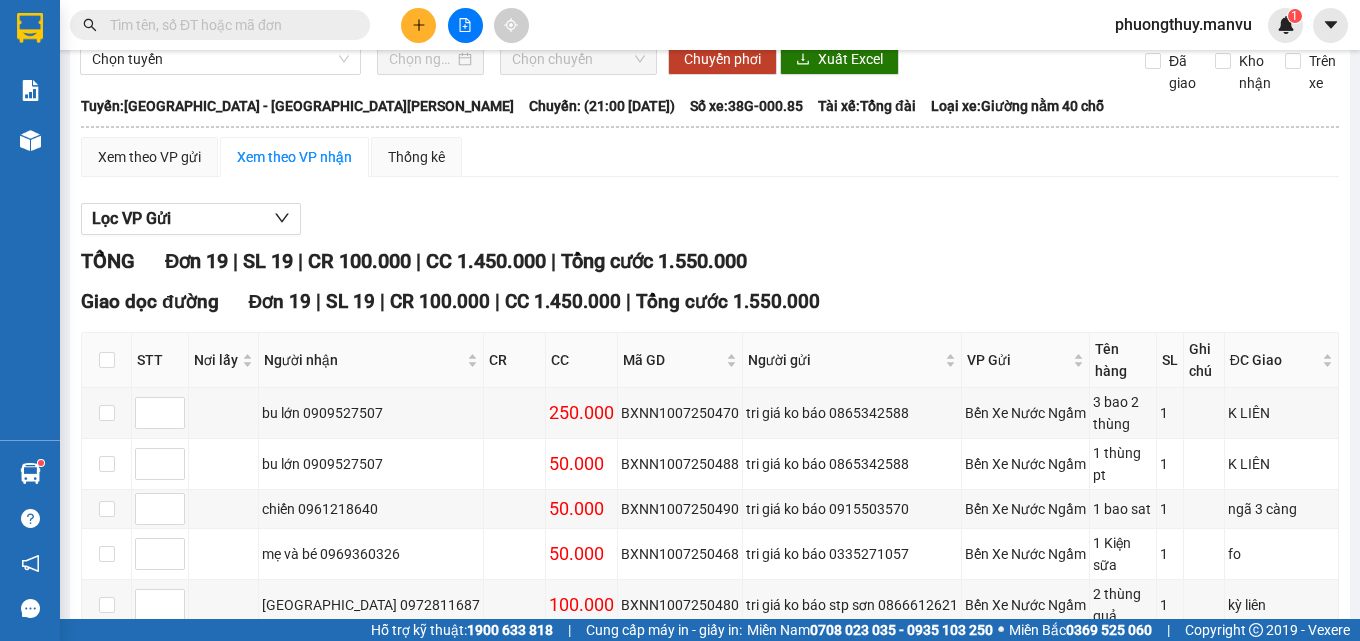 drag, startPoint x: 613, startPoint y: 234, endPoint x: 988, endPoint y: 284, distance: 378.31863 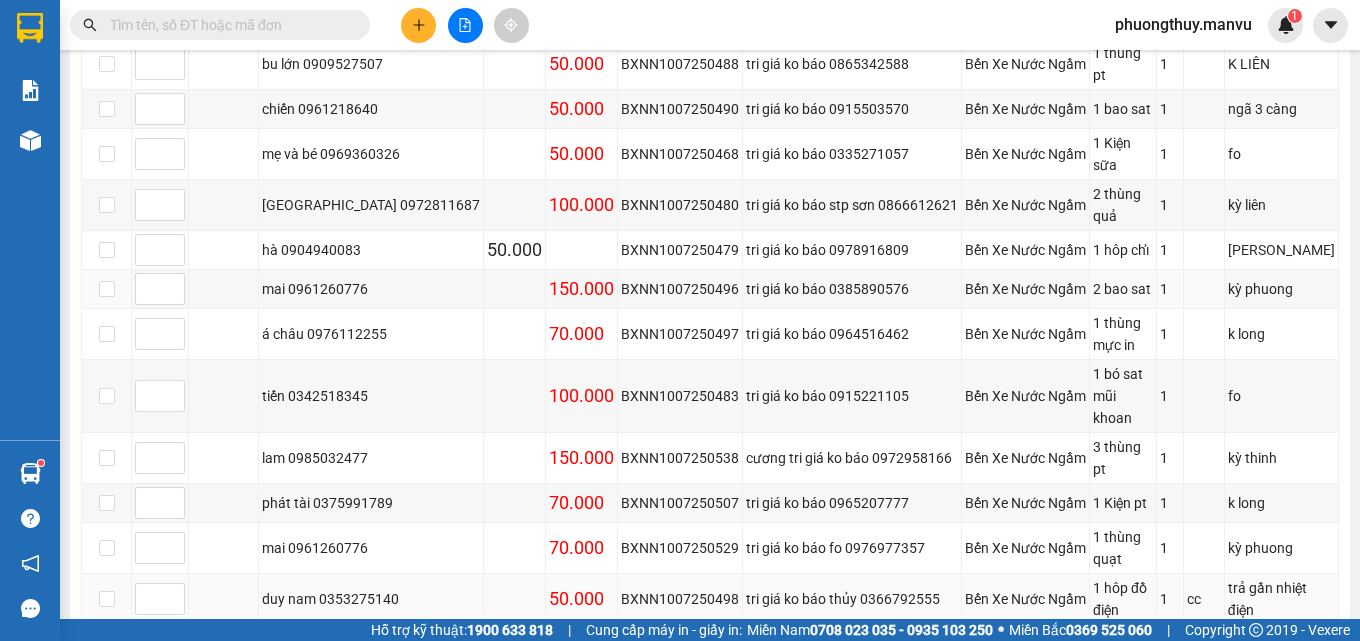 scroll, scrollTop: 671, scrollLeft: 0, axis: vertical 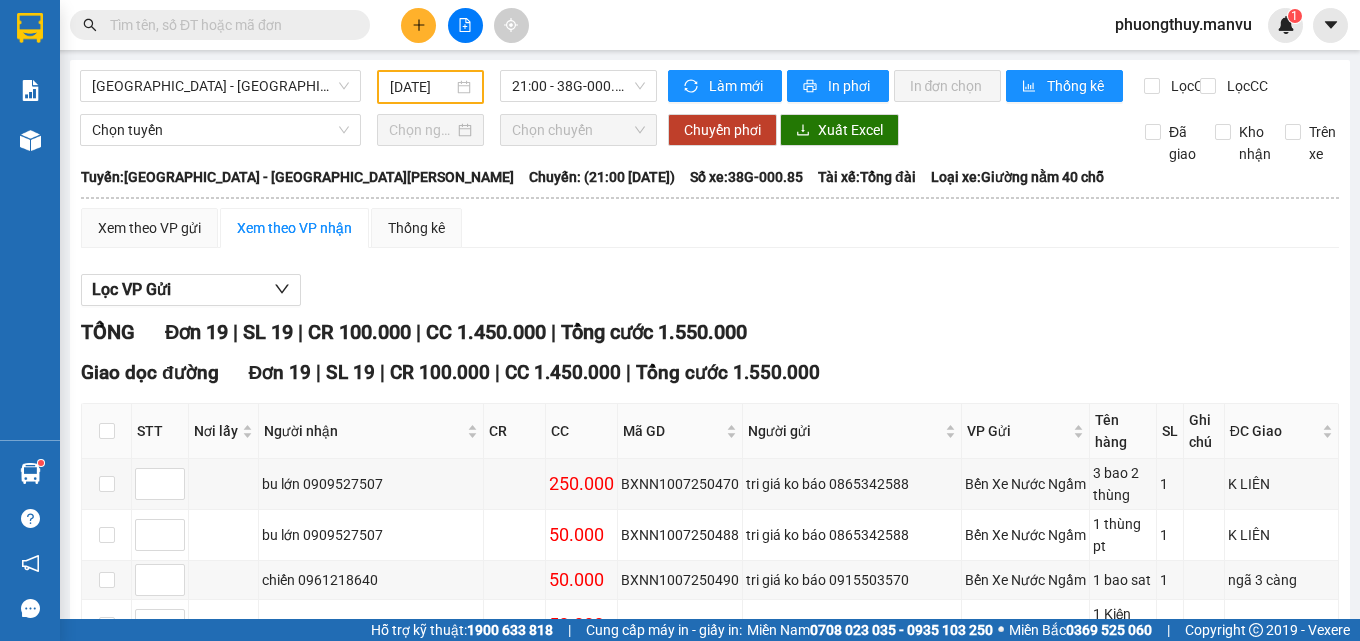 click at bounding box center (228, 25) 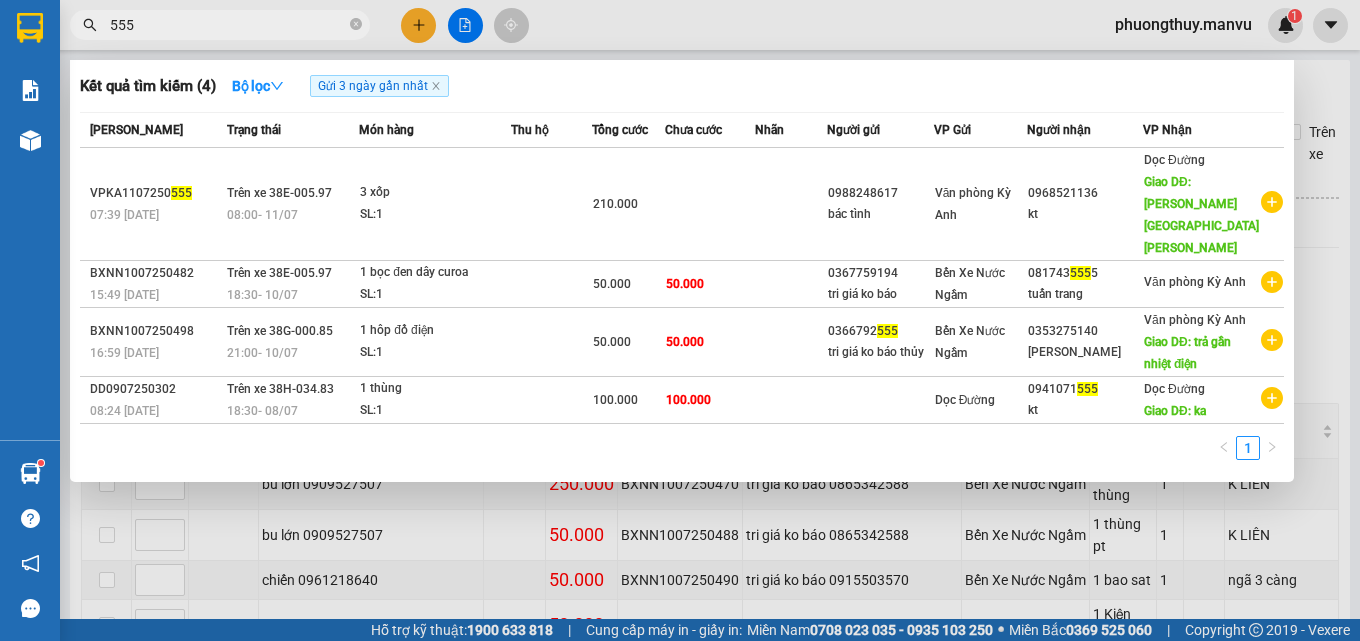 type on "555" 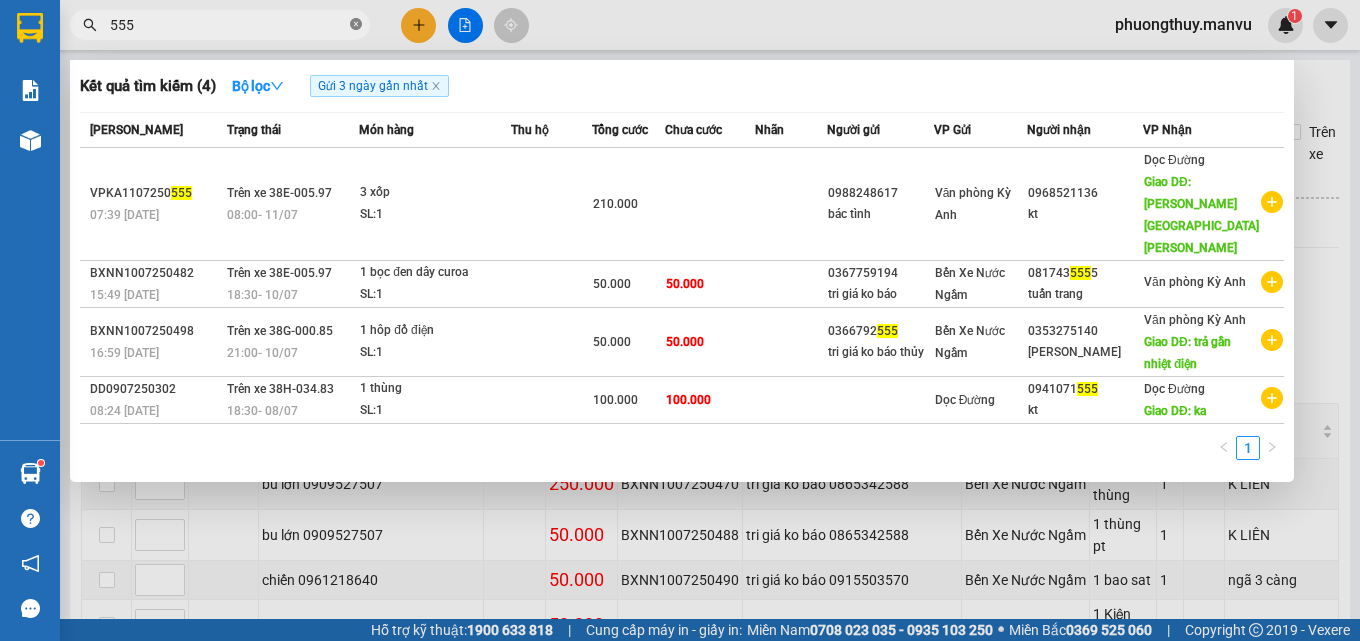 click 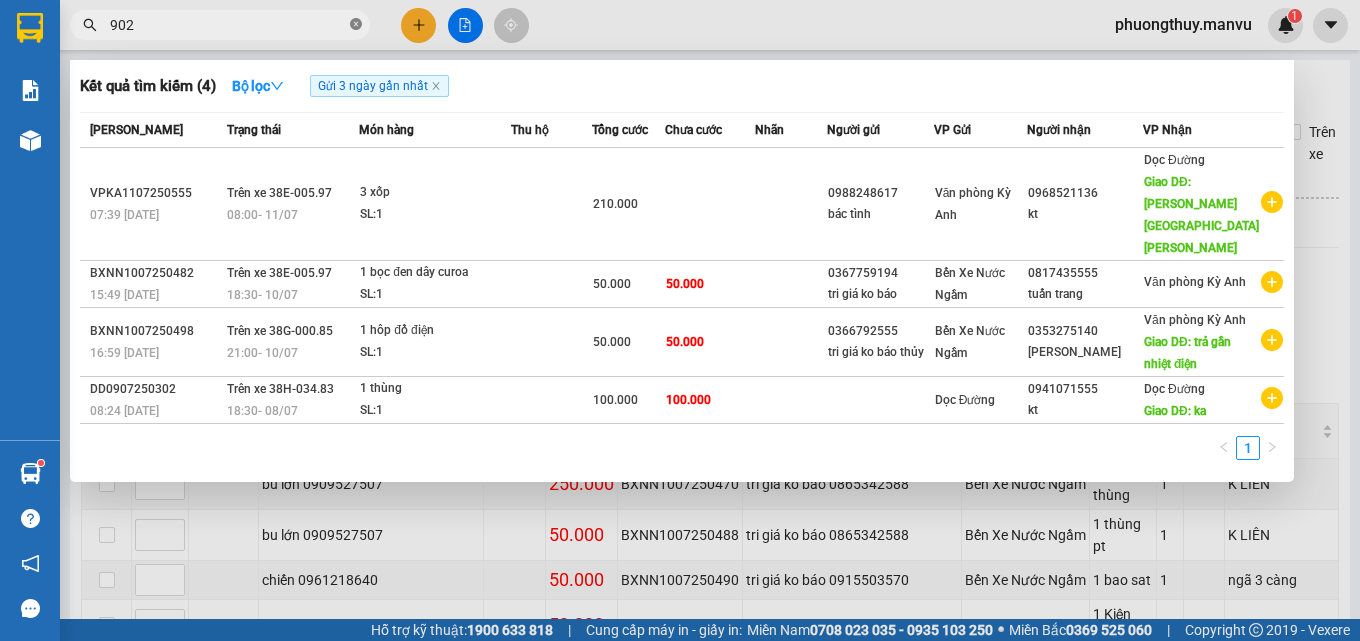 type on "9020" 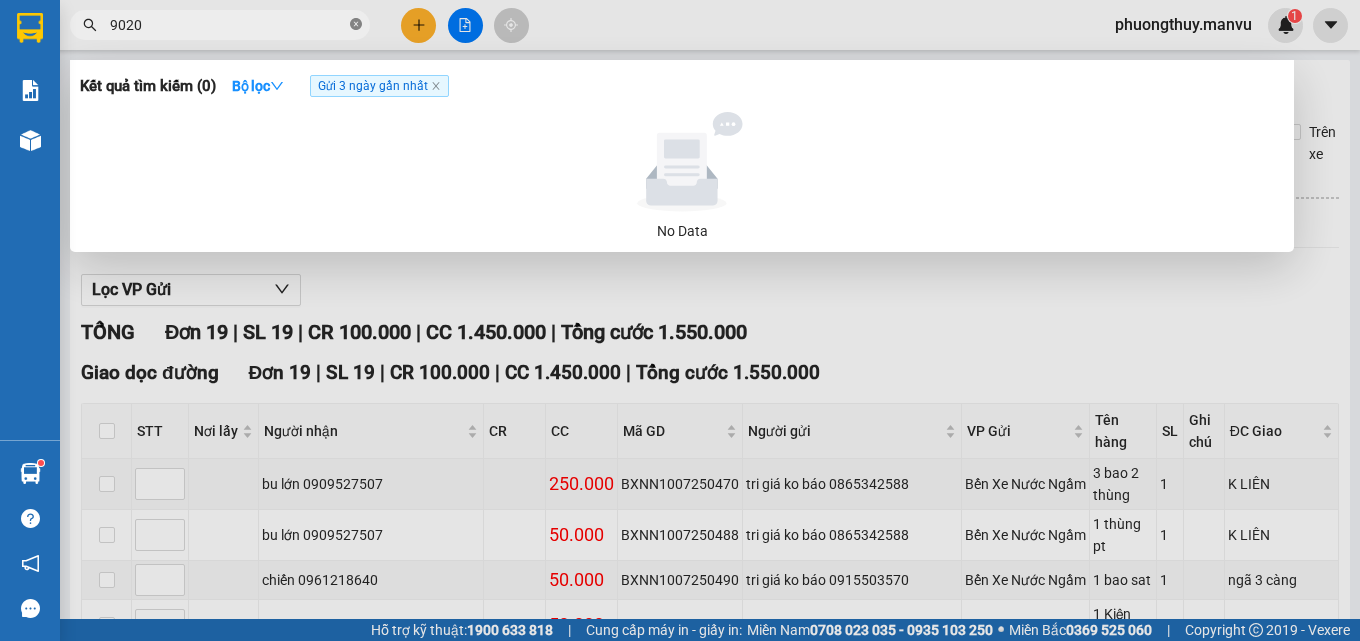 click 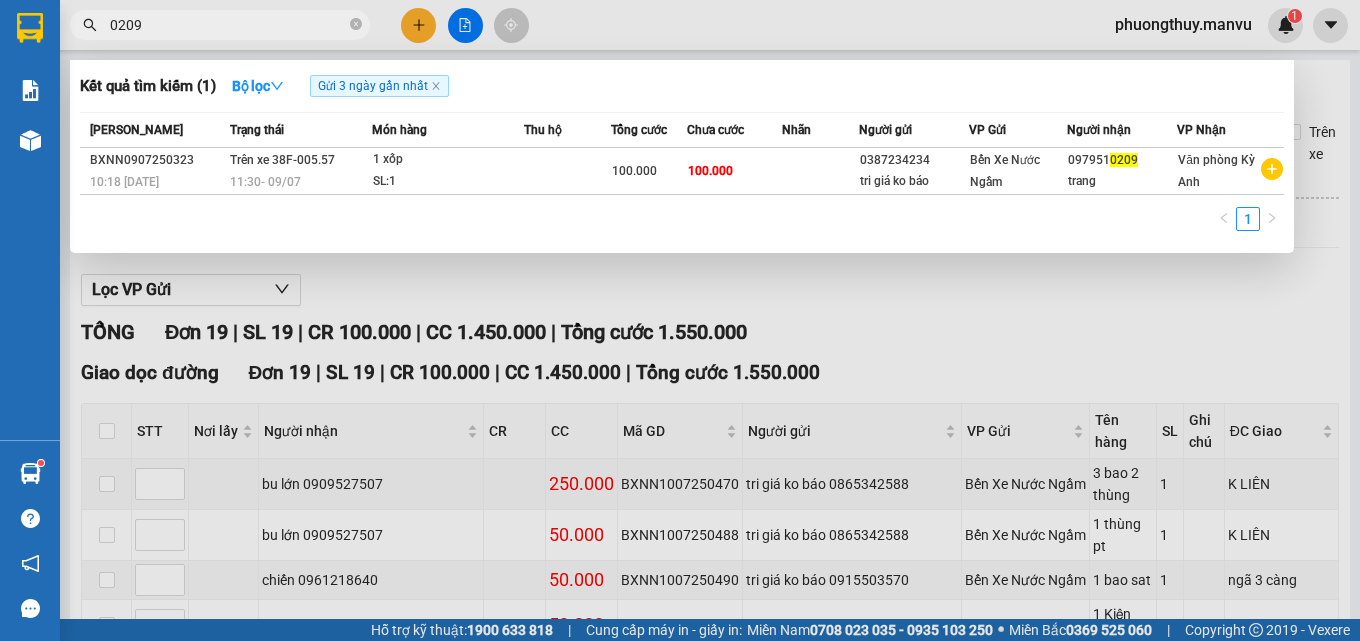 type on "0209" 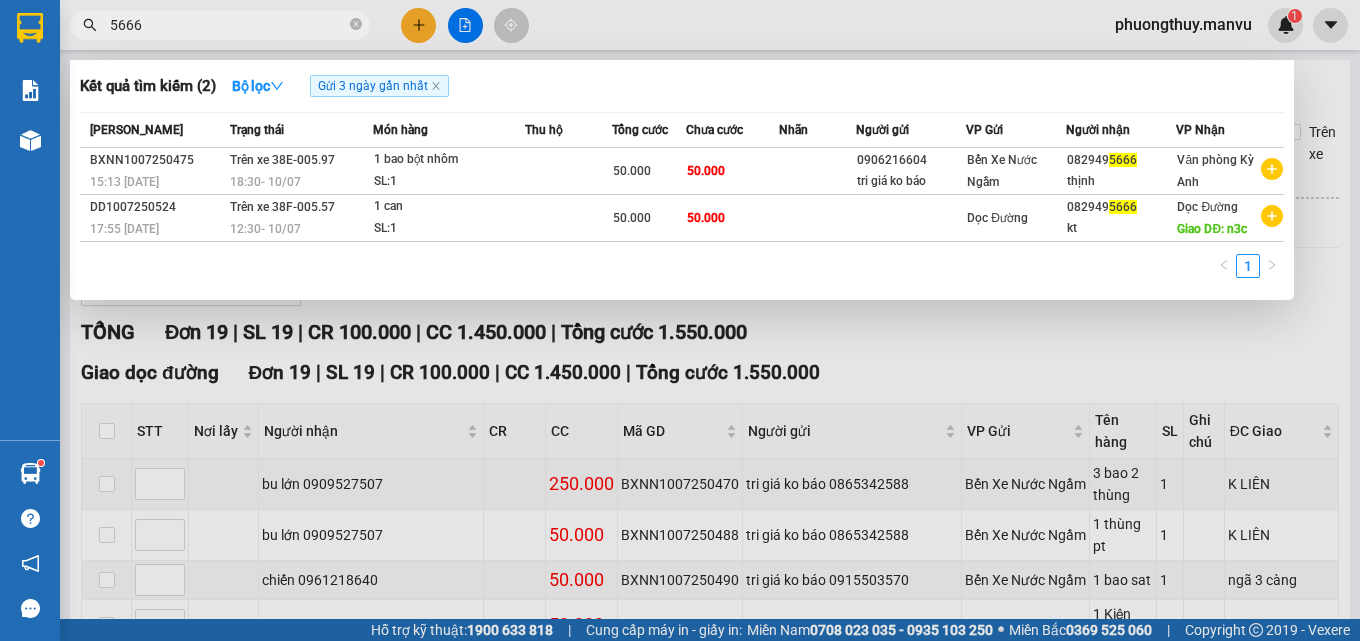type on "5666" 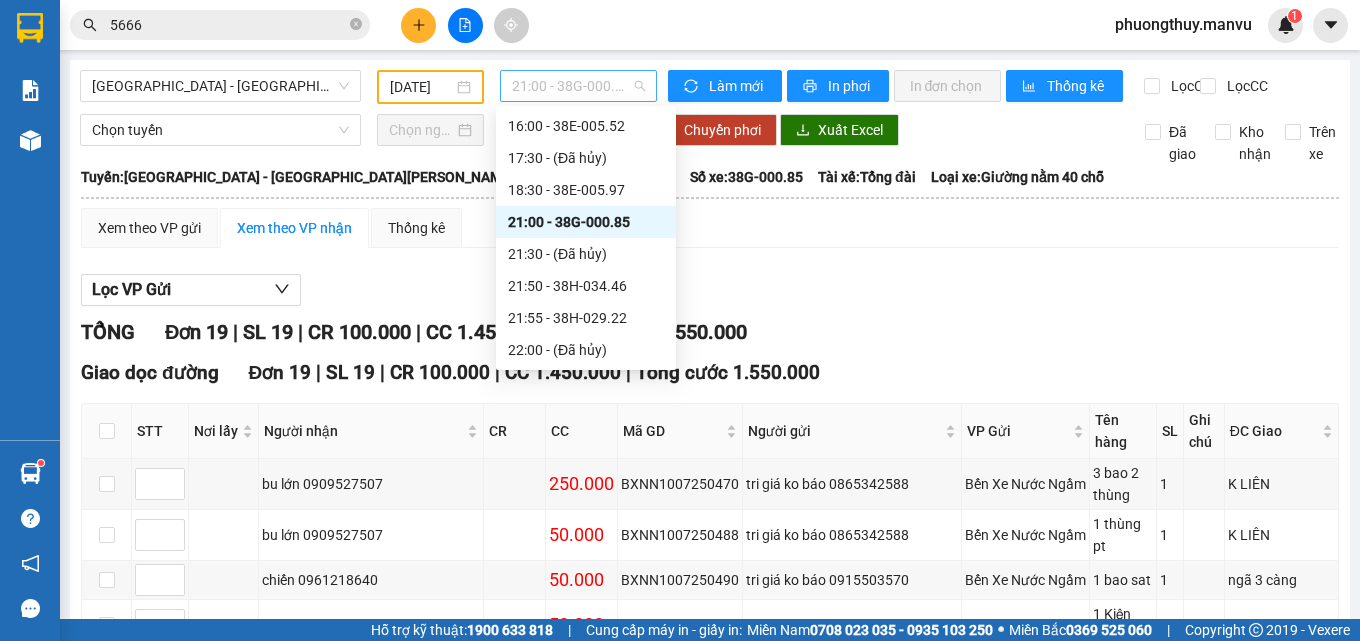 click on "21:00     - 38G-000.85" at bounding box center (578, 86) 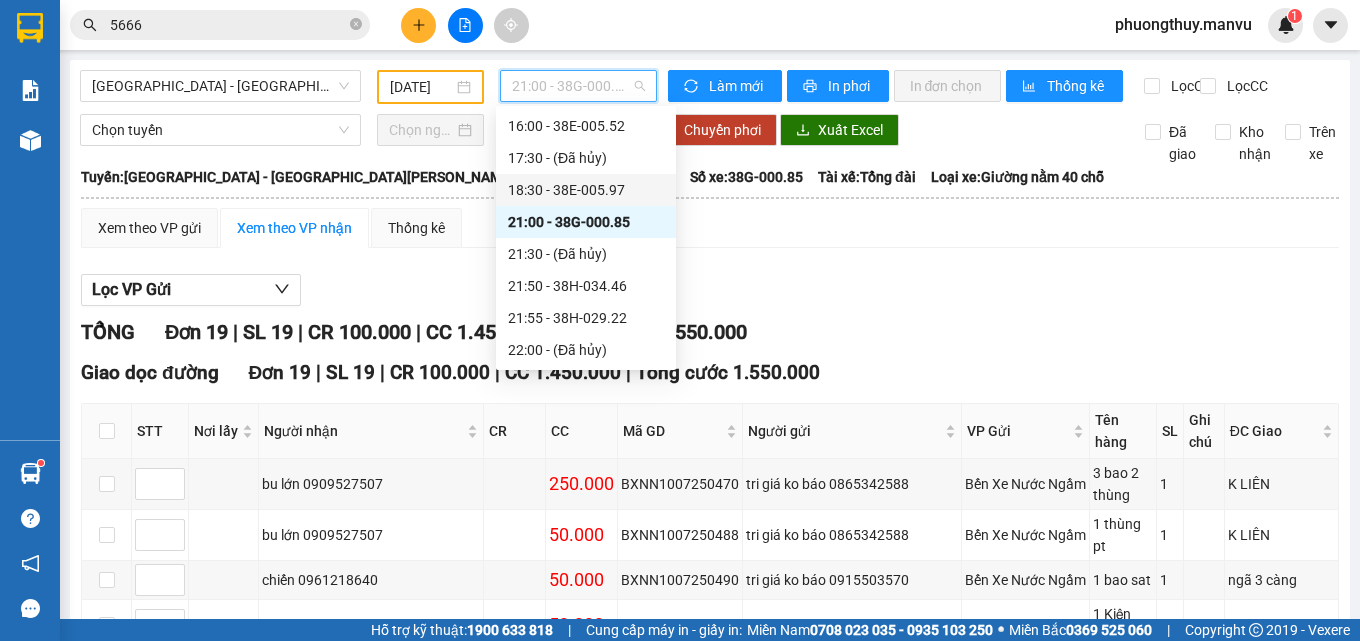 scroll, scrollTop: 0, scrollLeft: 0, axis: both 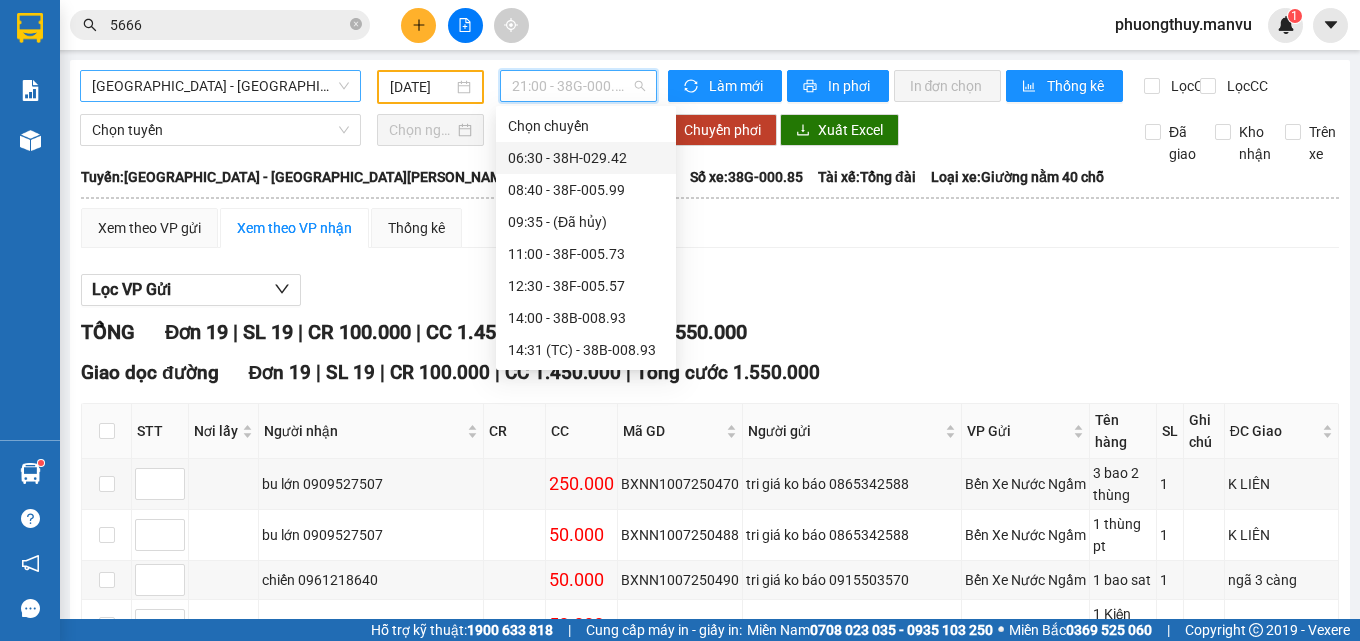 click on "[GEOGRAPHIC_DATA] - [GEOGRAPHIC_DATA][PERSON_NAME]" at bounding box center (220, 86) 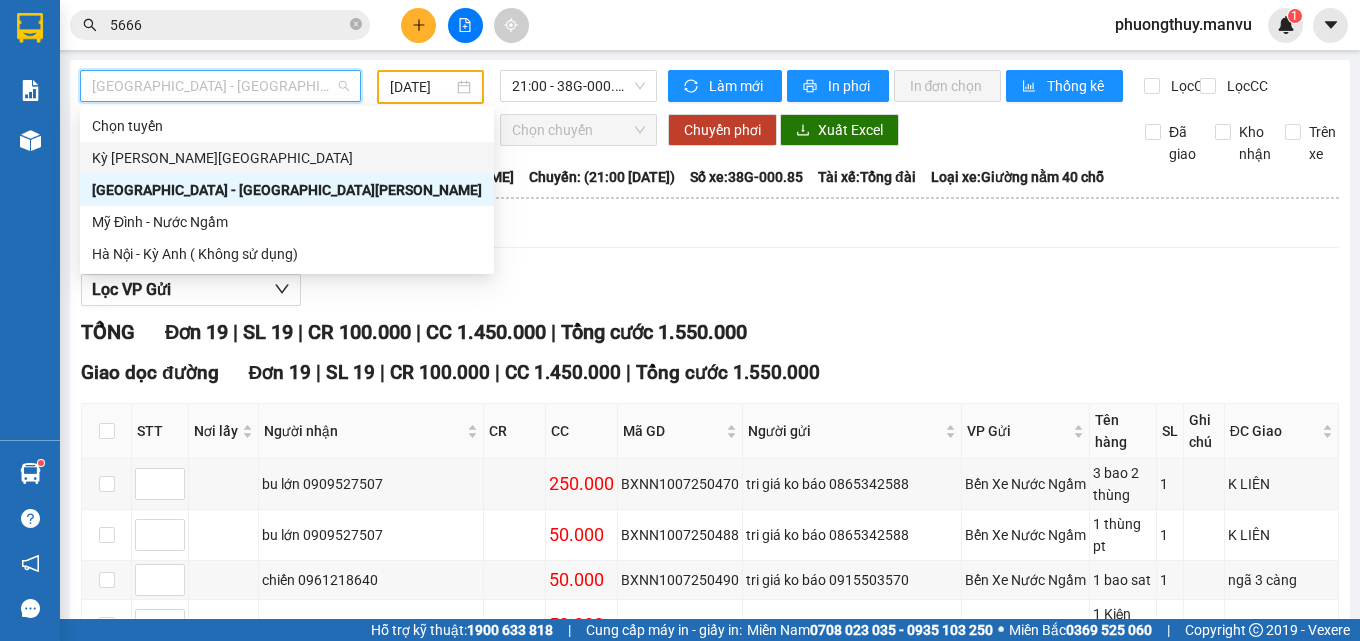 click on "Kỳ [PERSON_NAME][GEOGRAPHIC_DATA]" at bounding box center (287, 158) 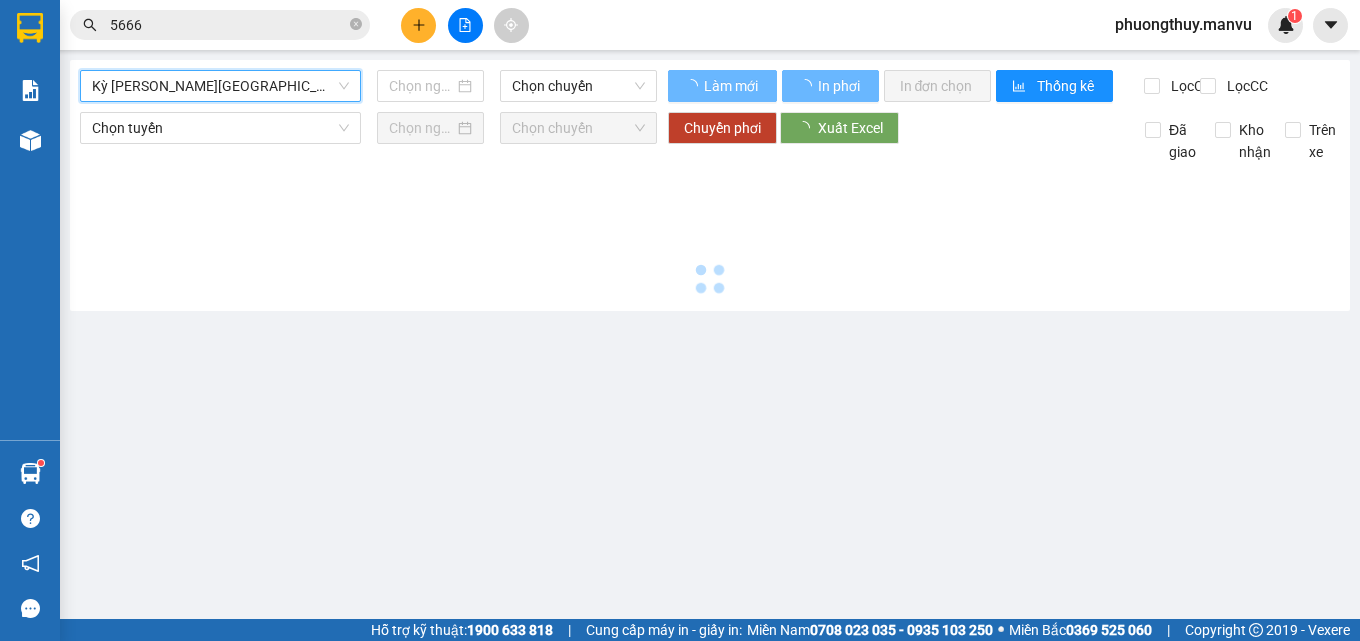 type on "[DATE]" 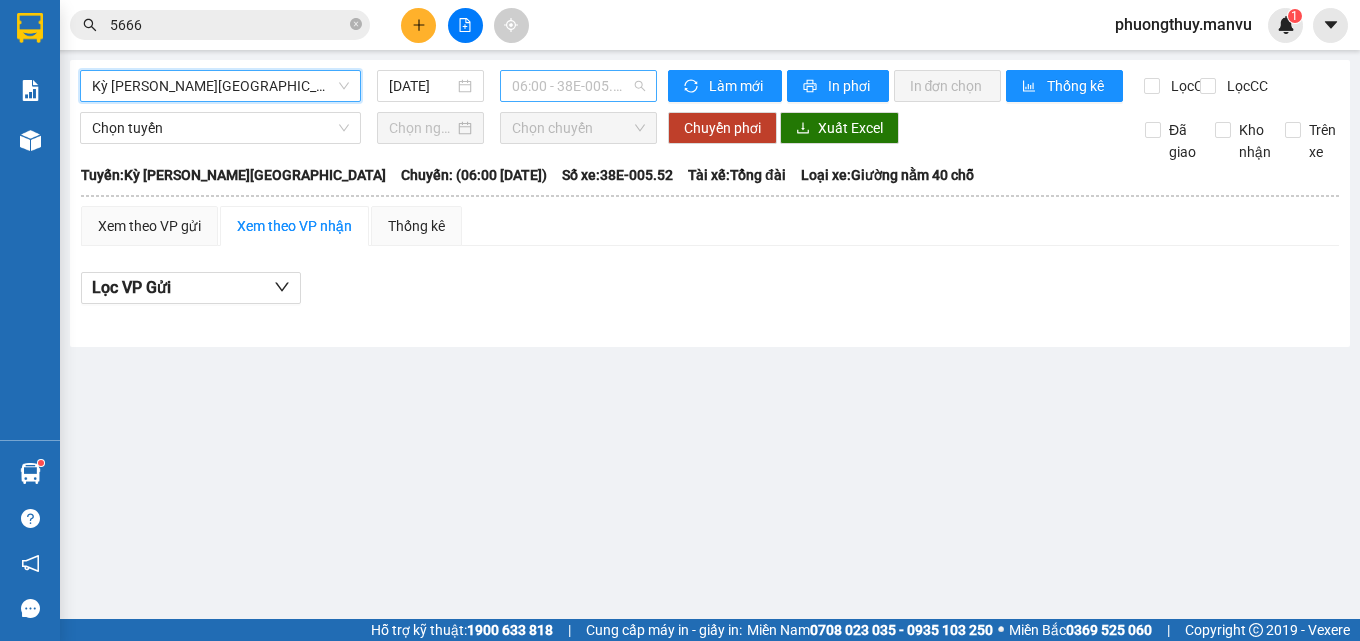 click on "06:00     - 38E-005.52" at bounding box center (578, 86) 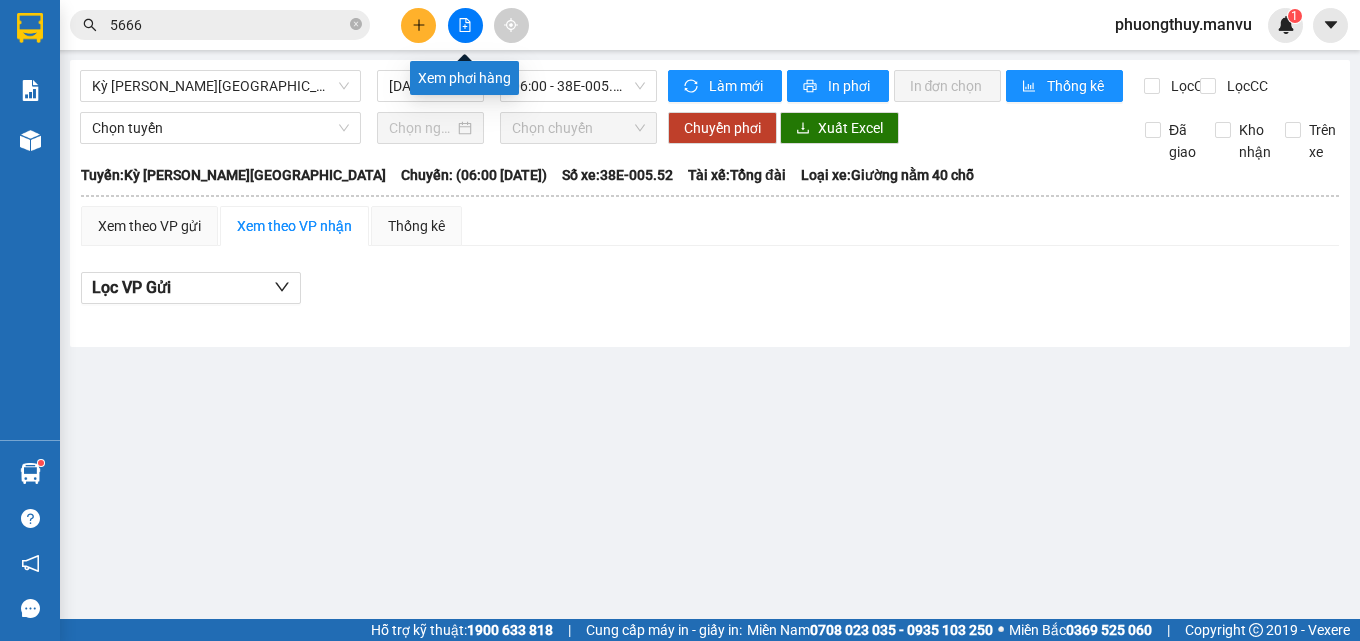click at bounding box center (465, 25) 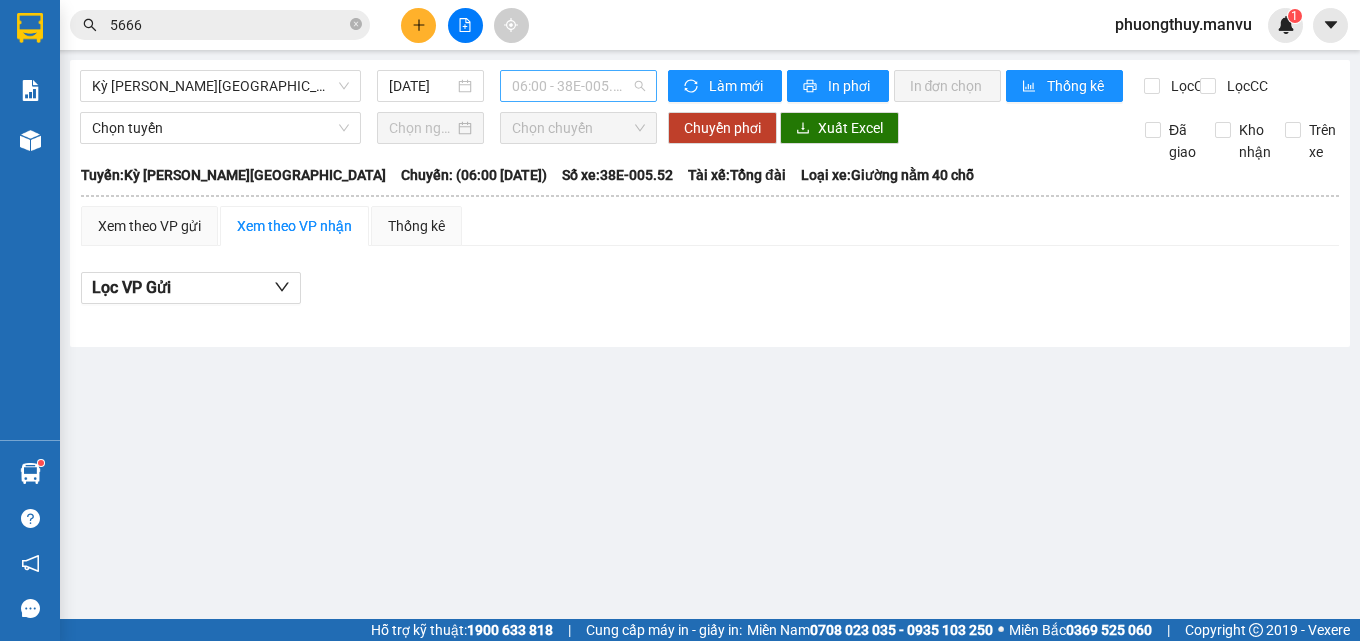 click on "06:00     - 38E-005.52" at bounding box center (578, 86) 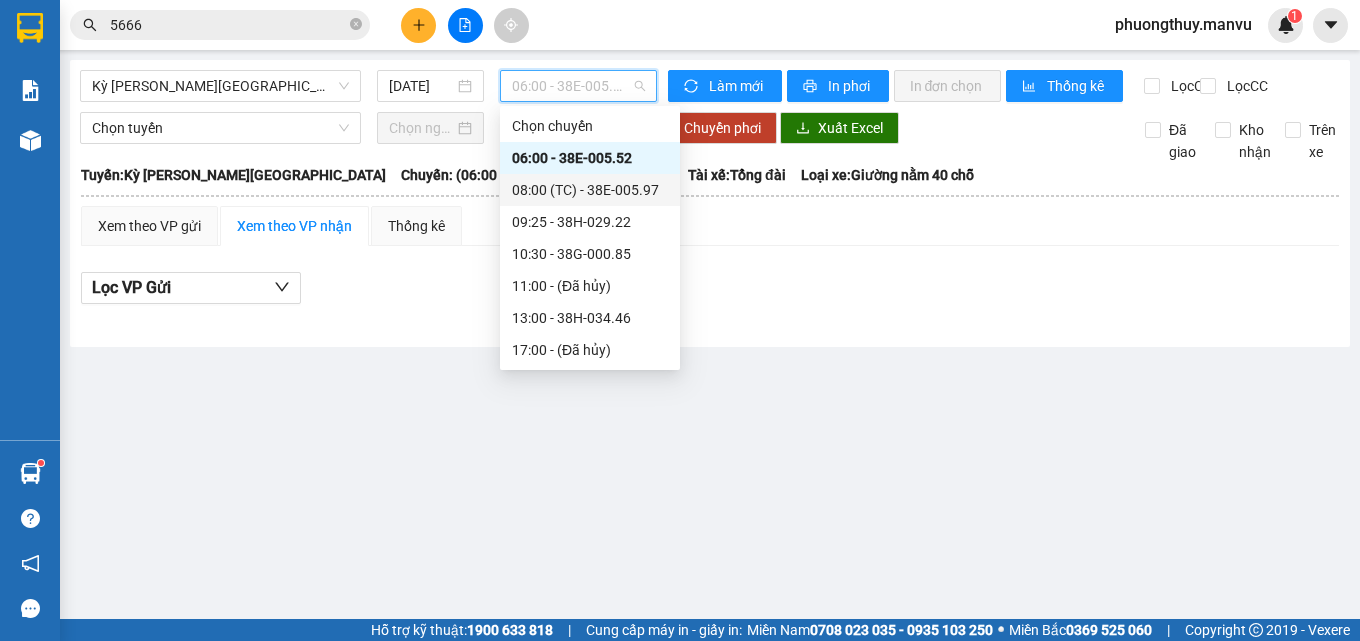 click on "08:00   (TC)   - 38E-005.97" at bounding box center (590, 190) 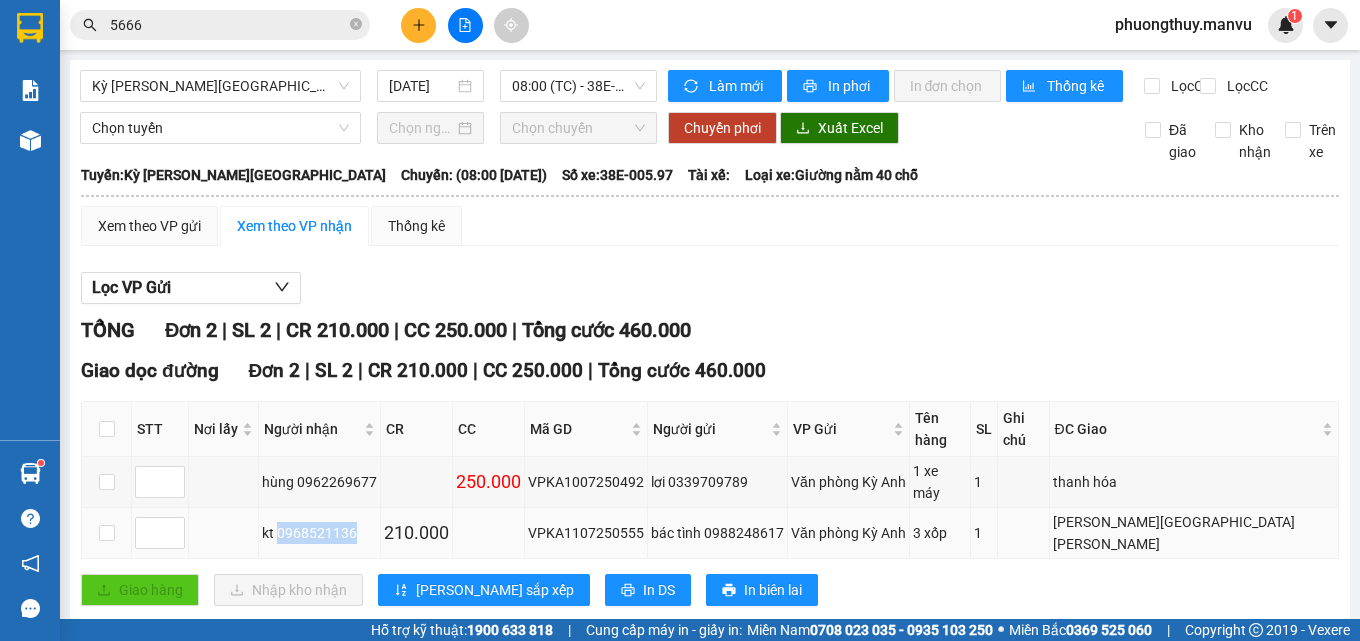 drag, startPoint x: 371, startPoint y: 509, endPoint x: 295, endPoint y: 527, distance: 78.10249 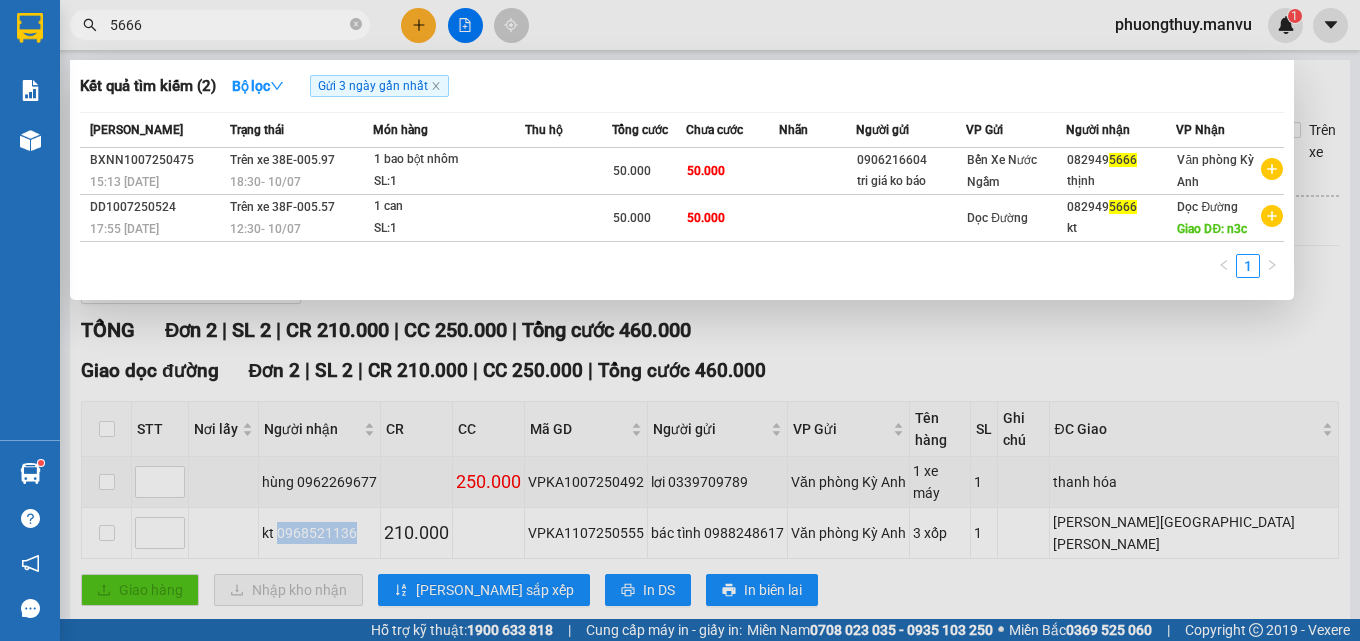 click on "5666" at bounding box center [228, 25] 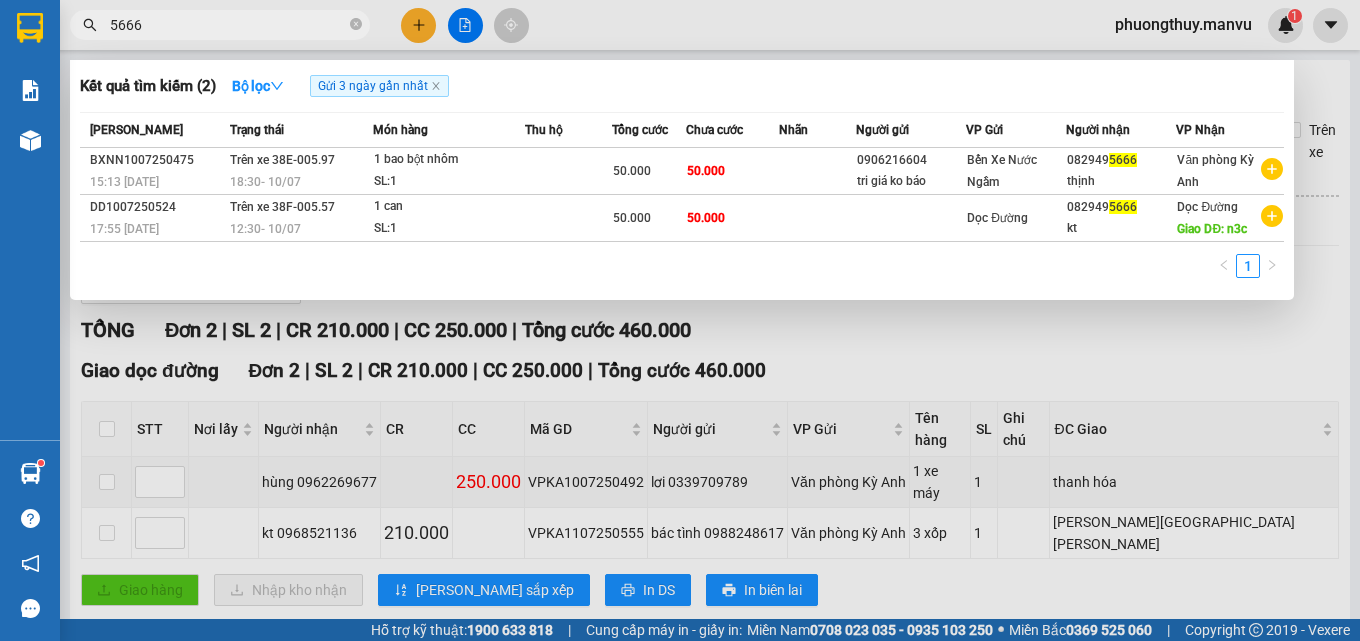 click on "5666" at bounding box center [228, 25] 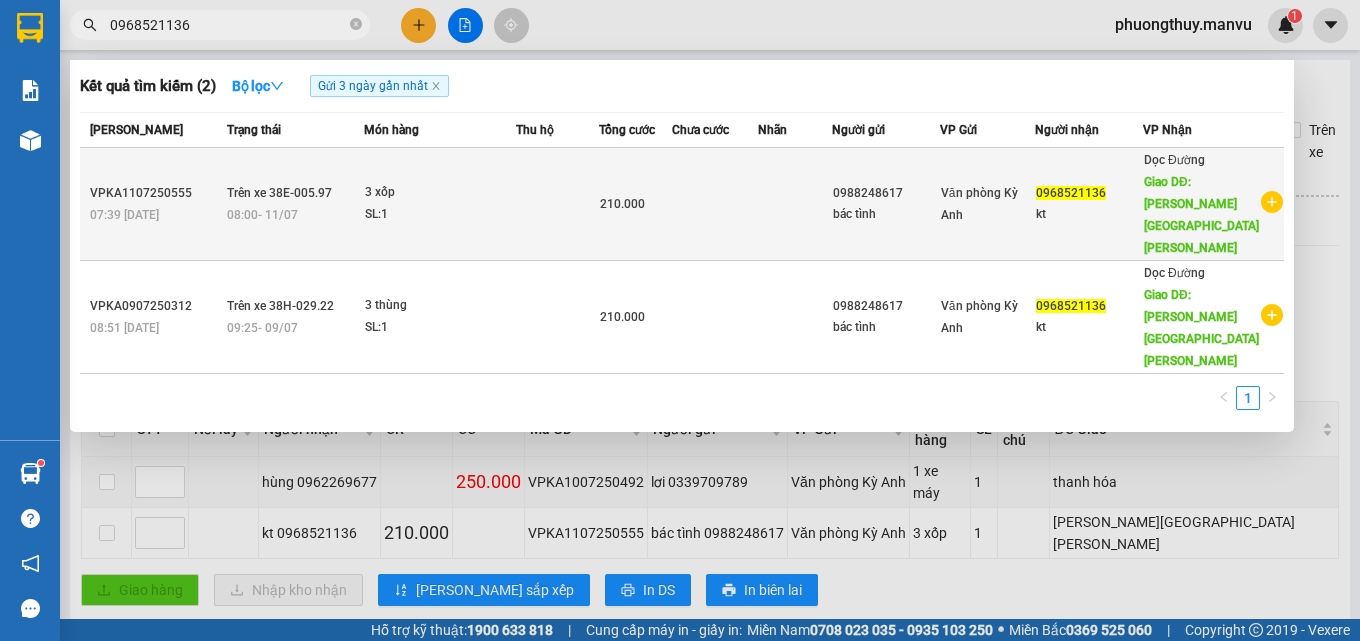type on "0968521136" 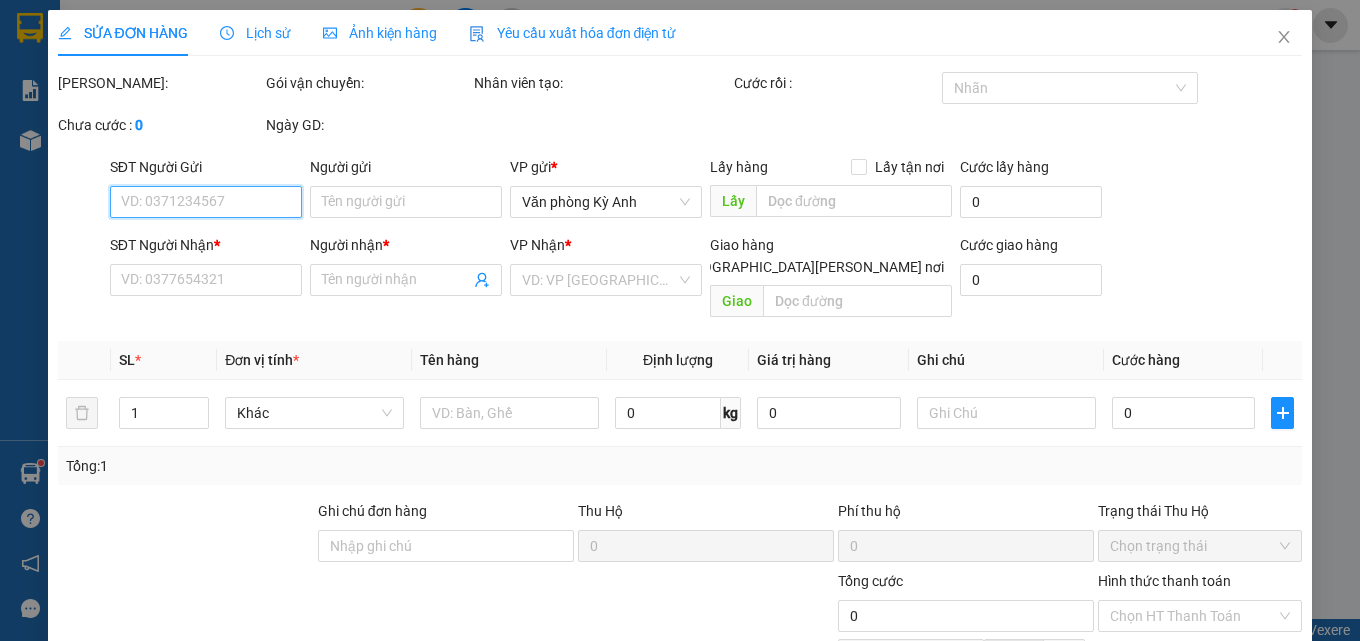 type on "0988248617" 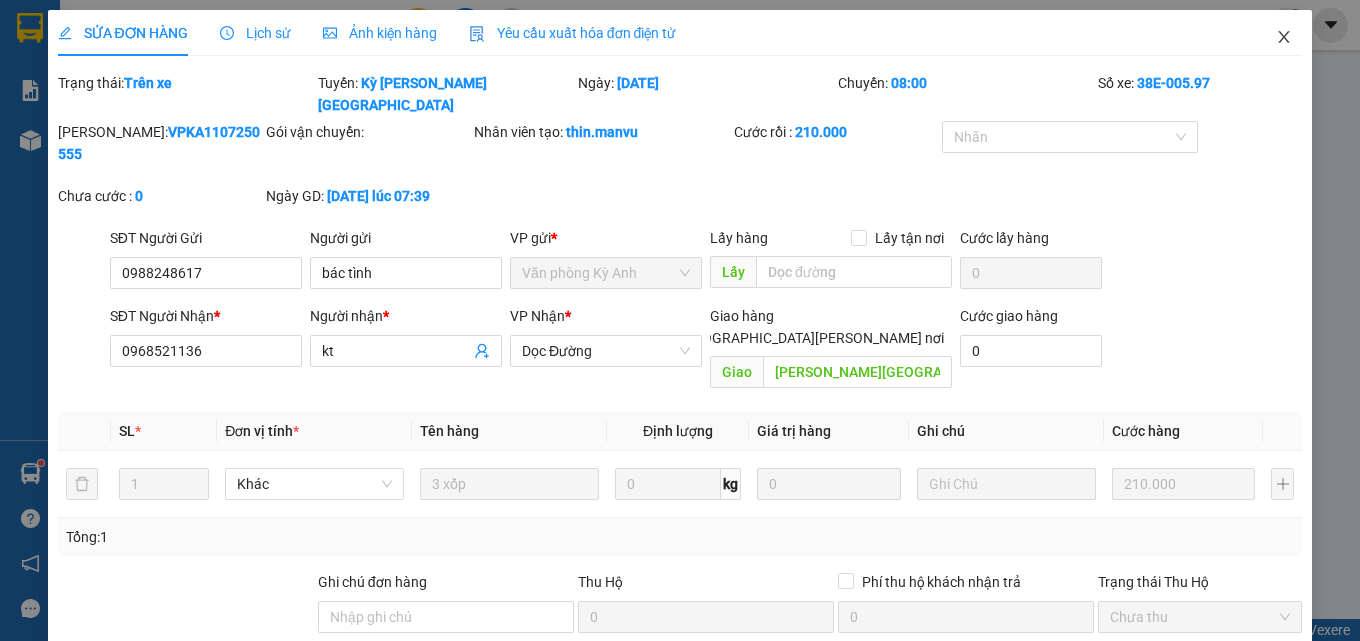 click 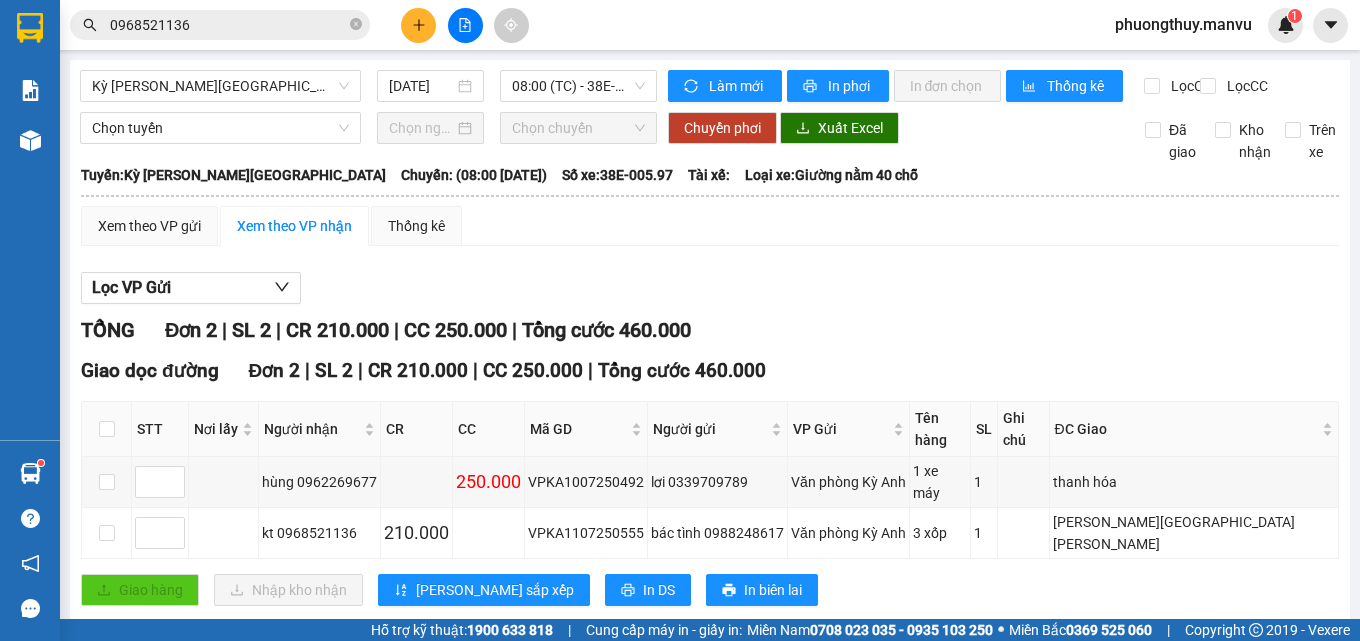 scroll, scrollTop: 14, scrollLeft: 0, axis: vertical 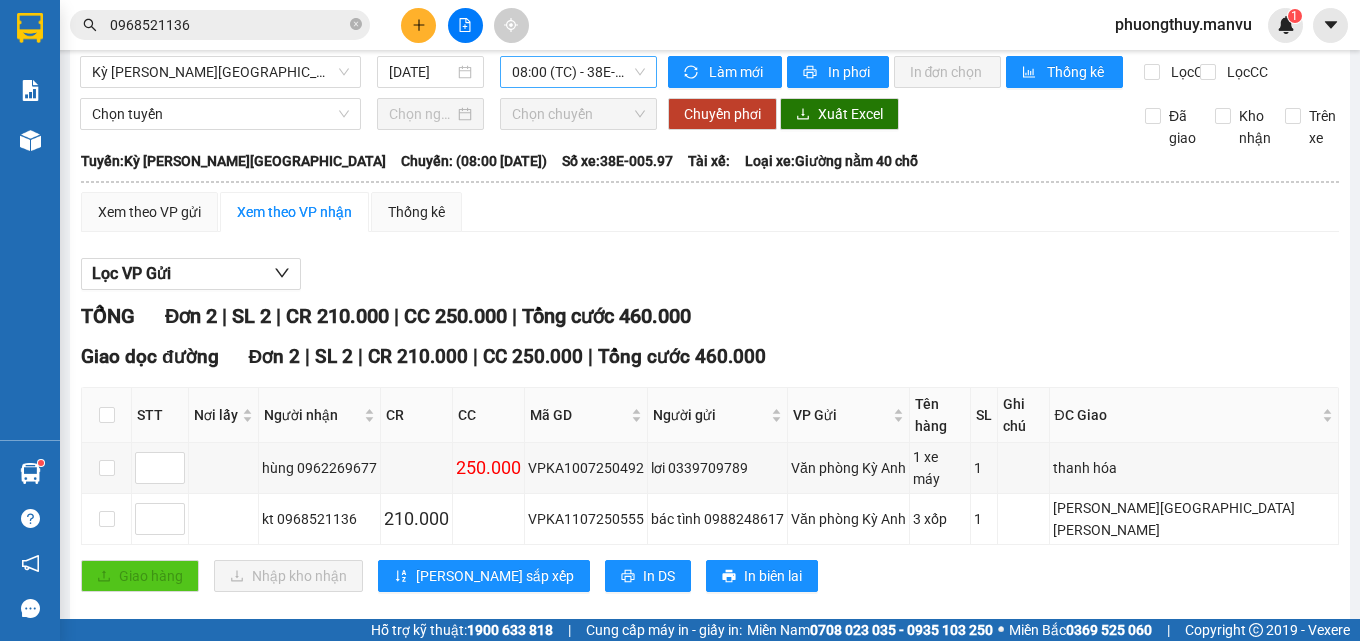 click on "08:00   (TC)   - 38E-005.97" at bounding box center (578, 72) 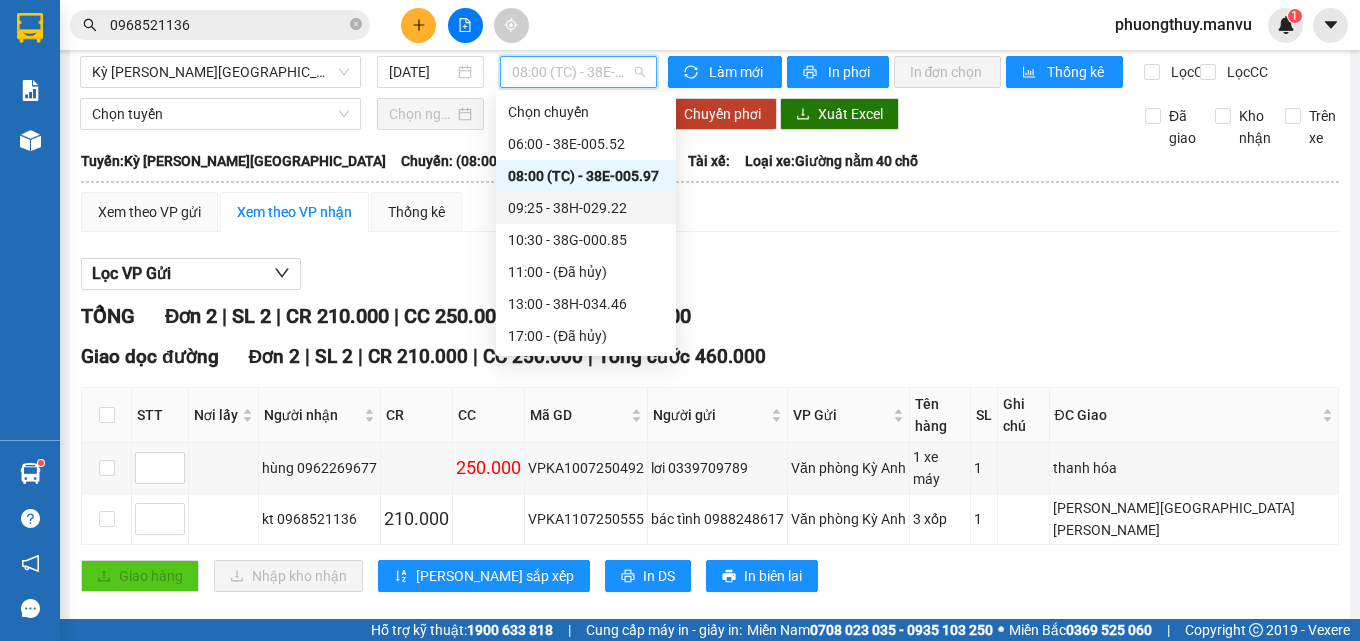 click on "09:25     - 38H-029.22" at bounding box center [586, 208] 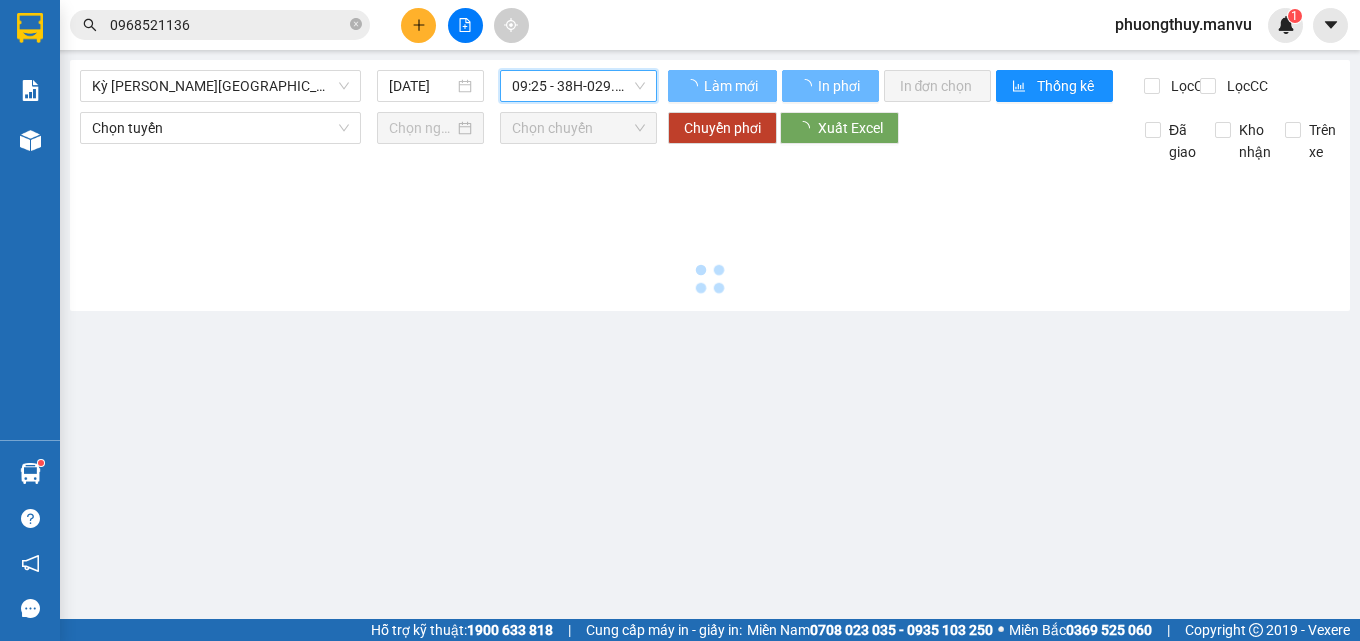 scroll, scrollTop: 0, scrollLeft: 0, axis: both 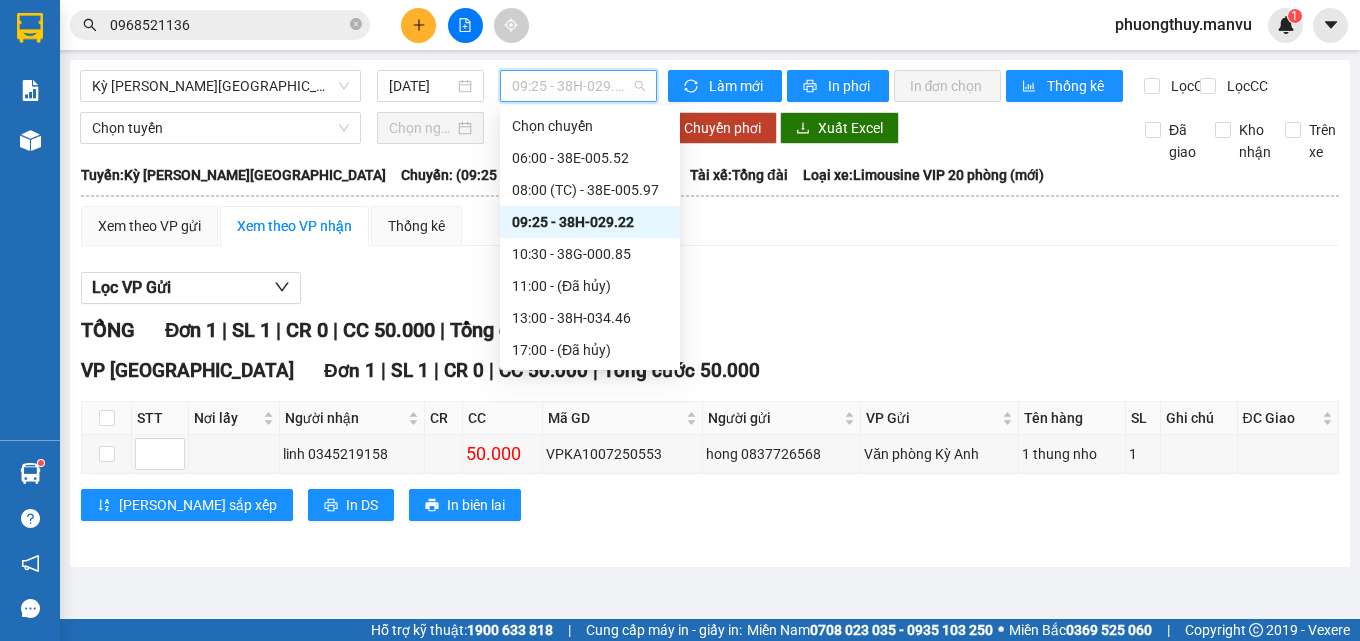 click on "09:25     - 38H-029.22" at bounding box center (578, 86) 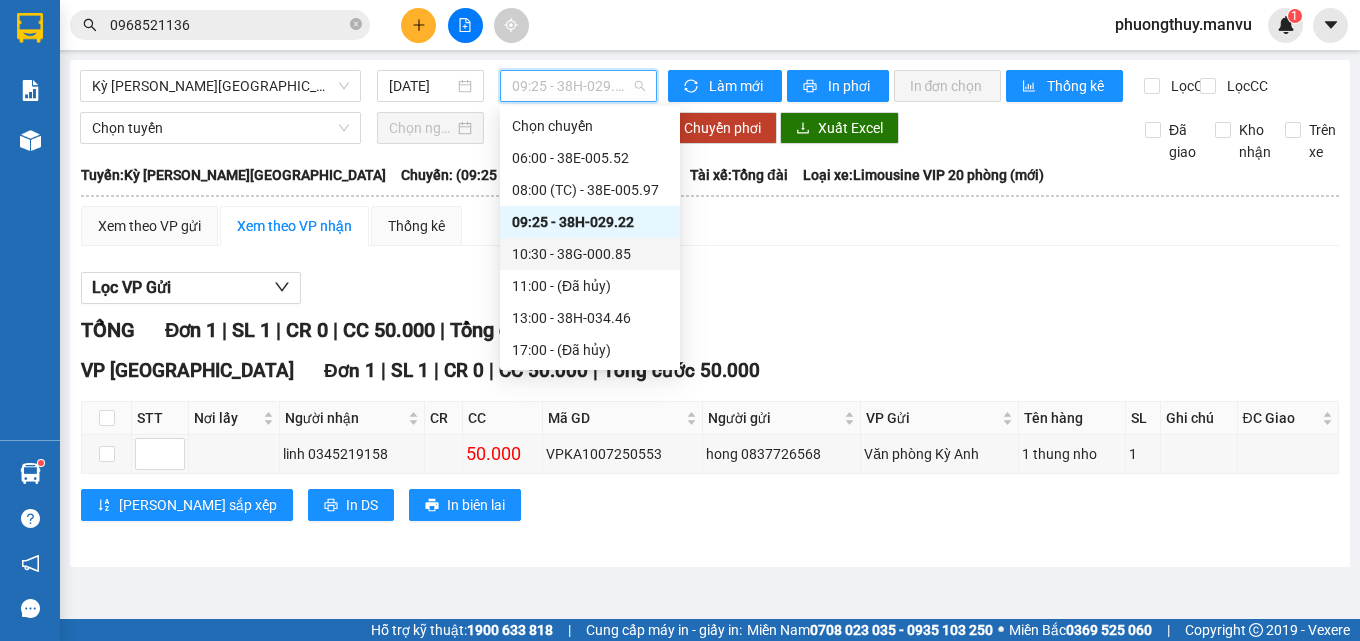 click on "10:30     - 38G-000.85" at bounding box center (590, 254) 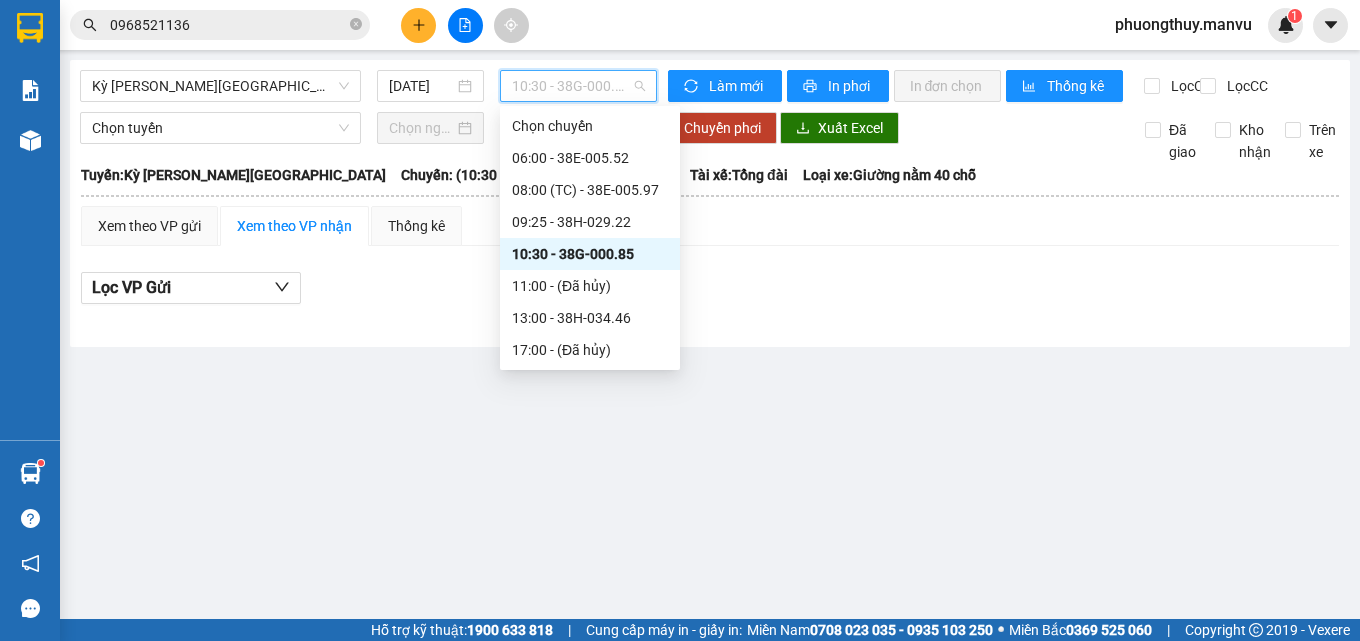 click on "10:30     - 38G-000.85" at bounding box center [578, 86] 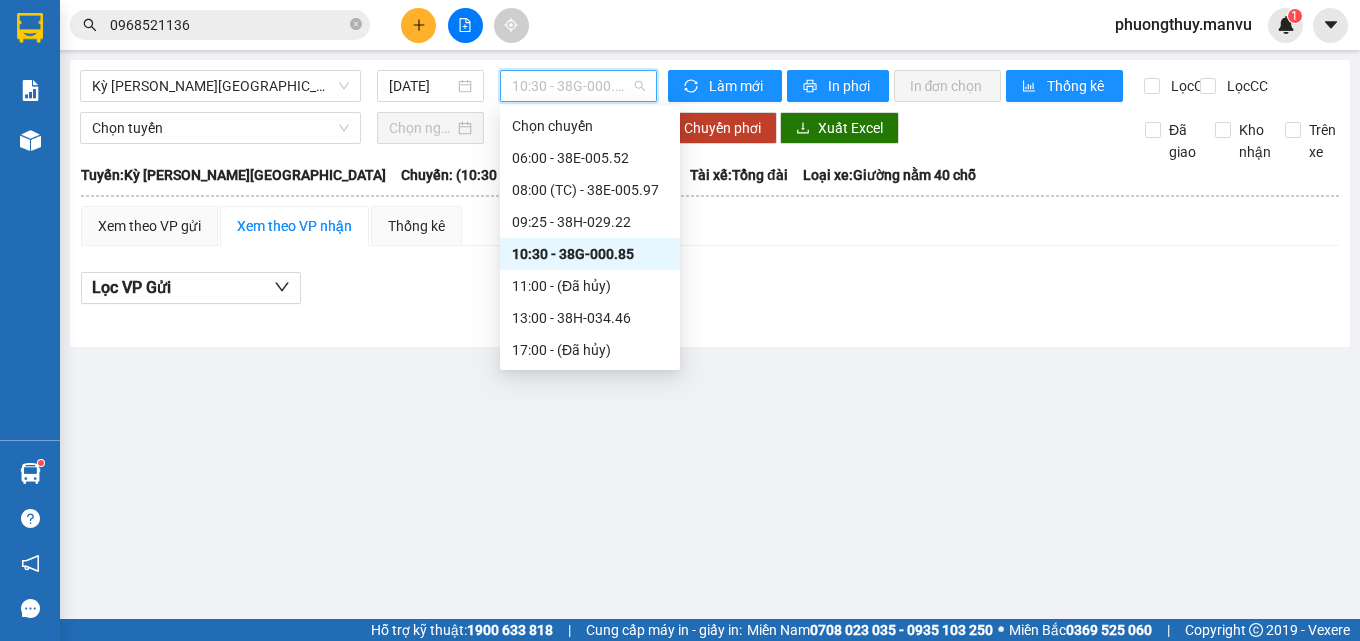 click on "10:30     - 38G-000.85" at bounding box center (590, 254) 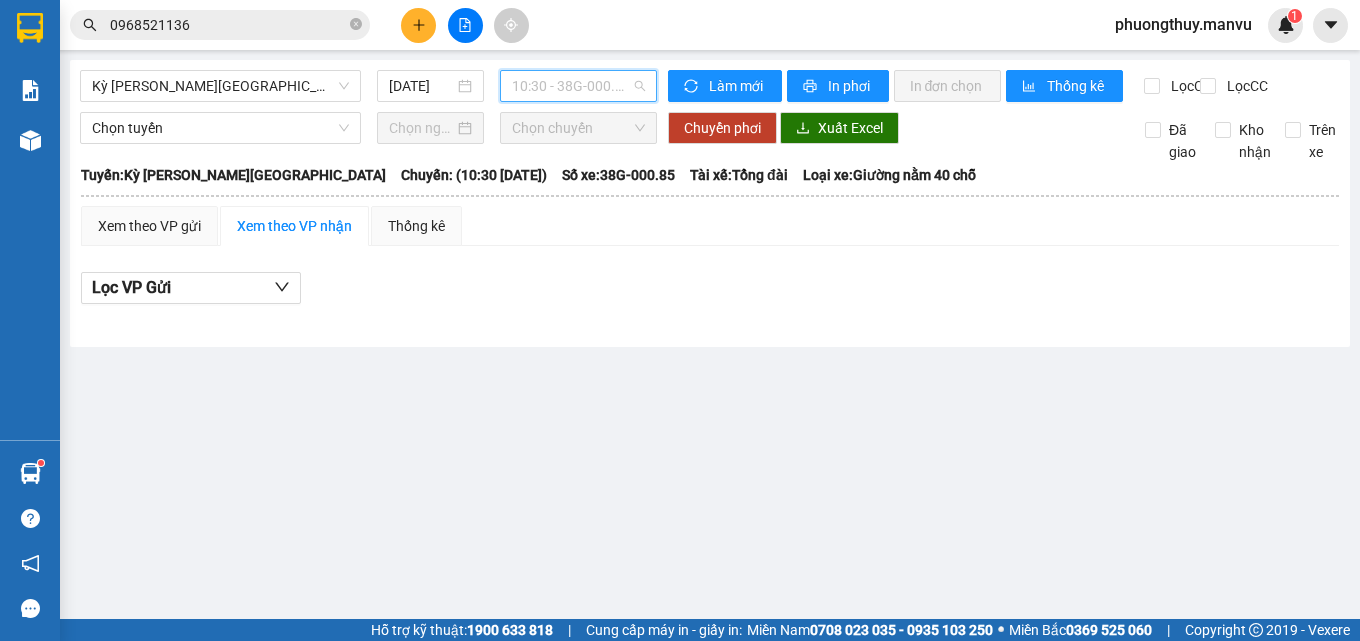 click on "10:30     - 38G-000.85" at bounding box center (578, 86) 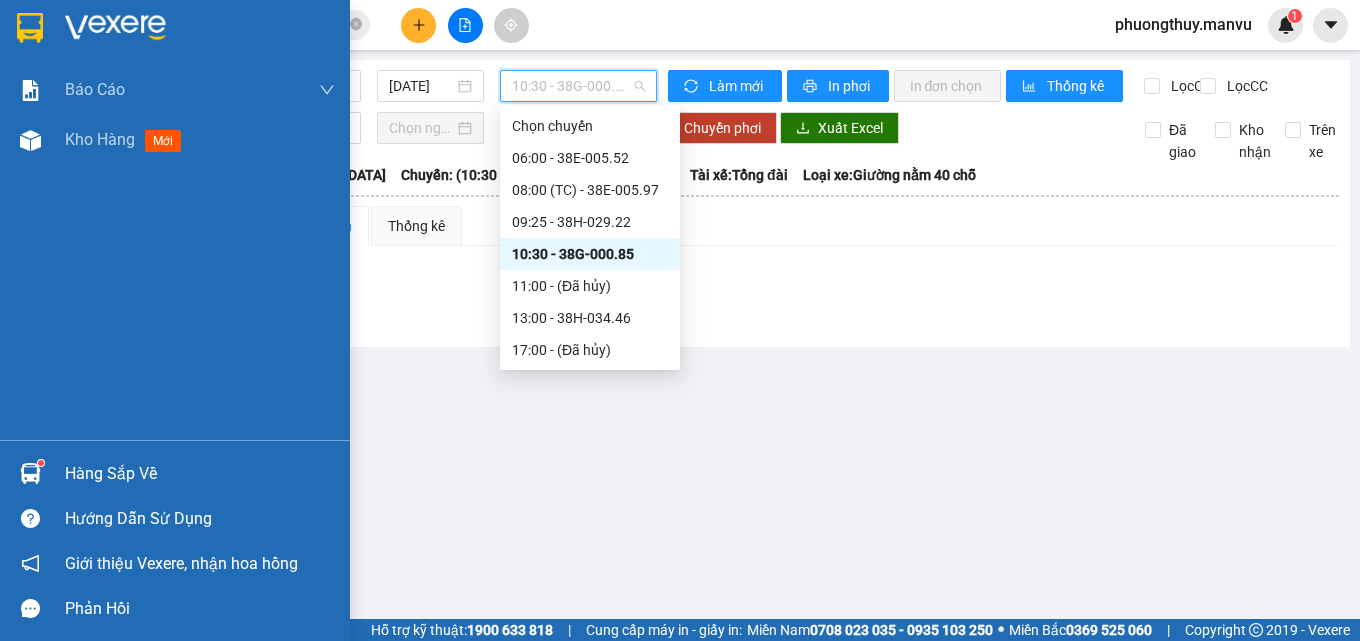 click at bounding box center [30, 28] 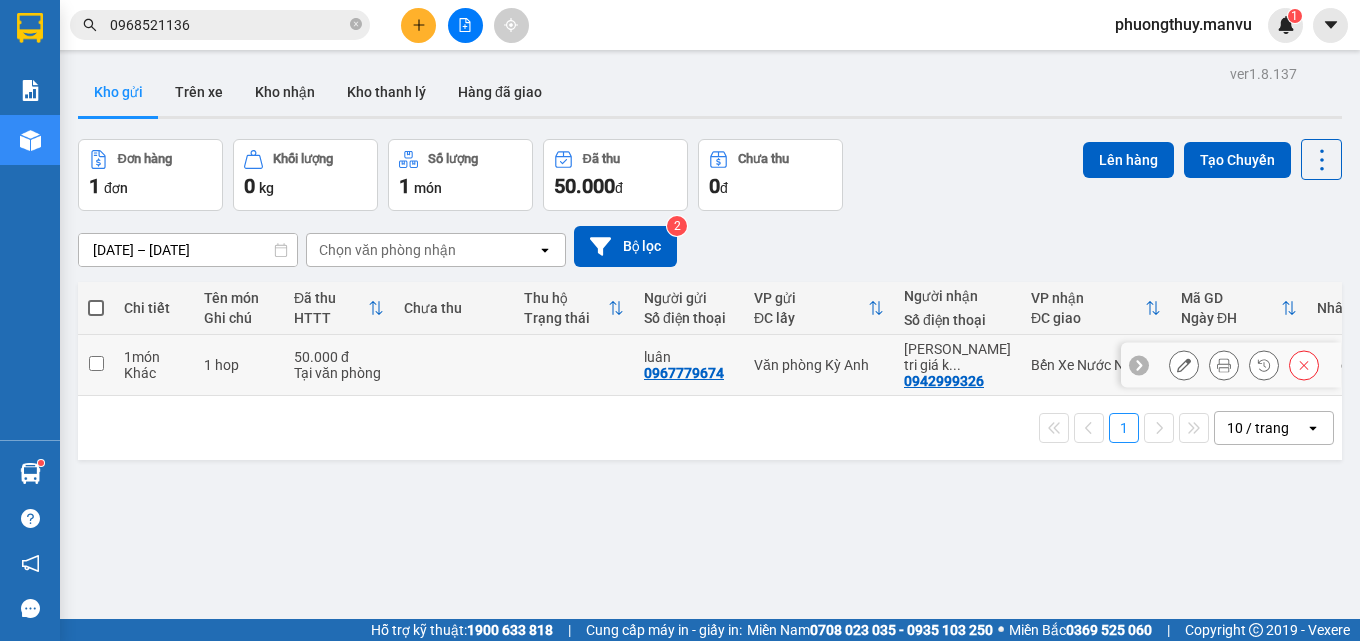 click on "Văn phòng Kỳ Anh" at bounding box center [819, 365] 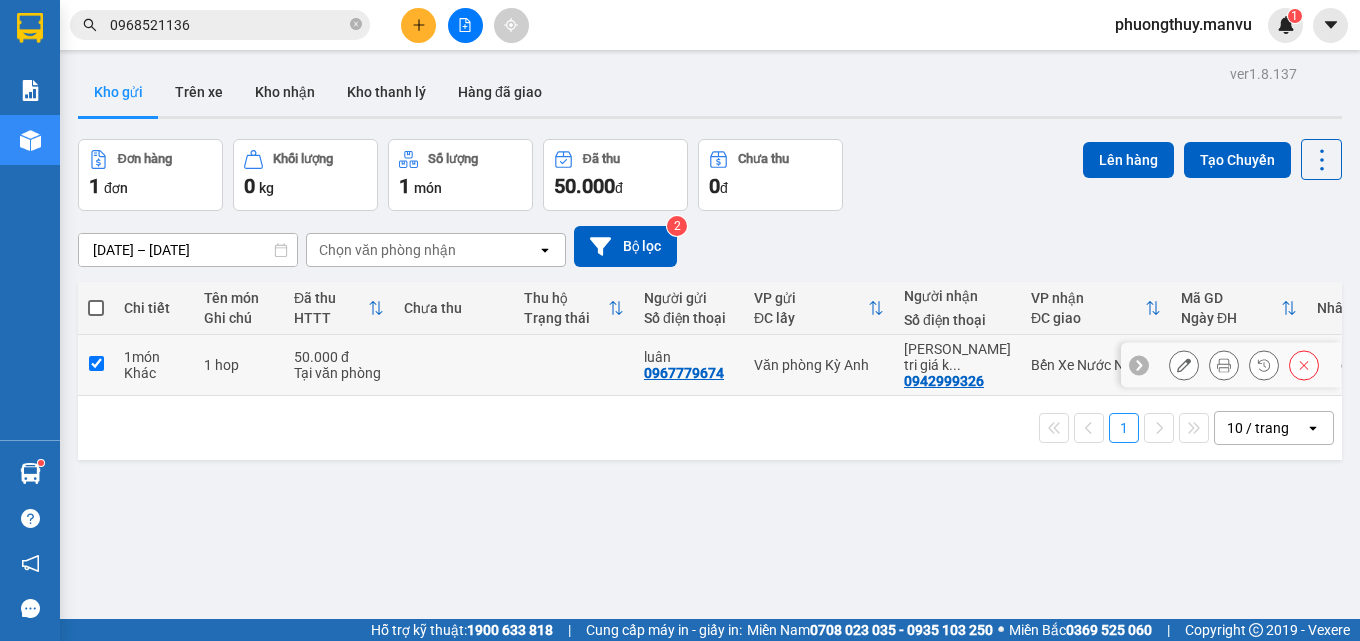 checkbox on "true" 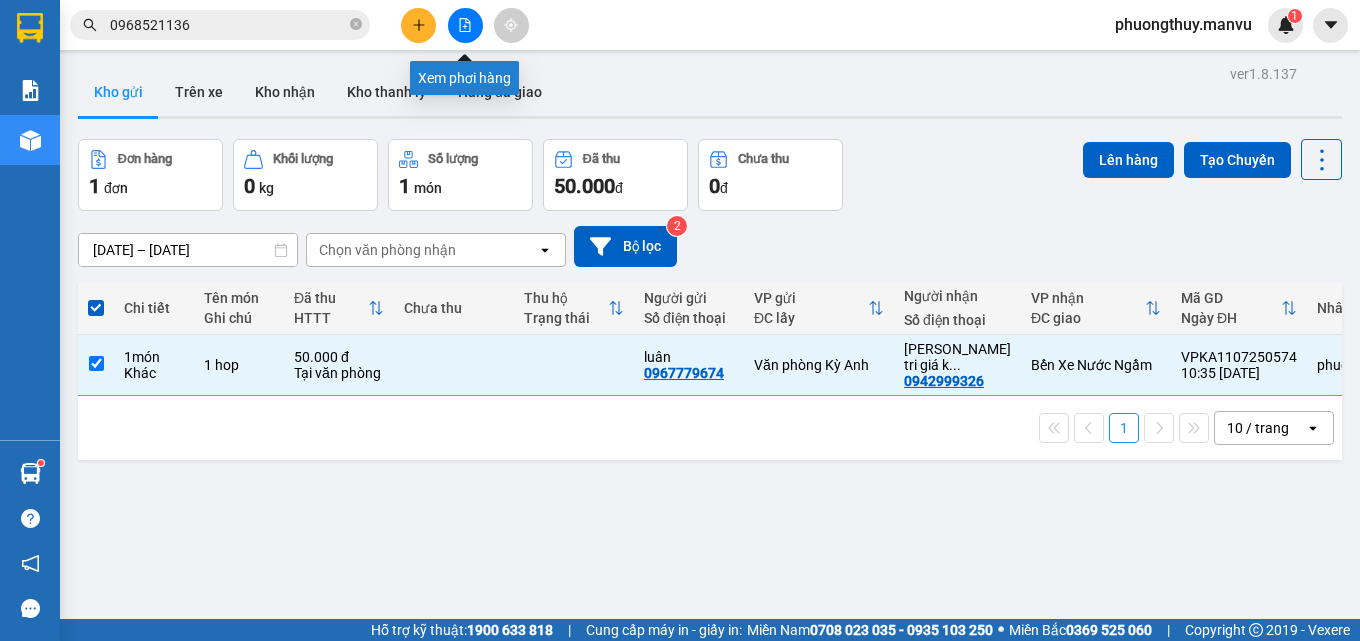 click at bounding box center [465, 25] 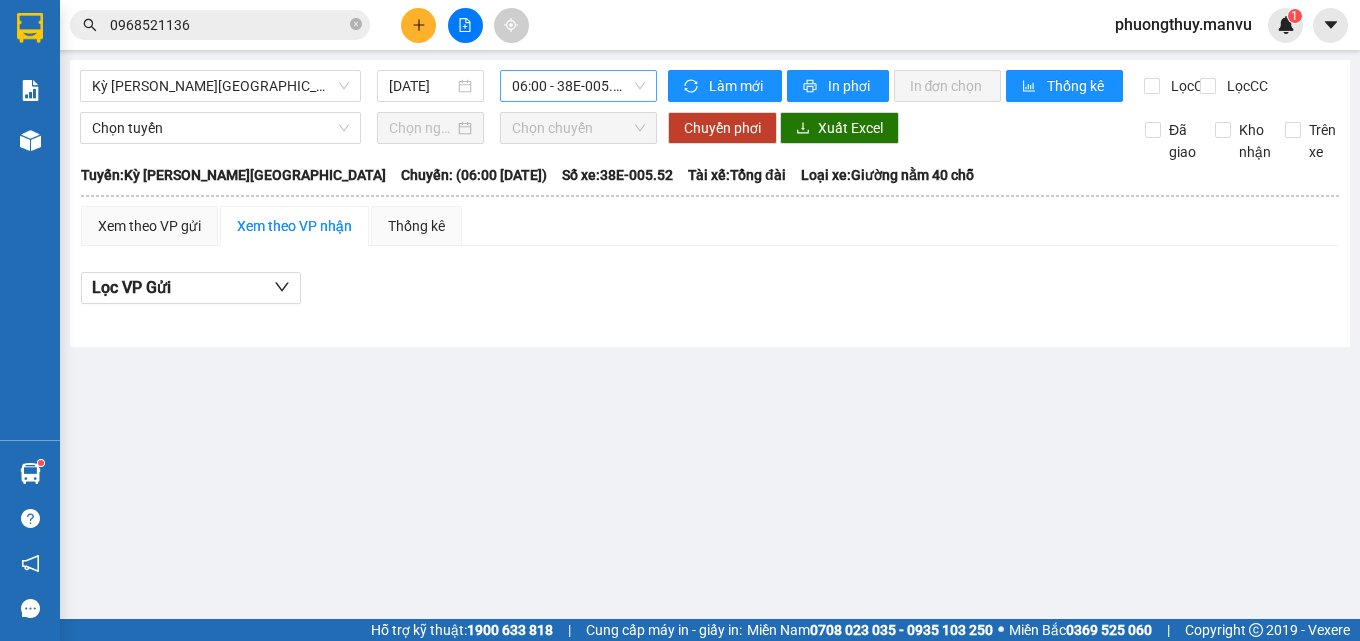 click on "06:00     - 38E-005.52" at bounding box center (578, 86) 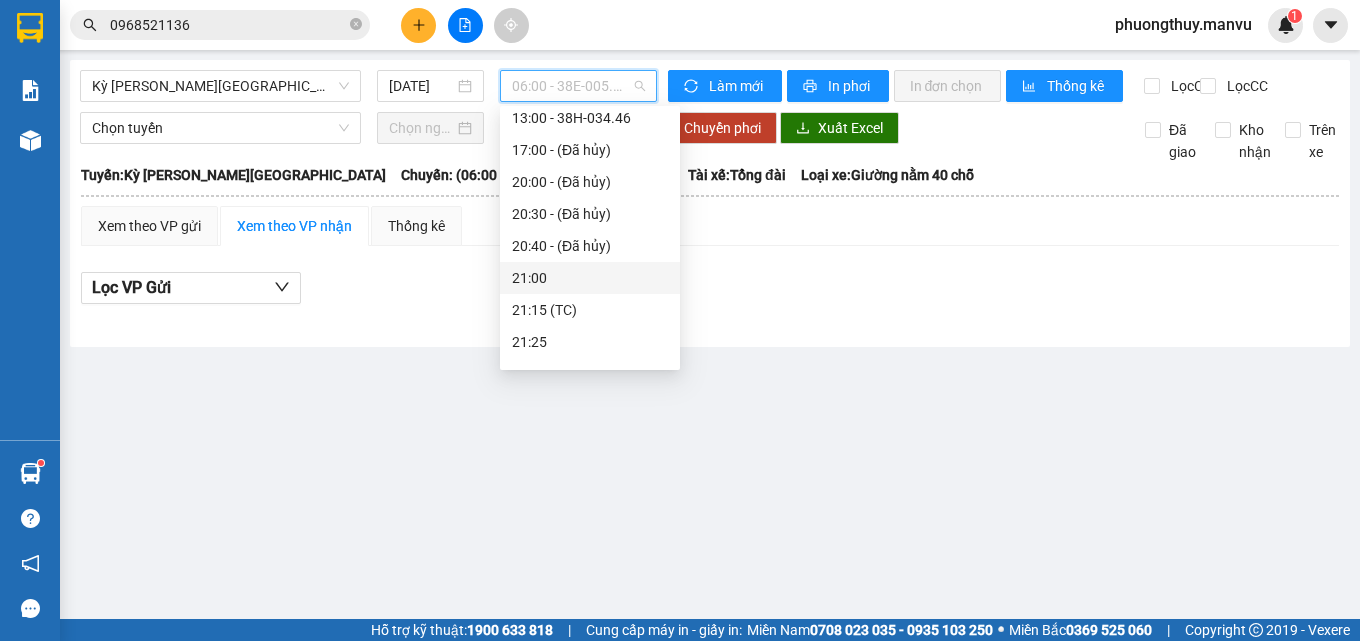 scroll, scrollTop: 0, scrollLeft: 0, axis: both 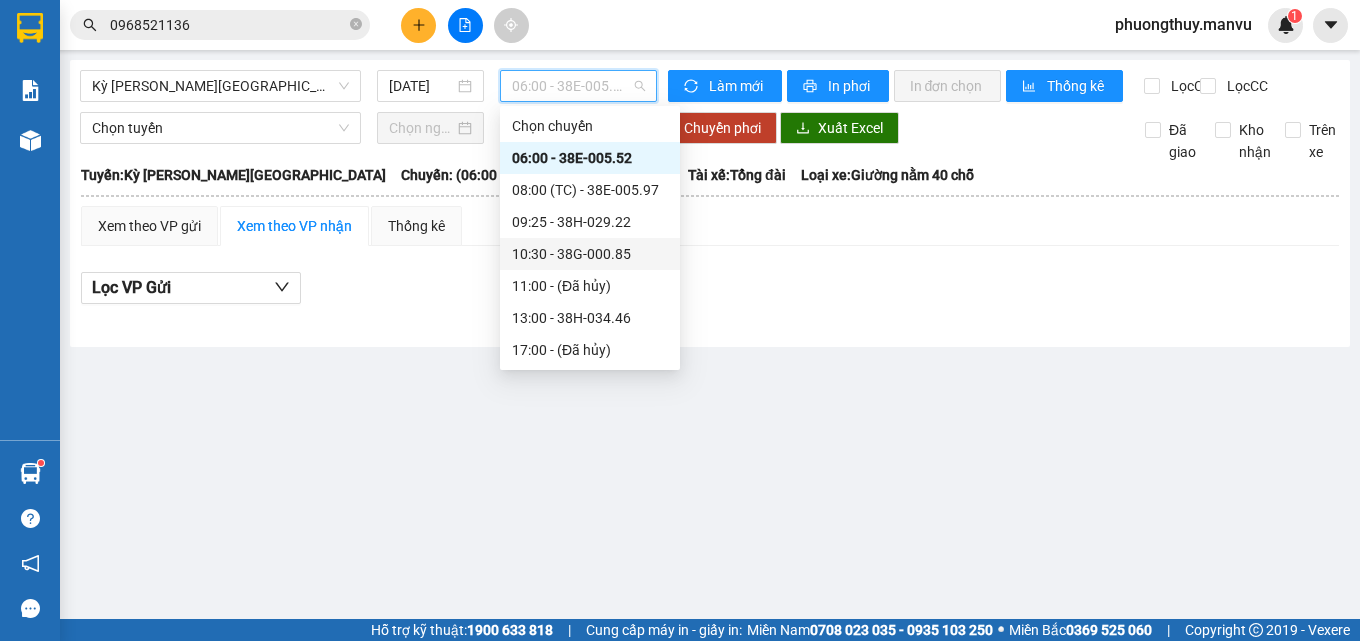 click on "10:30     - 38G-000.85" at bounding box center [590, 254] 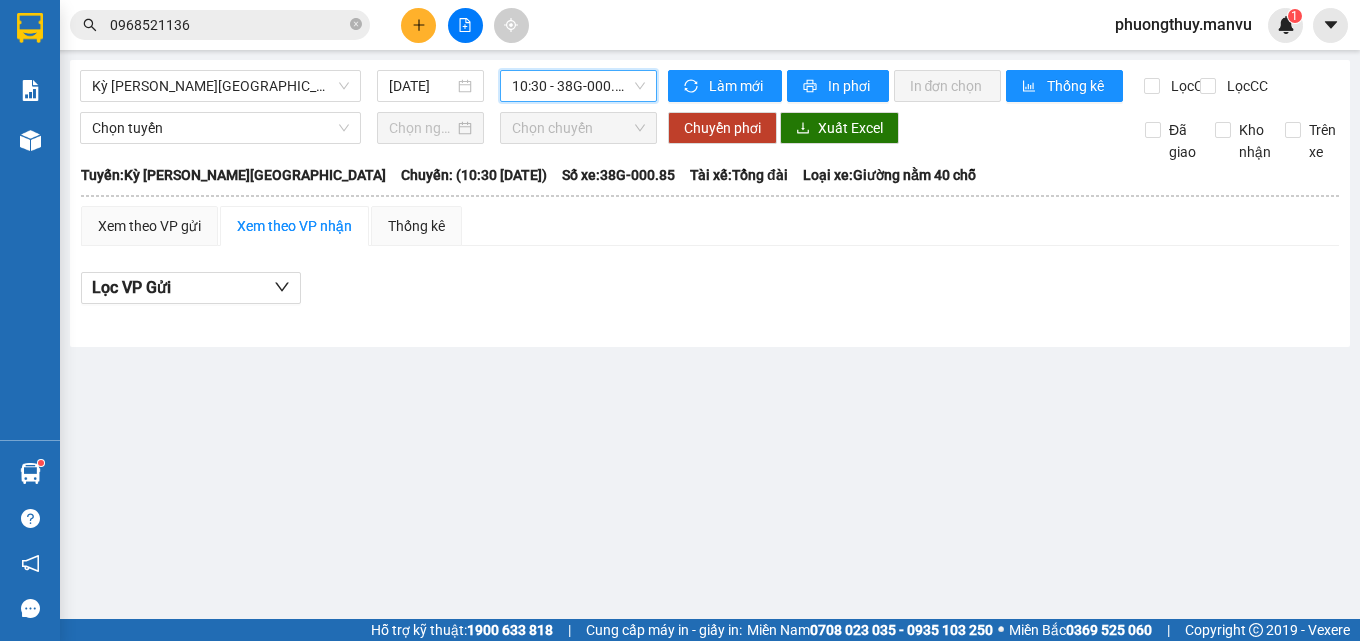 click on "10:30     - 38G-000.85" at bounding box center (578, 86) 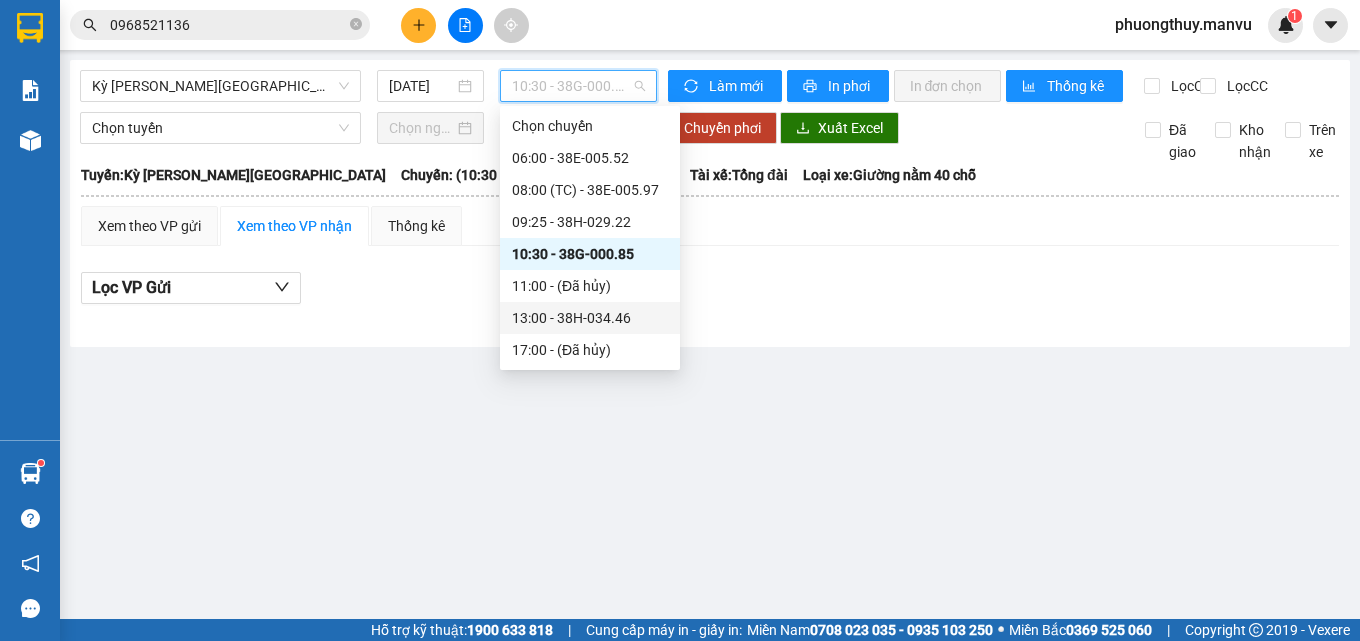 click on "13:00     - 38H-034.46" at bounding box center [590, 318] 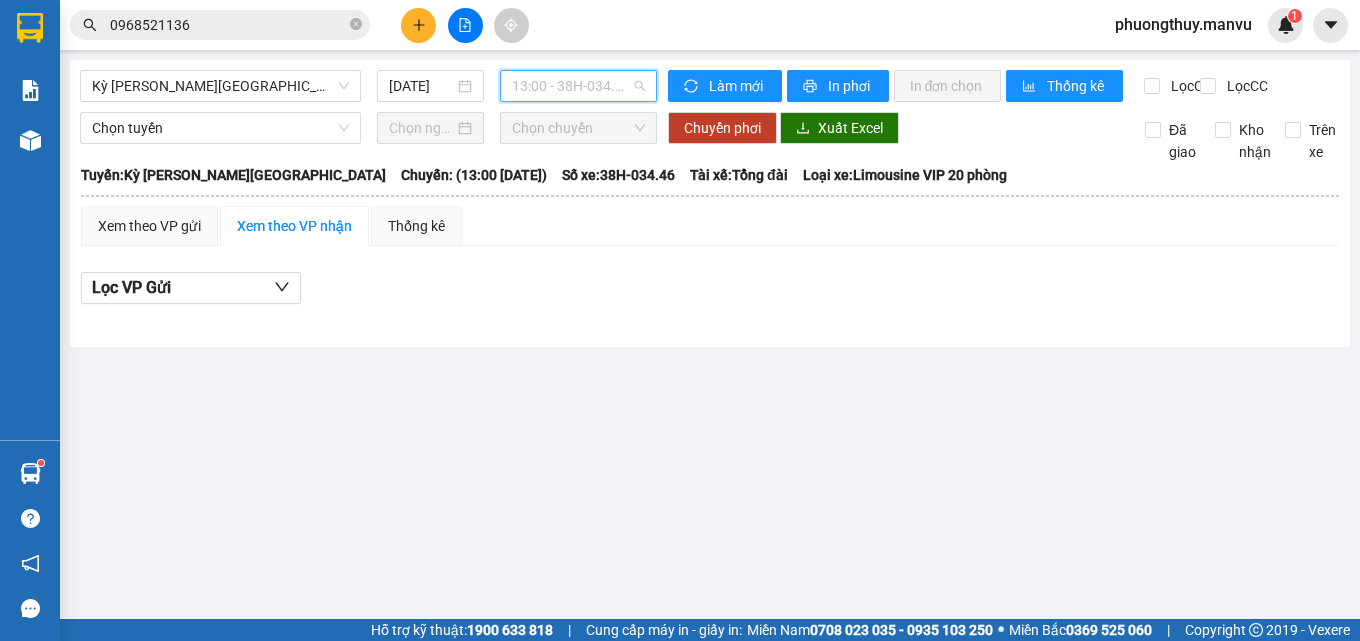 click on "13:00     - 38H-034.46" at bounding box center (578, 86) 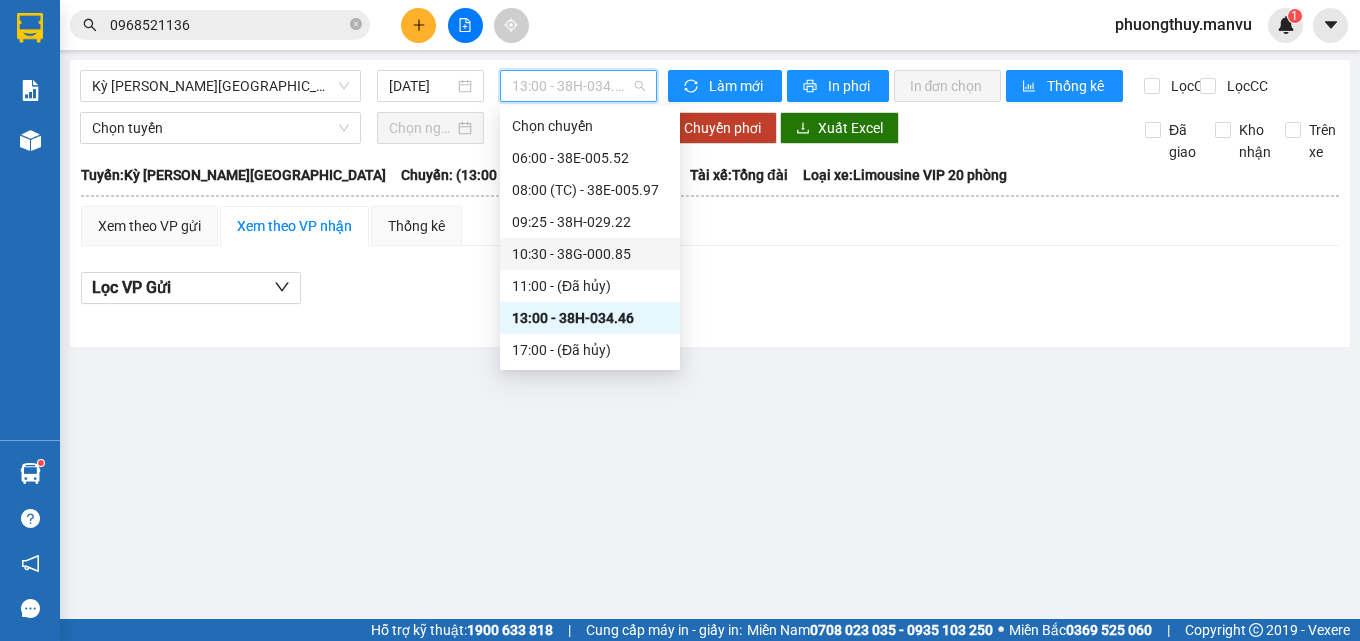 click on "10:30     - 38G-000.85" at bounding box center (590, 254) 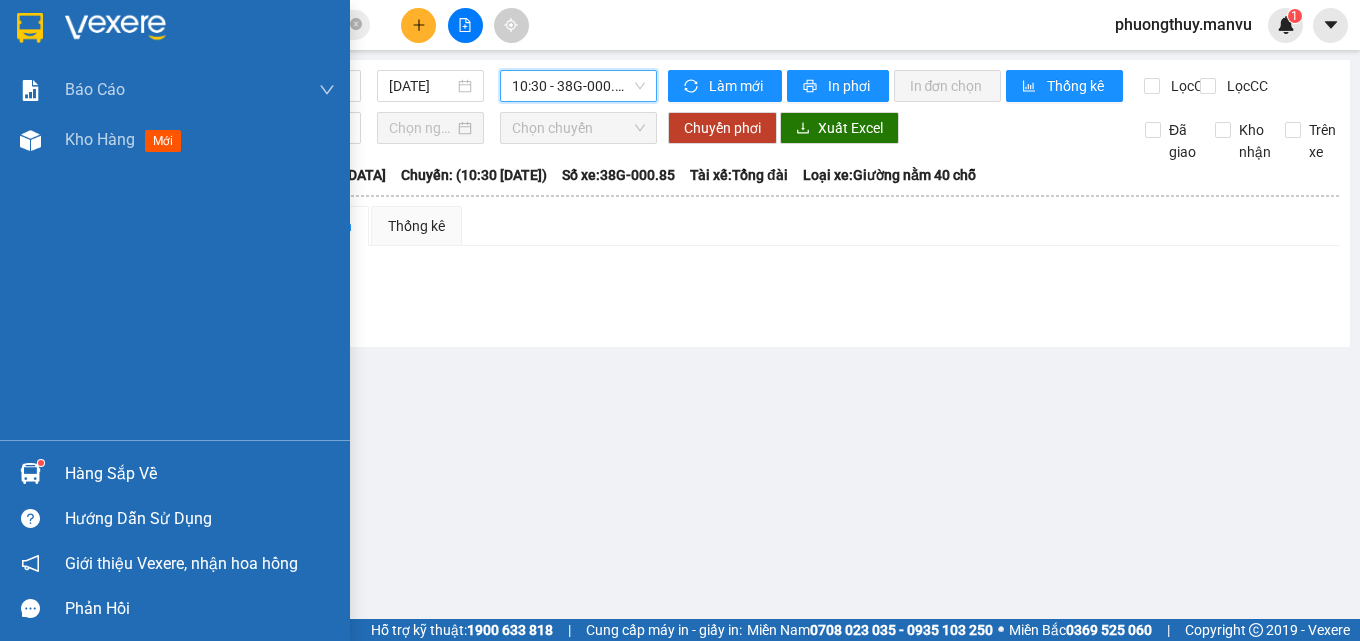 click at bounding box center [30, 28] 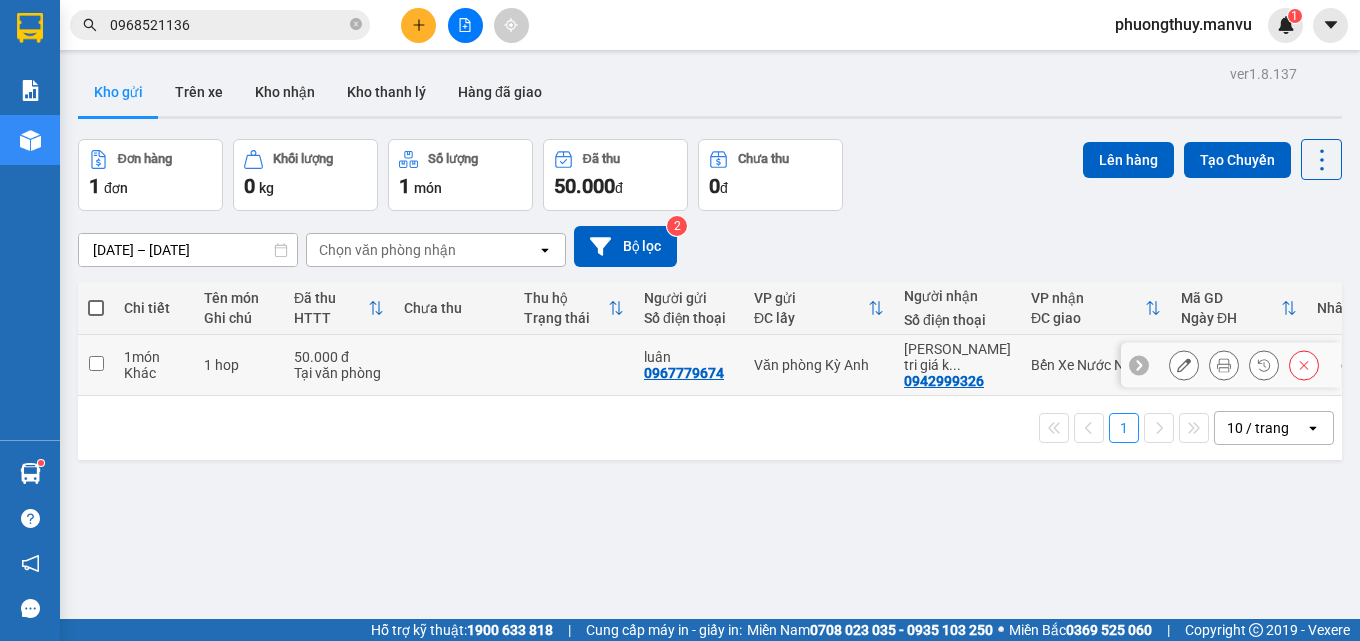 click at bounding box center [1184, 365] 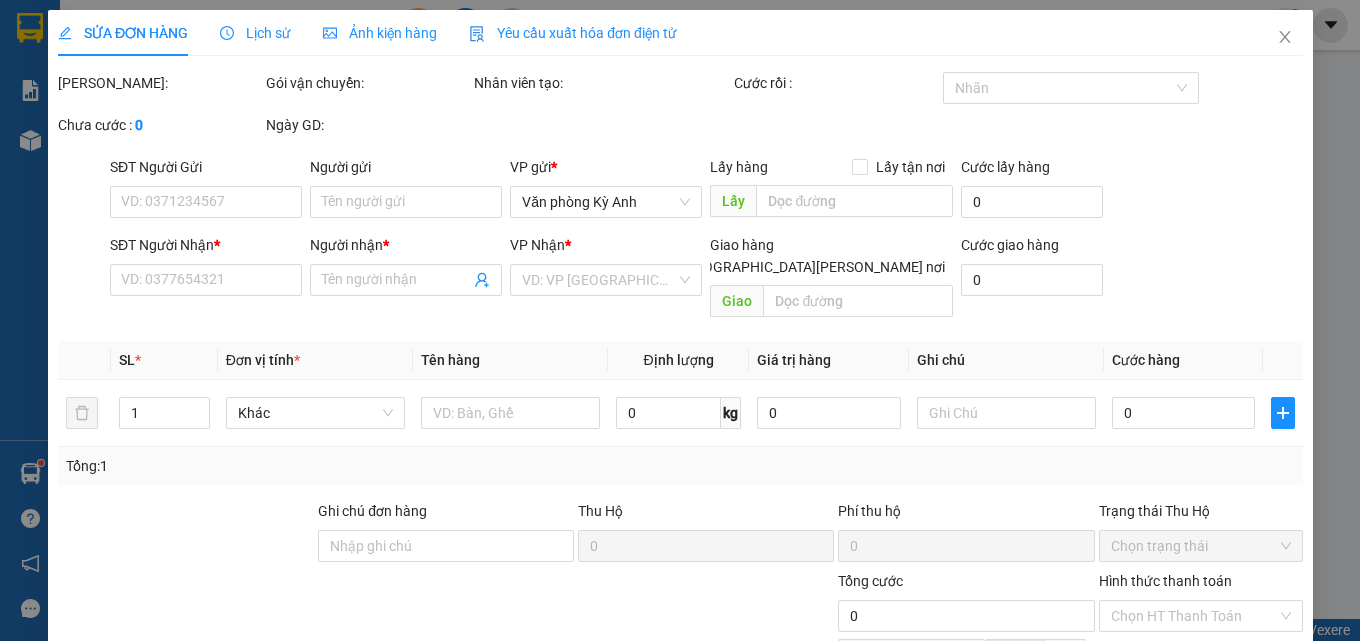 type on "0967779674" 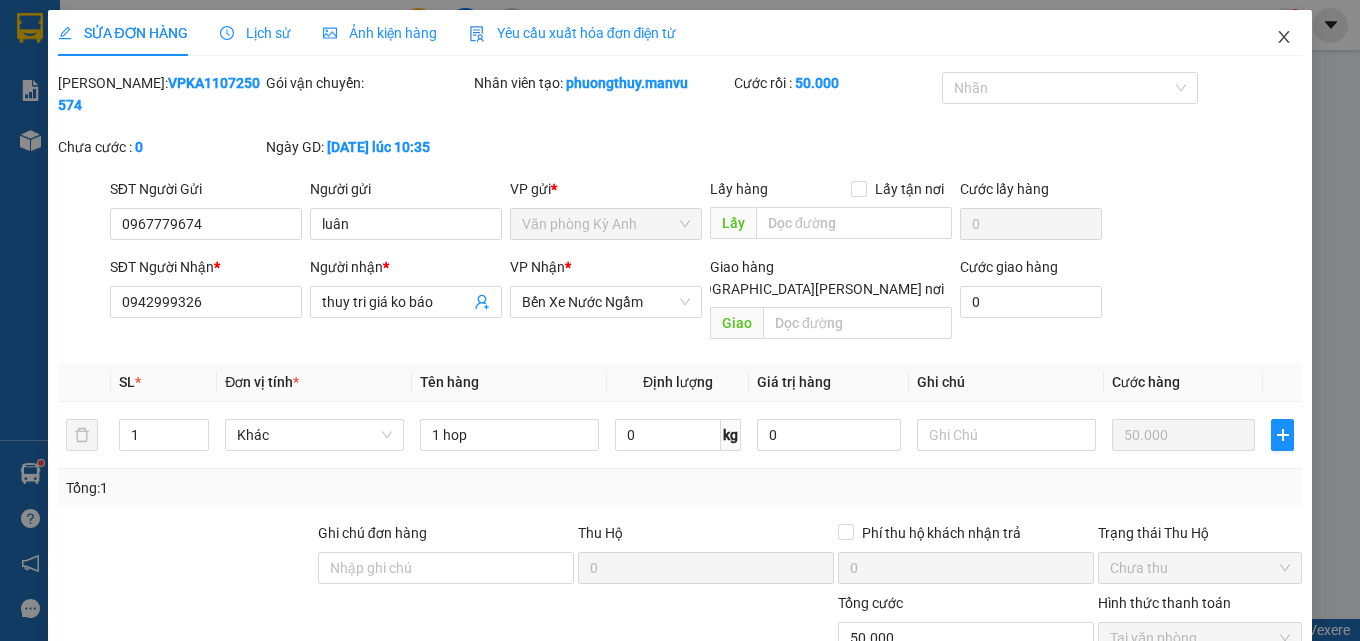 click at bounding box center [1284, 38] 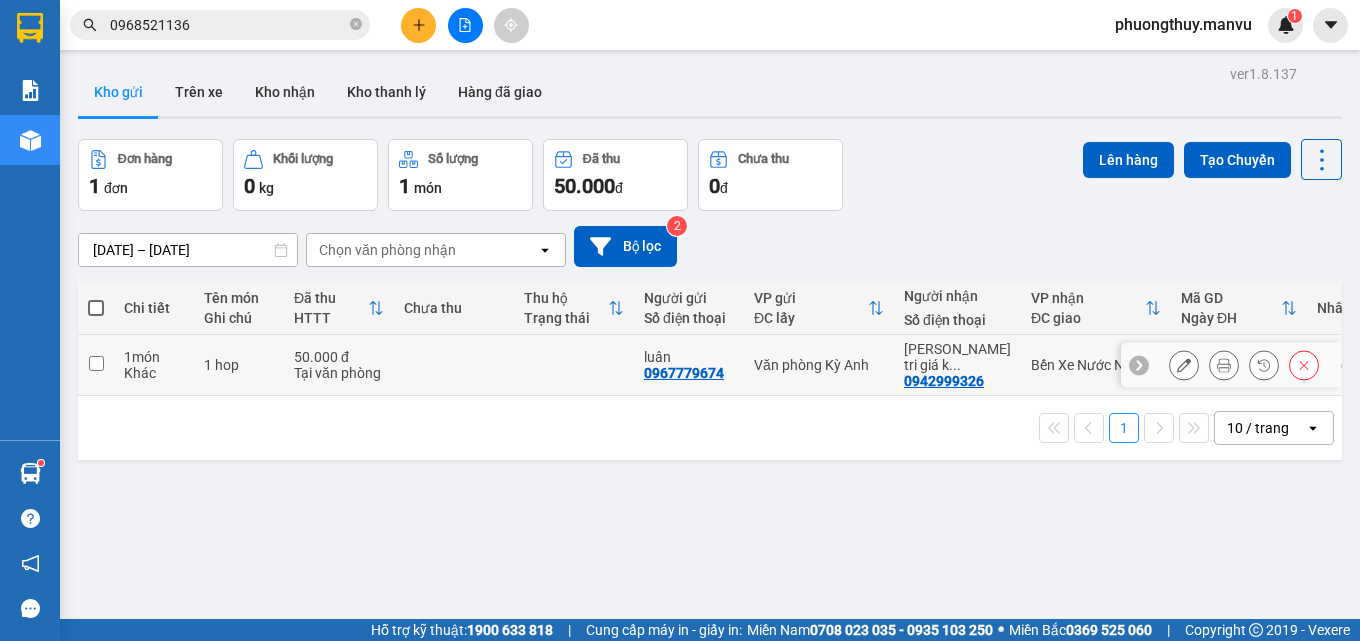 click on "[PERSON_NAME] tri giá k ... 0942999326" at bounding box center [957, 365] 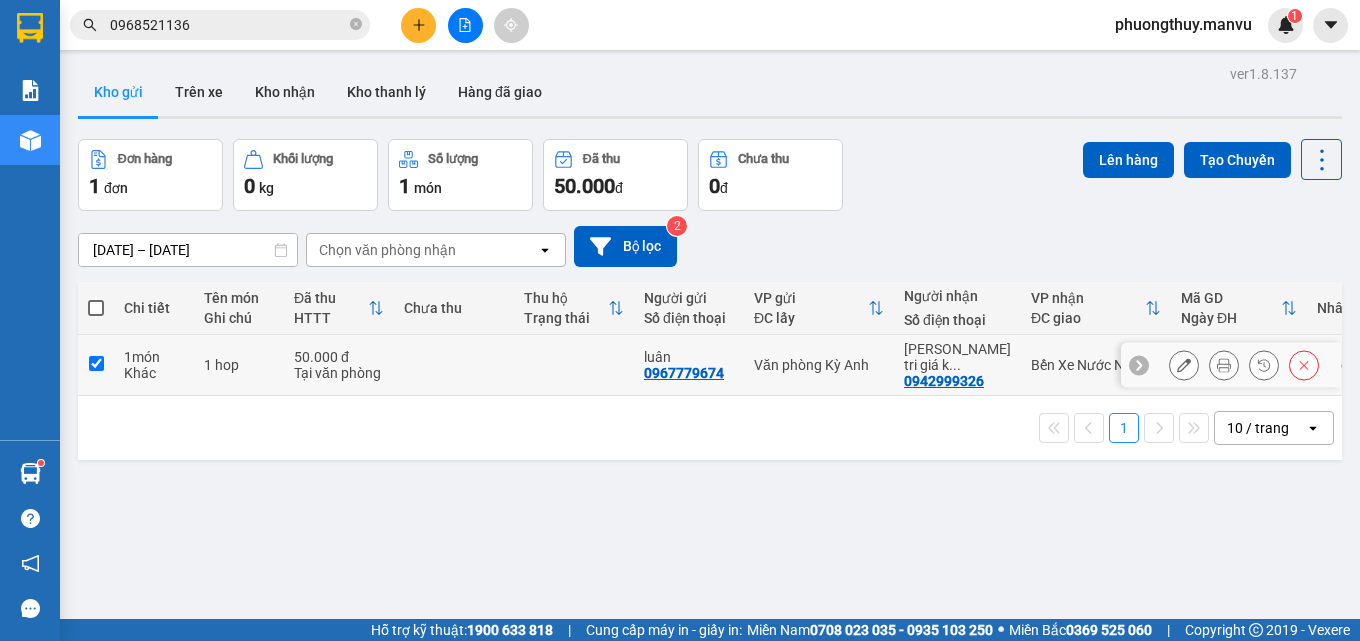 checkbox on "true" 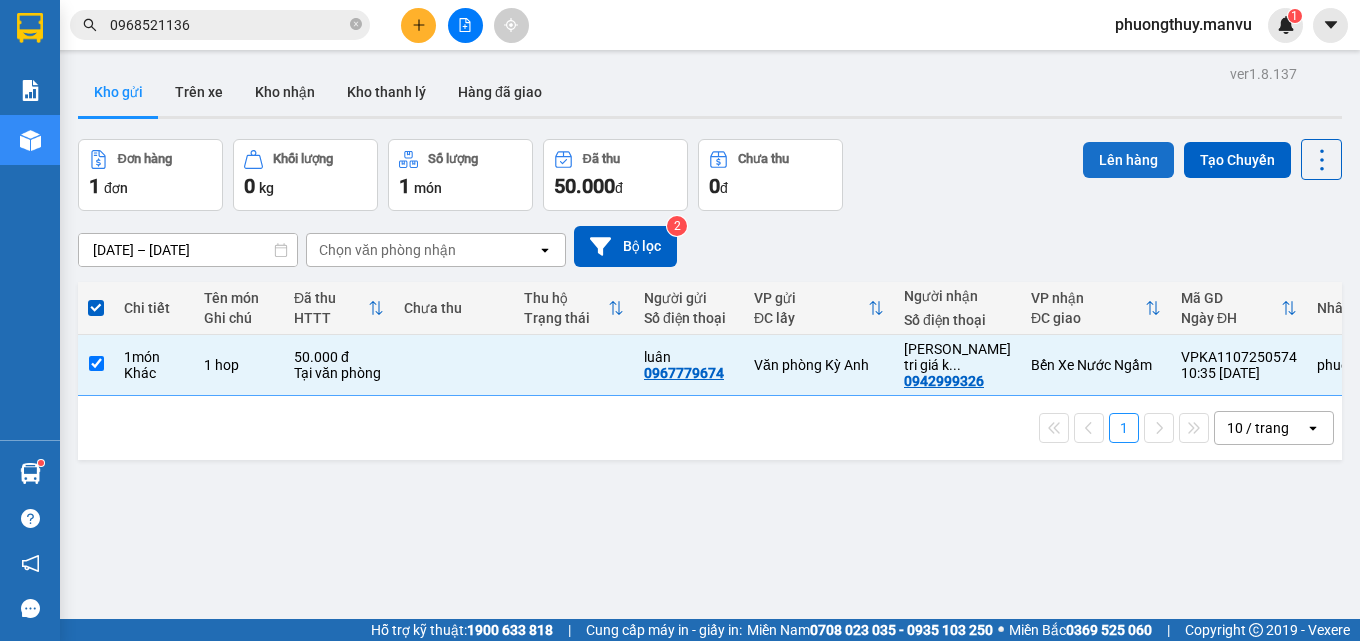 click on "Lên hàng" at bounding box center (1128, 160) 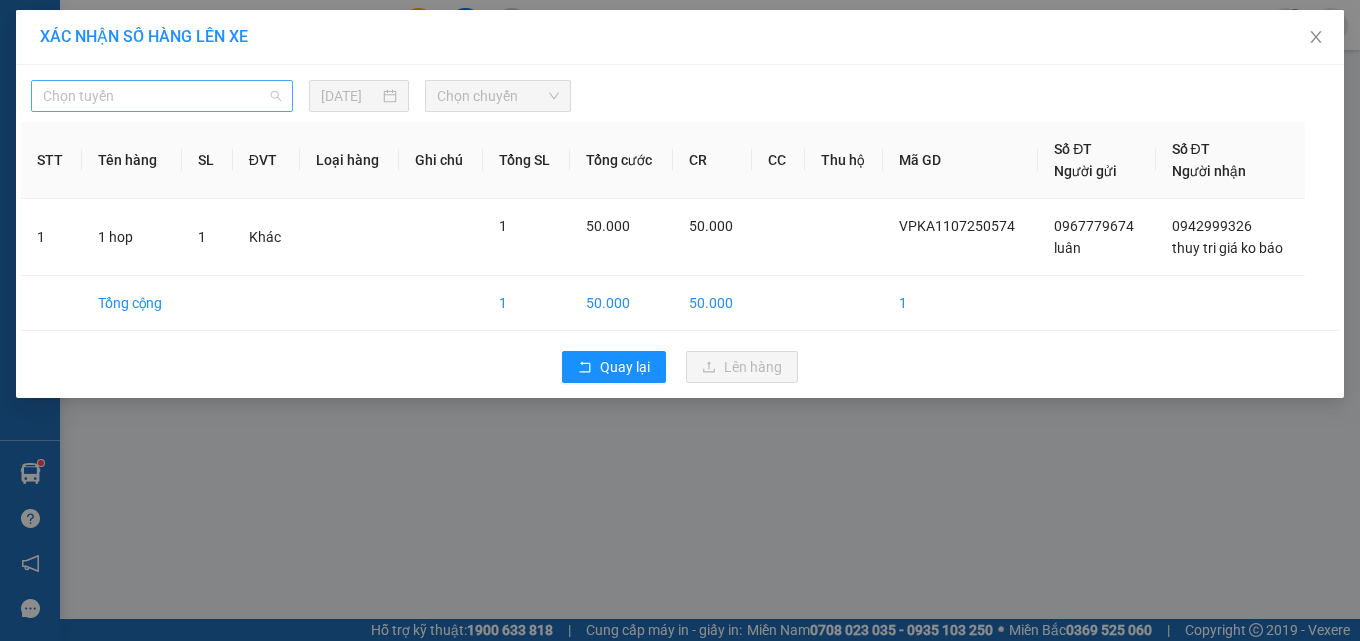 click on "Chọn tuyến" at bounding box center (162, 96) 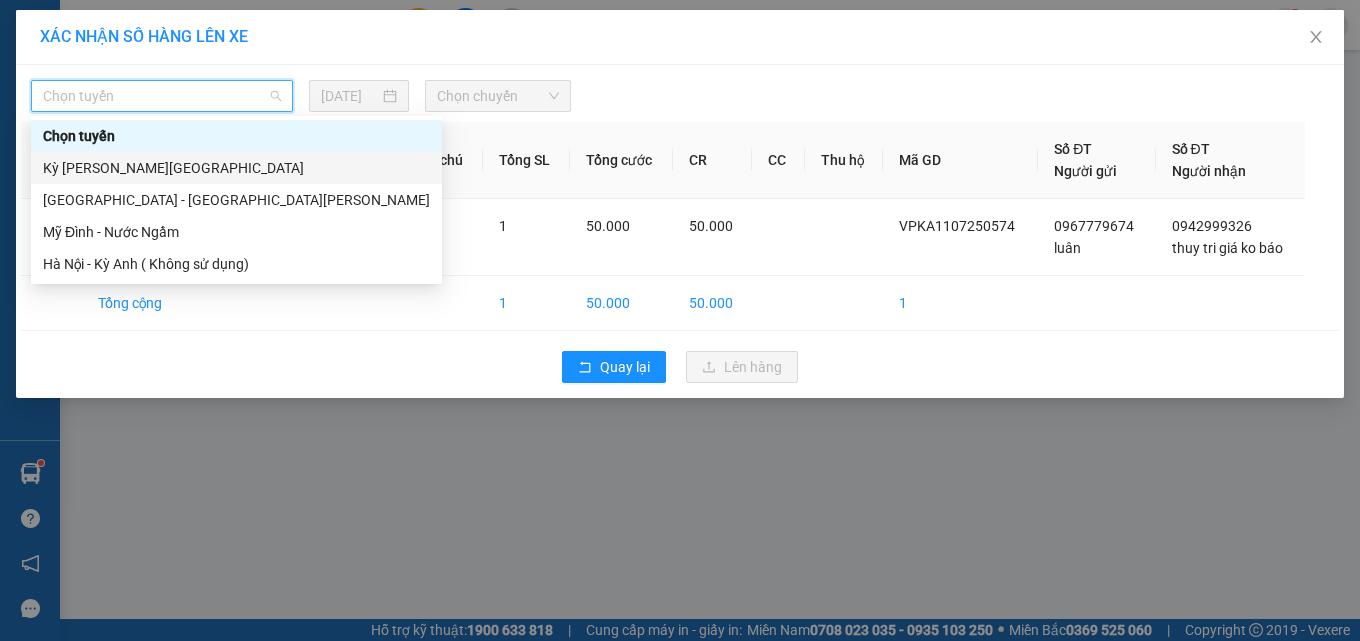 click on "Kỳ [PERSON_NAME][GEOGRAPHIC_DATA]" at bounding box center [236, 168] 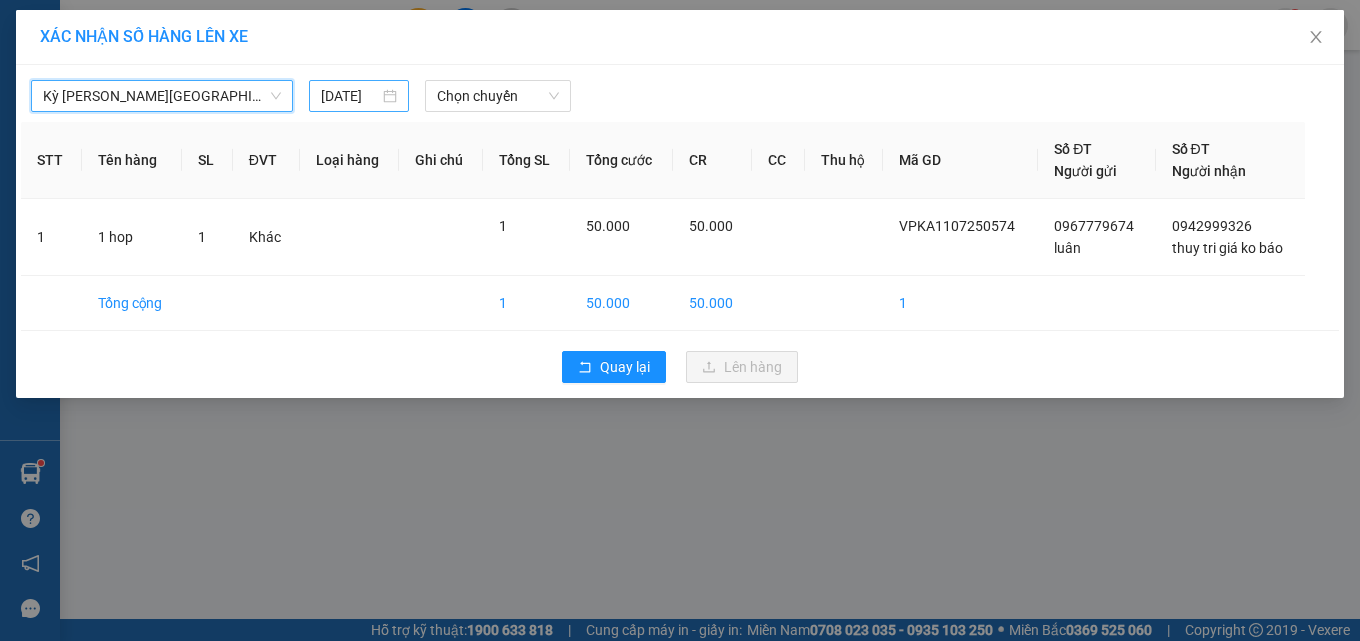 click on "[DATE]" at bounding box center (350, 96) 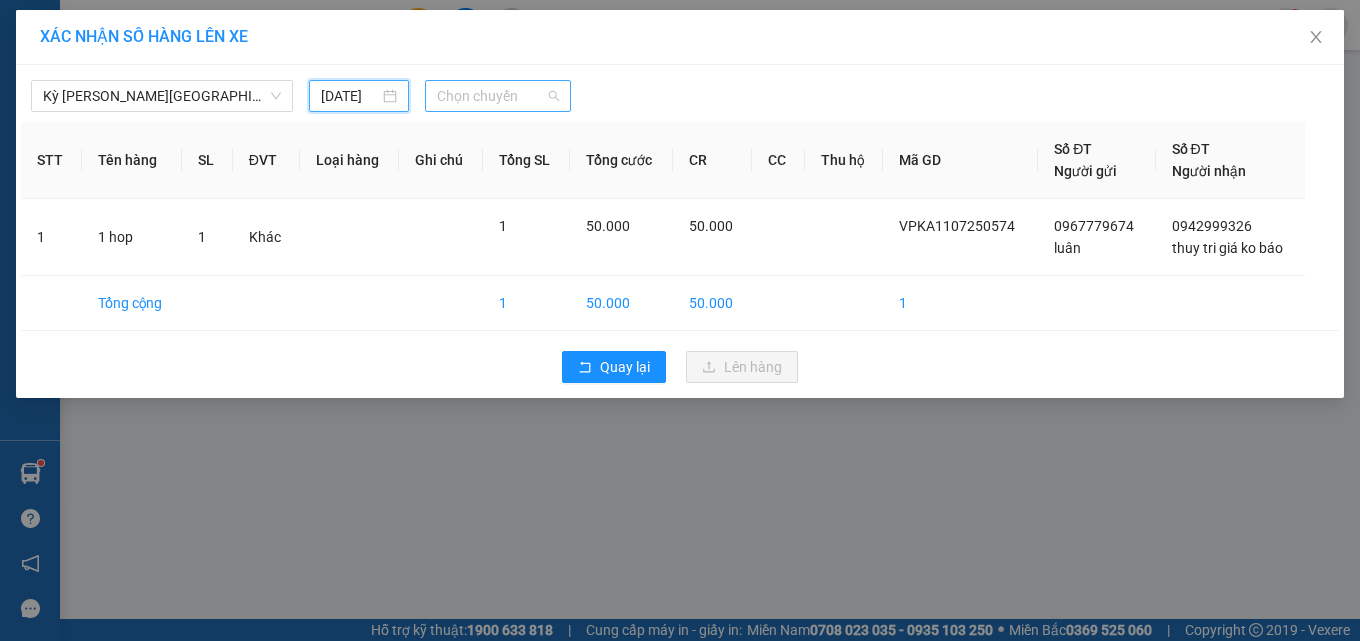 click on "Chọn chuyến" at bounding box center (498, 96) 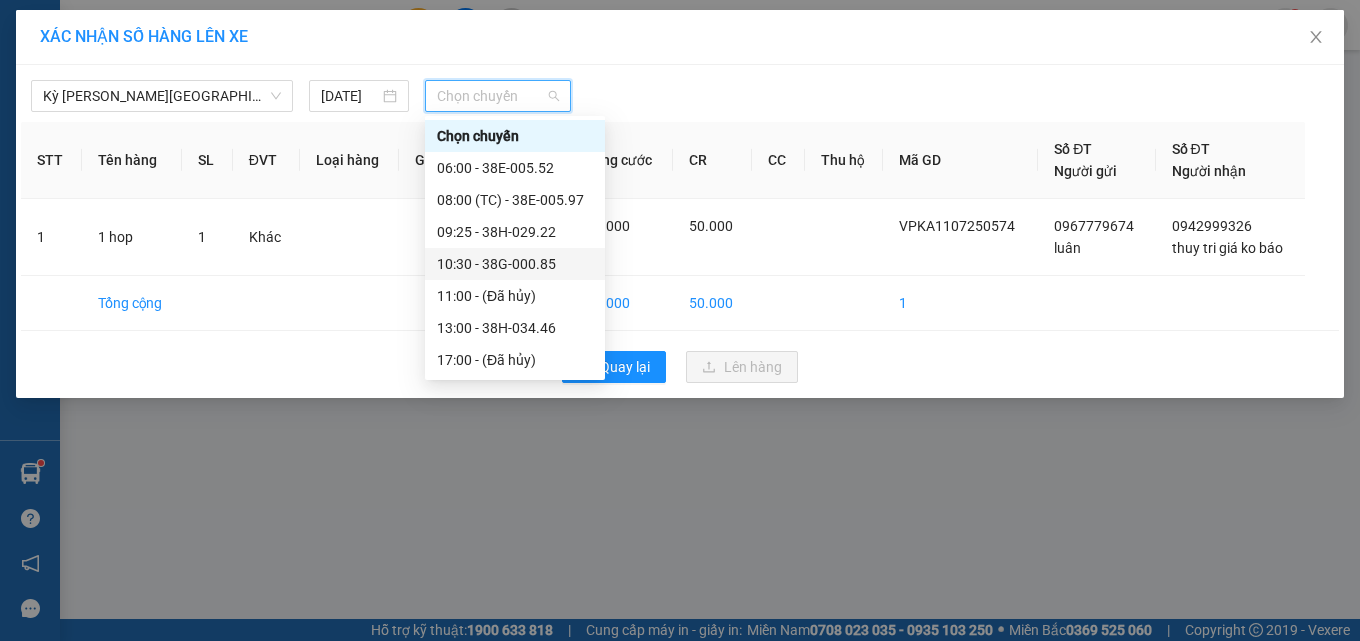 click on "10:30     - 38G-000.85" at bounding box center [515, 264] 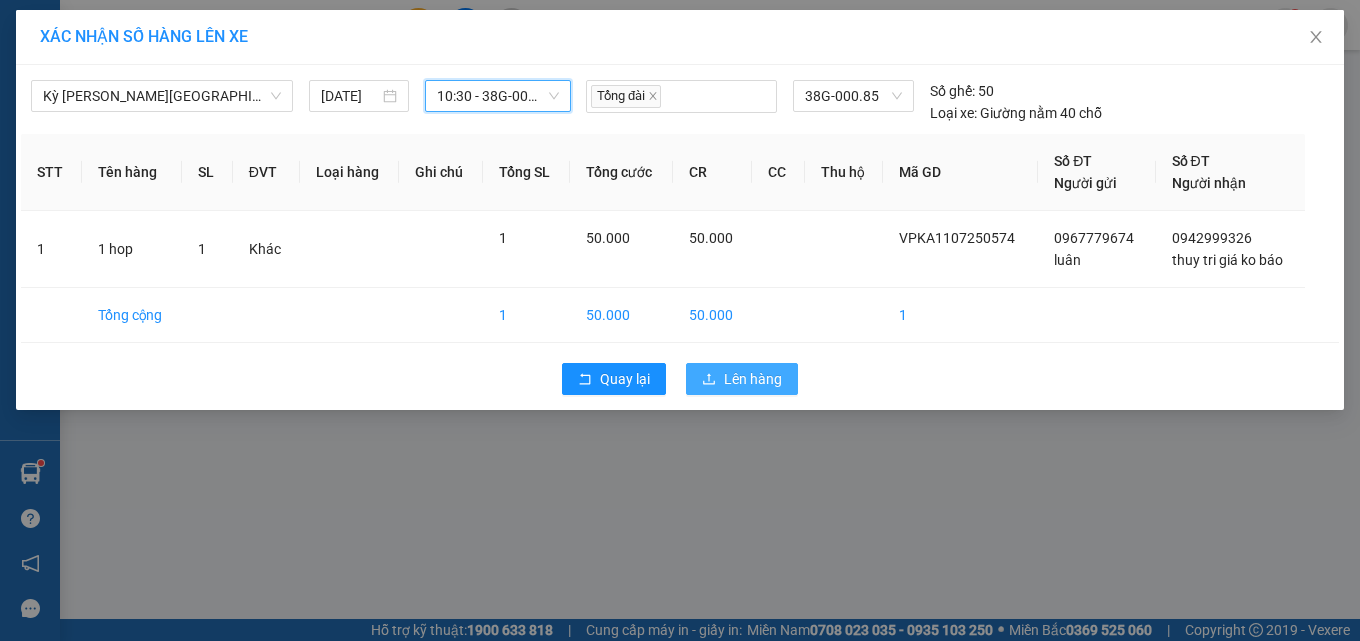 click on "Lên hàng" at bounding box center [753, 379] 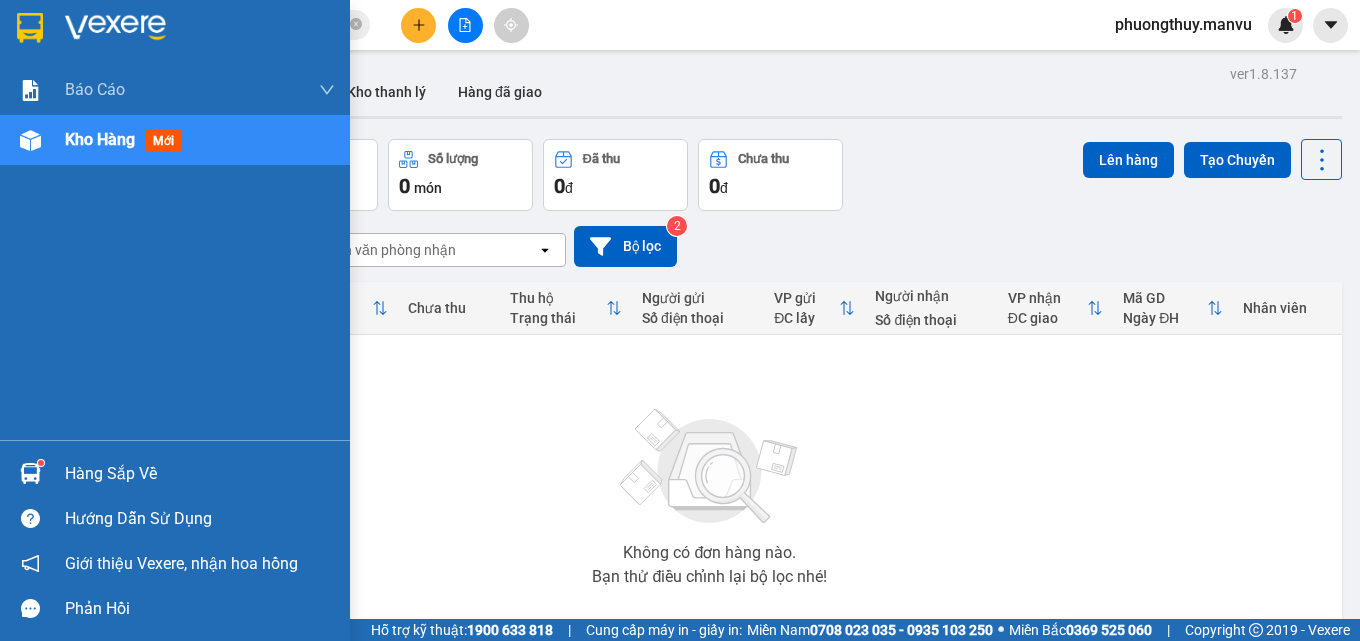 click at bounding box center [30, 28] 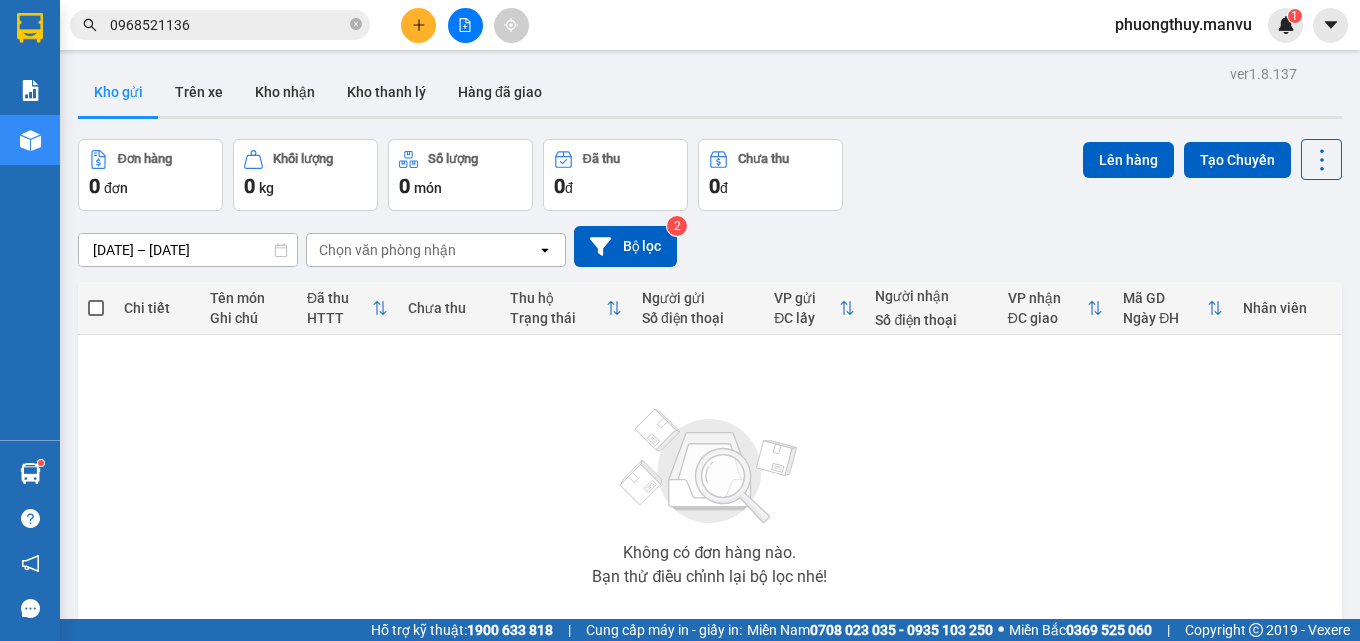 click on "0968521136" at bounding box center [228, 25] 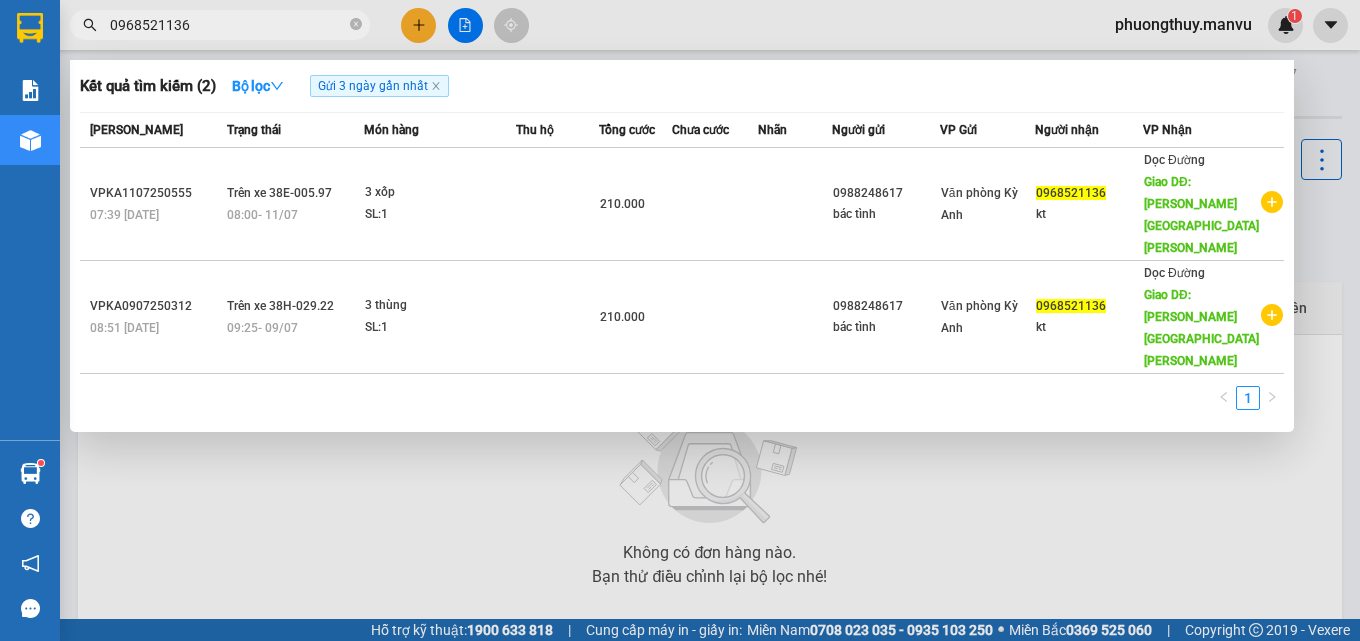 click at bounding box center (680, 320) 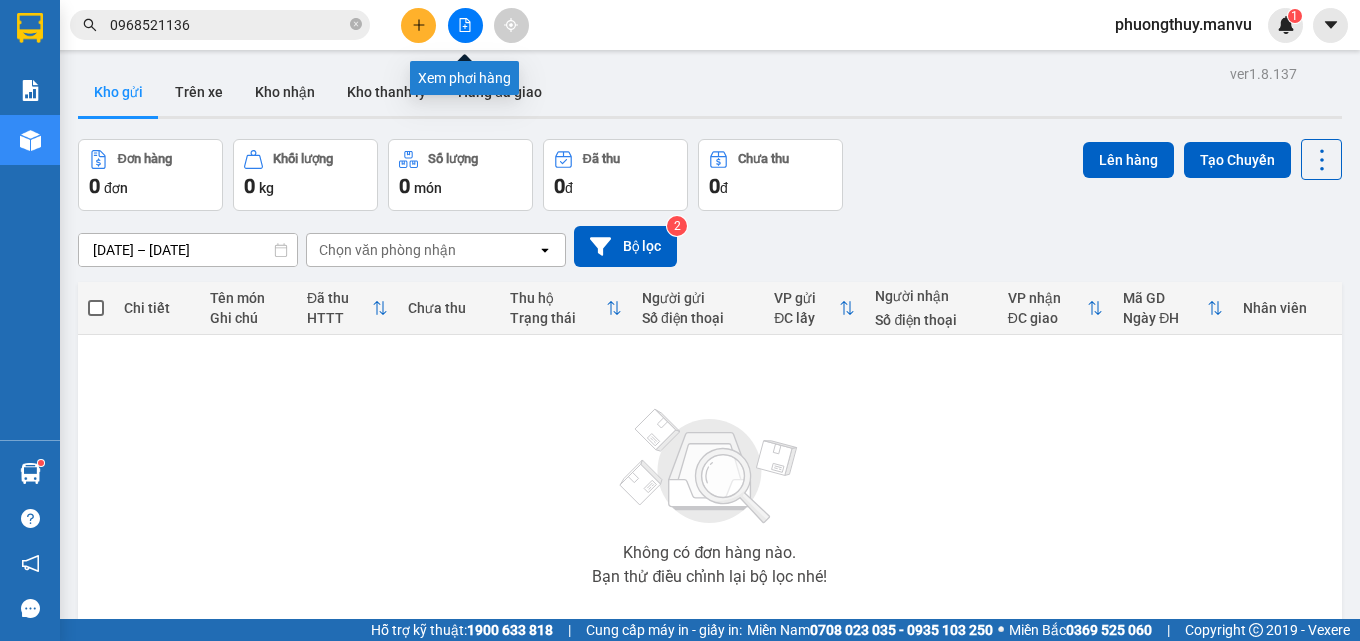click at bounding box center (465, 25) 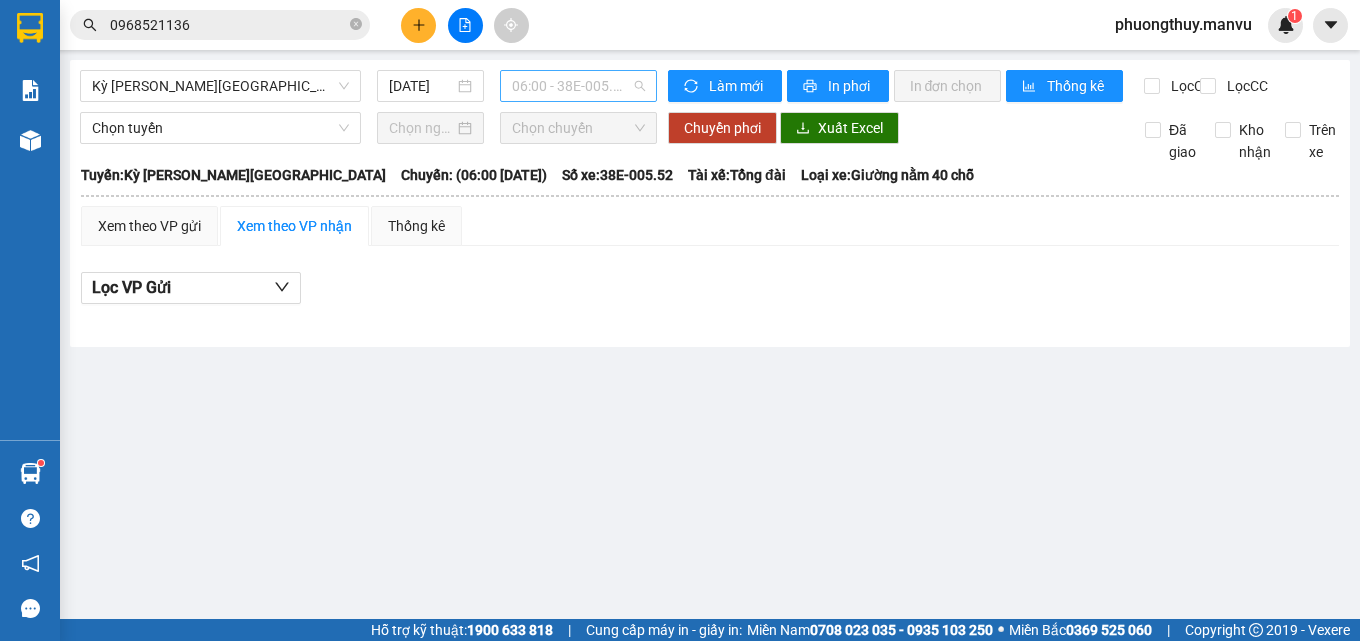 click on "06:00     - 38E-005.52" at bounding box center [578, 86] 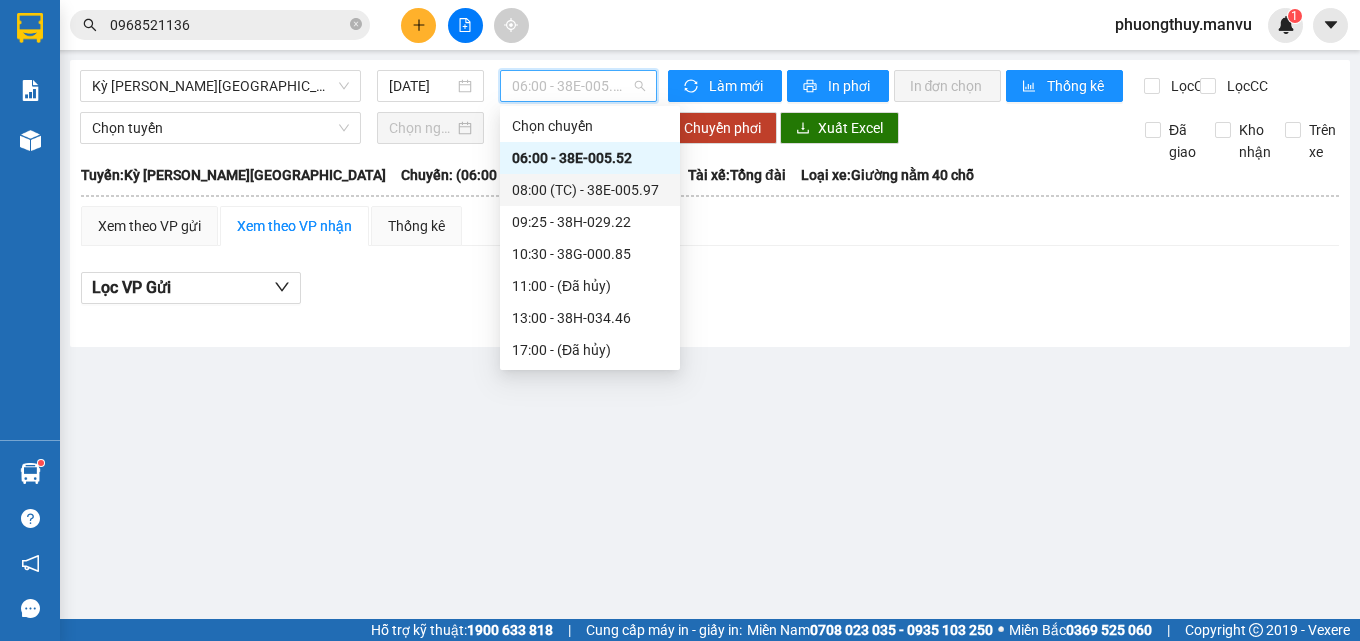 click on "08:00   (TC)   - 38E-005.97" at bounding box center (590, 190) 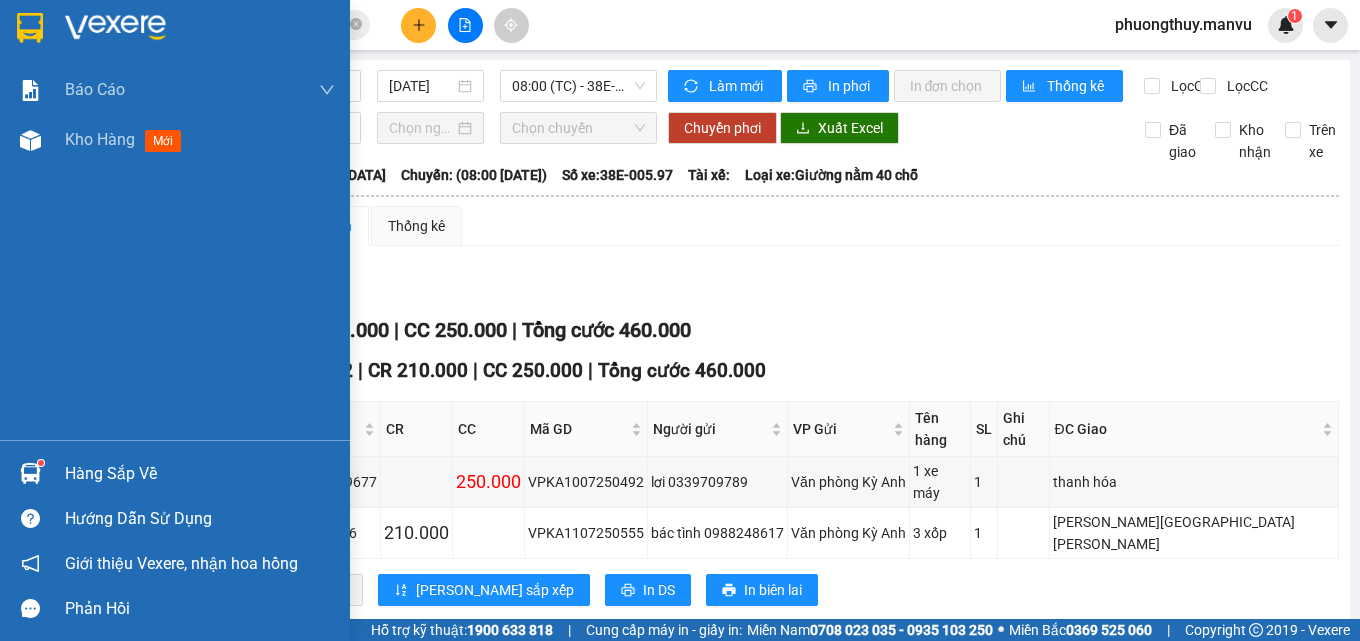 click at bounding box center [30, 28] 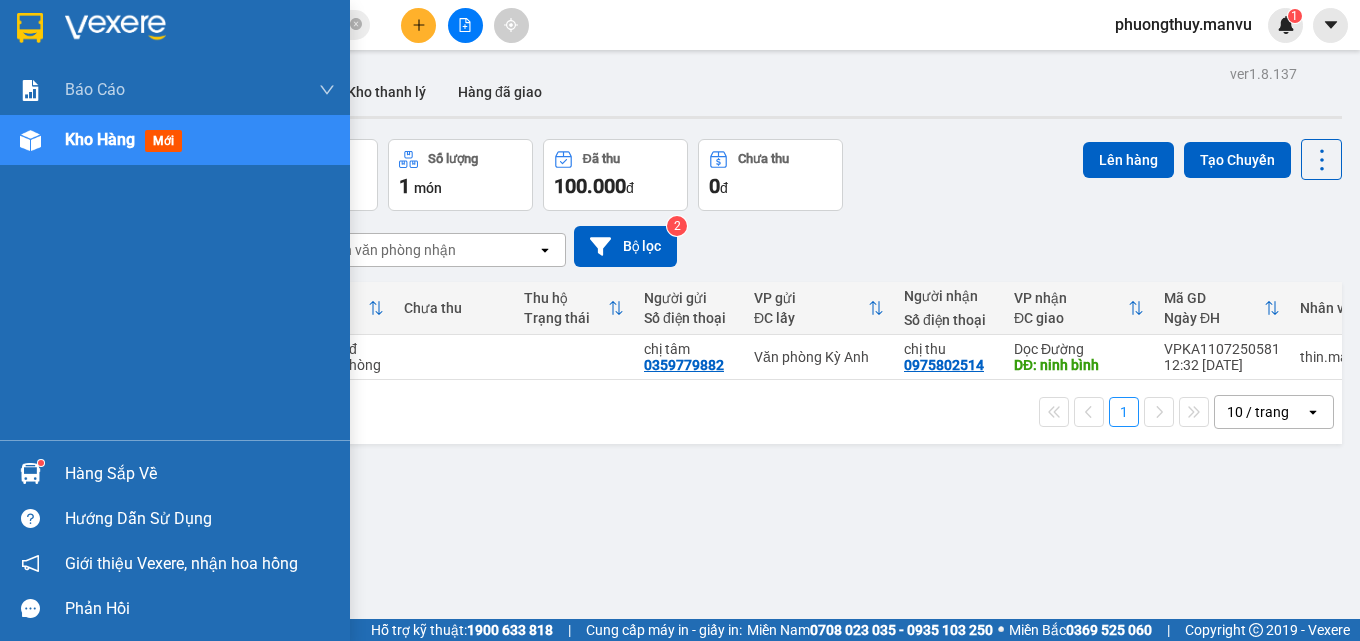 click at bounding box center (30, 28) 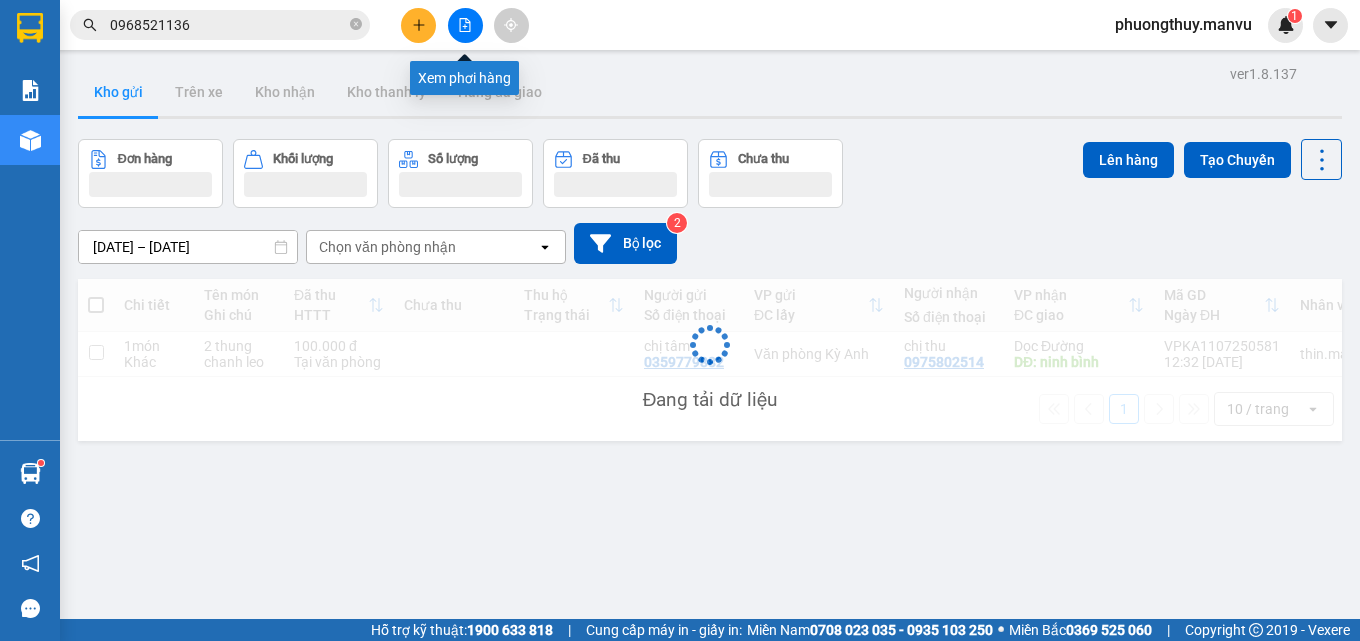 click 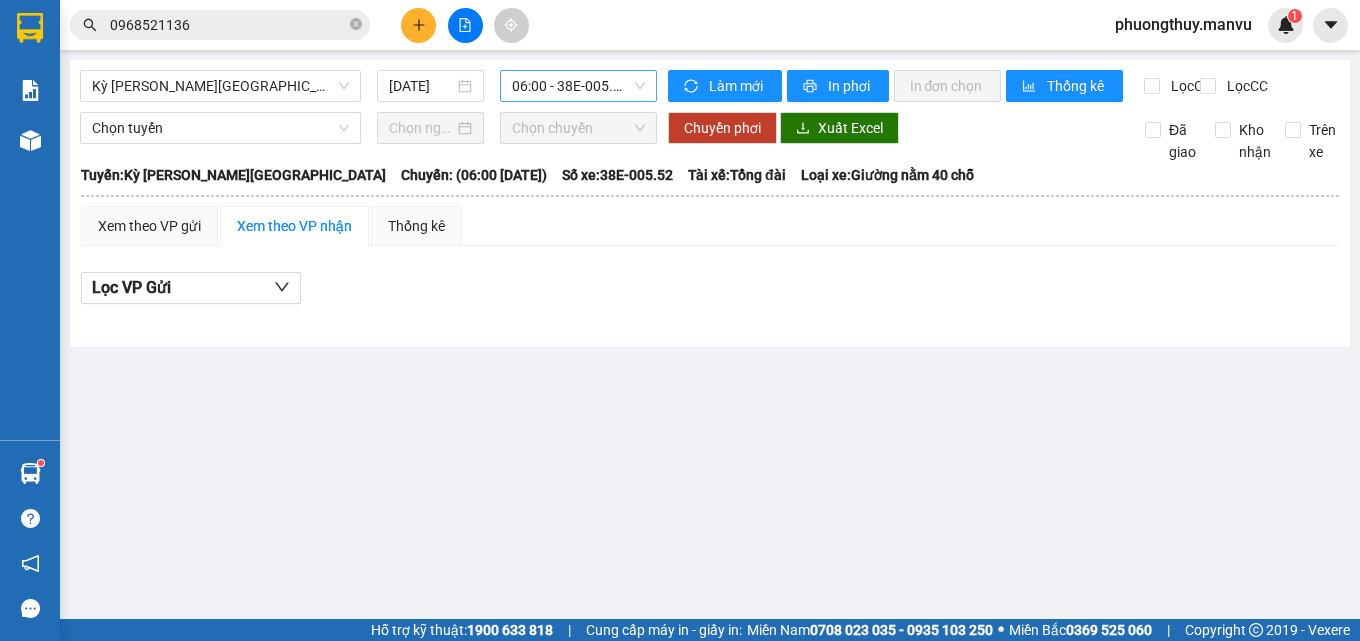 click on "06:00     - 38E-005.52" at bounding box center [578, 86] 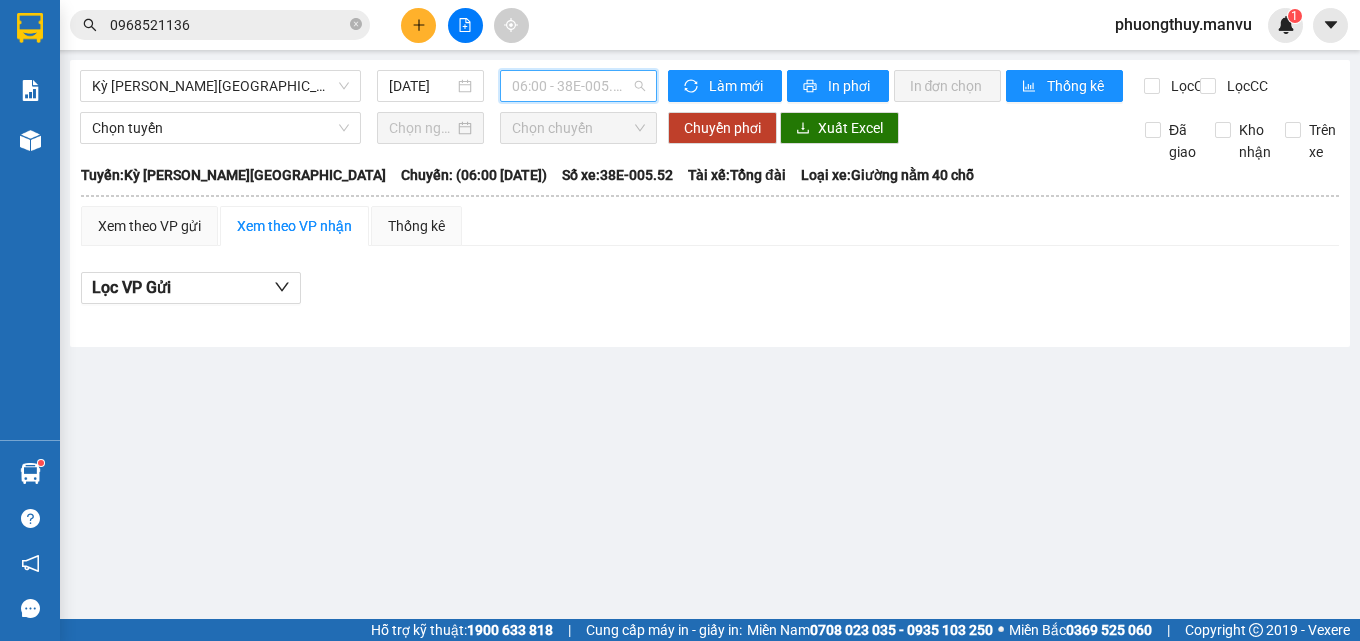 click on "06:00     - 38E-005.52" at bounding box center [578, 86] 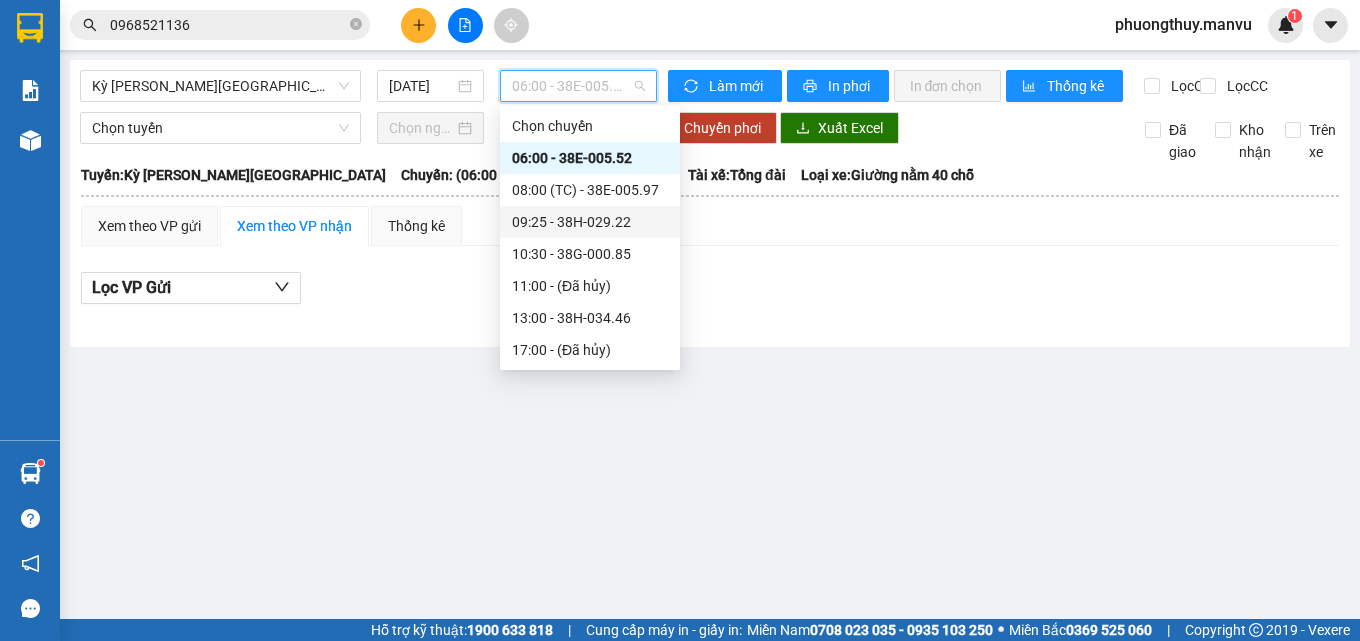 click on "09:25     - 38H-029.22" at bounding box center (590, 222) 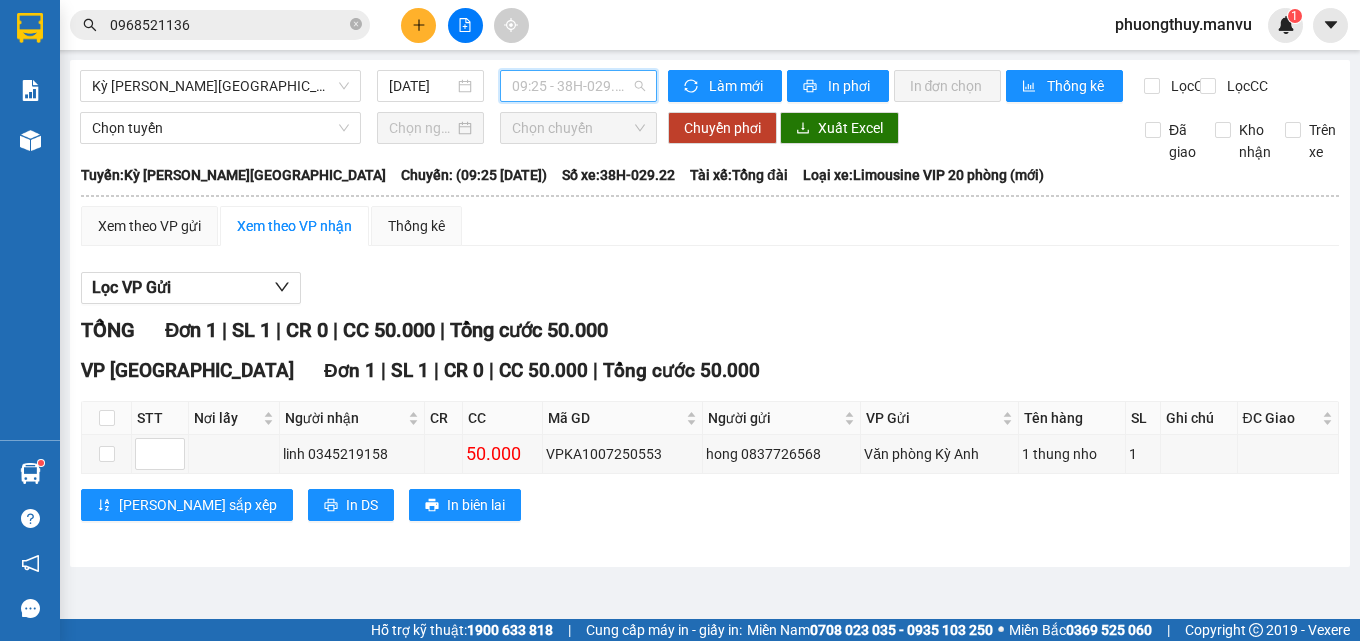 click on "09:25     - 38H-029.22" at bounding box center [578, 86] 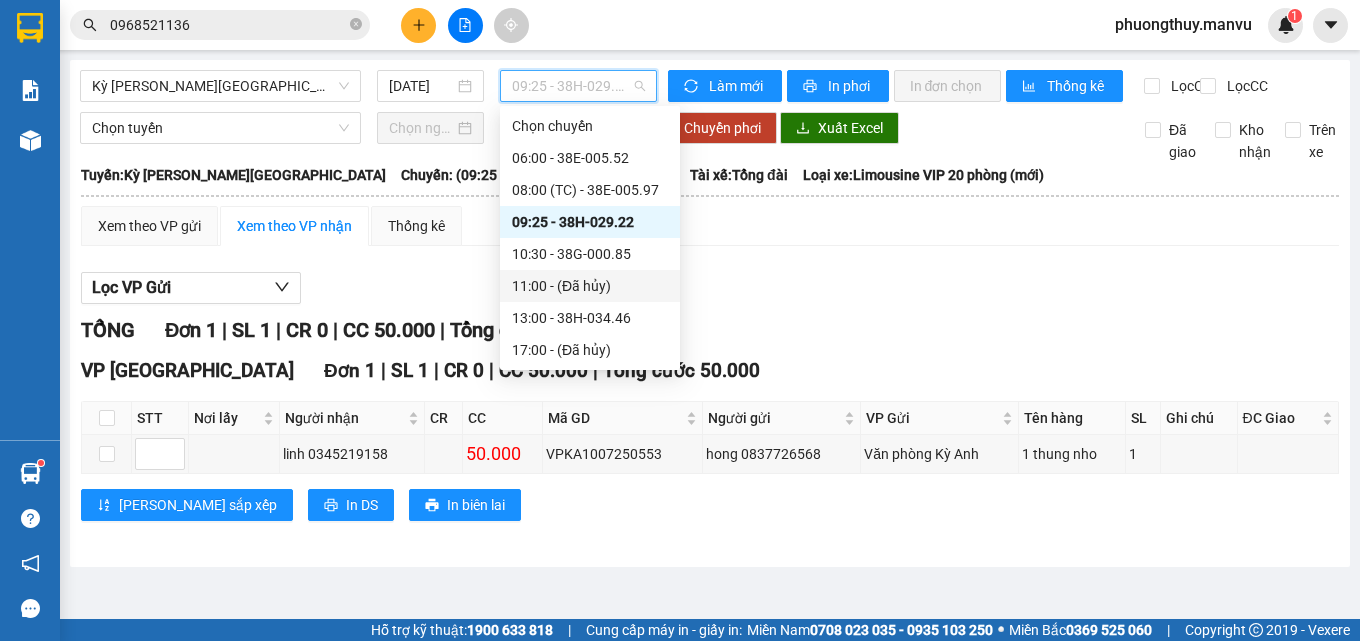 click on "Xem theo VP gửi Xem theo [PERSON_NAME] Thống kê Lọc VP Gửi [PERSON_NAME]   1 | SL   1 | CR   0 | CC   50.000 | [PERSON_NAME]   50.000 VP Mỹ [GEOGRAPHIC_DATA]   1 | SL   1 | CR   0 | CC   50.000 | [PERSON_NAME]   50.000 STT Nơi lấy Người [PERSON_NAME] CC Mã GD Người gửi VP Gửi Tên hàng SL Ghi chú ĐC Giao Ký [PERSON_NAME] 0345219158 50.000 VPKA1007250553 hong 0837726568 Văn phòng Kỳ [PERSON_NAME] 1 [PERSON_NAME] 1 [PERSON_NAME] sắp xếp In DS In biên lai Mận Vũ   02393865689   Cơ sở 1: [PERSON_NAME] sách [PERSON_NAME] [PERSON_NAME] Kỳ [PERSON_NAME] - Cơ sở 2: Đối diện Ngã 3 đường Việt Lào, [PERSON_NAME] Kỳ [GEOGRAPHIC_DATA][PERSON_NAME] Kỳ [PERSON_NAME]  -  12:41 [DATE] [PERSON_NAME]:  [GEOGRAPHIC_DATA][PERSON_NAME][GEOGRAPHIC_DATA] [GEOGRAPHIC_DATA]:   (09:25 [DATE]) Tài xế:  Tổng đài   Số xe:  38H-029.22   [PERSON_NAME] xe:  Limousine VIP 20 [PERSON_NAME] (mới) STT Nơi lấy Người [PERSON_NAME] CC Mã GD Người gửi VP Gửi Tên hàng SL Ghi chú ĐC Giao [PERSON_NAME] VP Mỹ Đình Đơn   1 | SL   1 | CR   0 | CC   |" at bounding box center (710, 376) 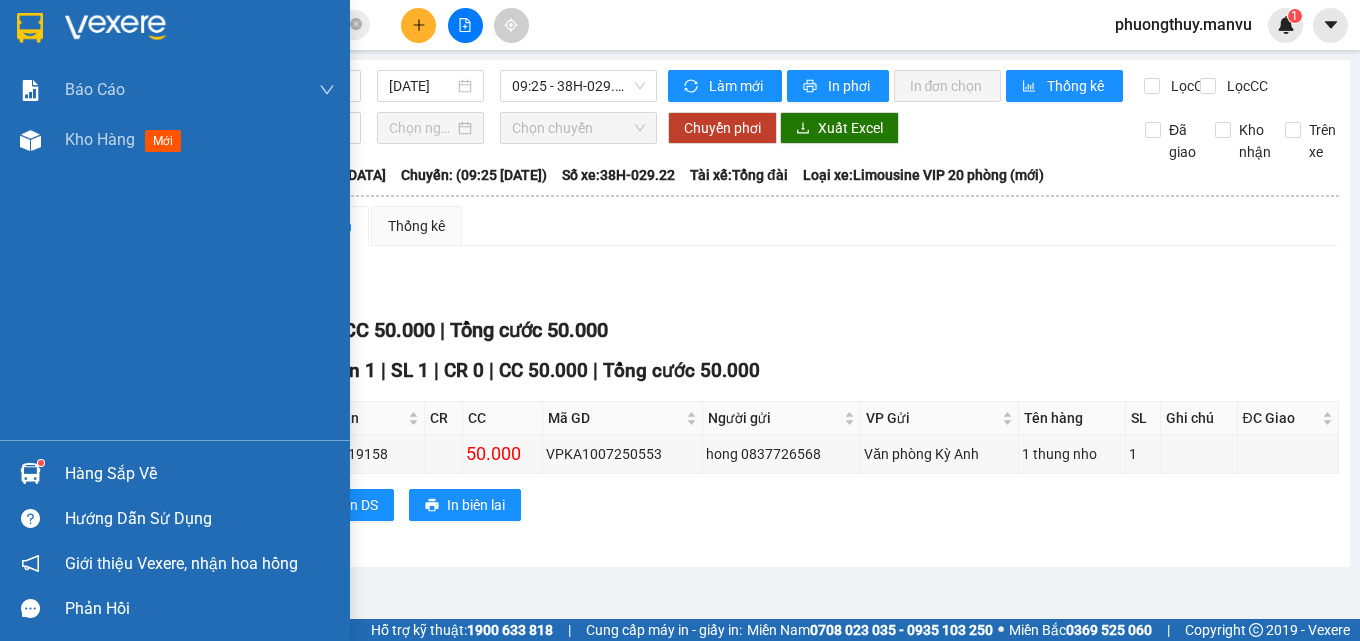 click at bounding box center (30, 28) 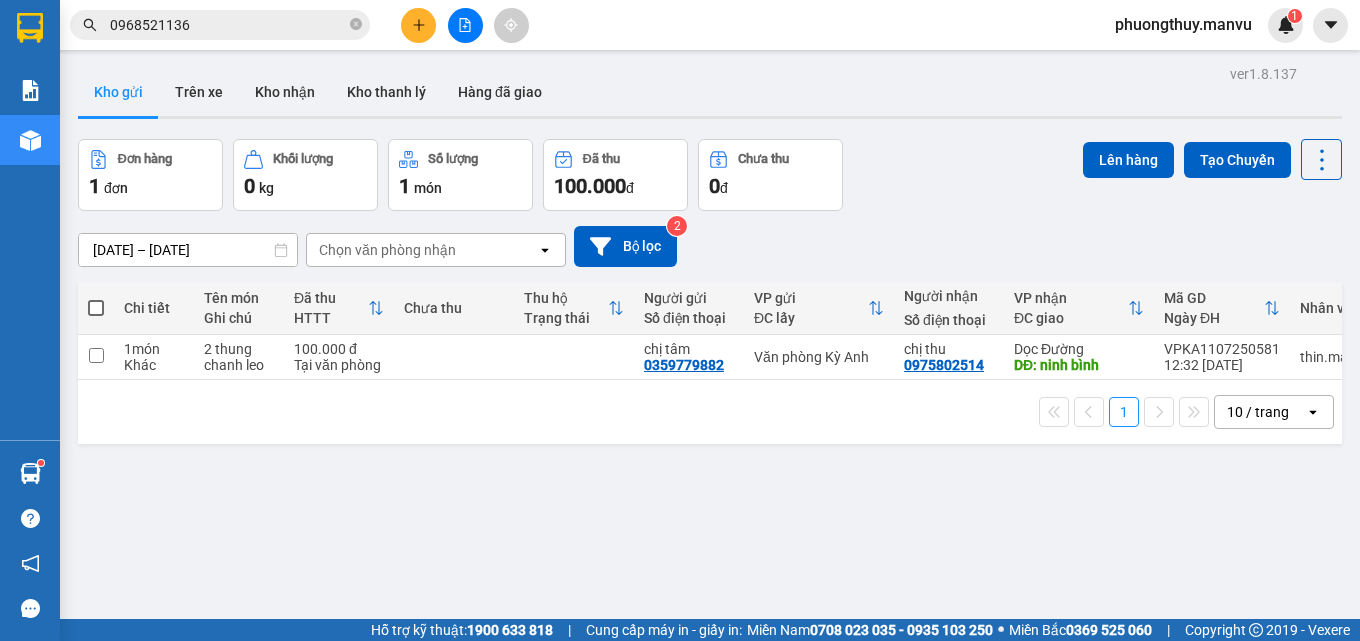 click at bounding box center [465, 25] 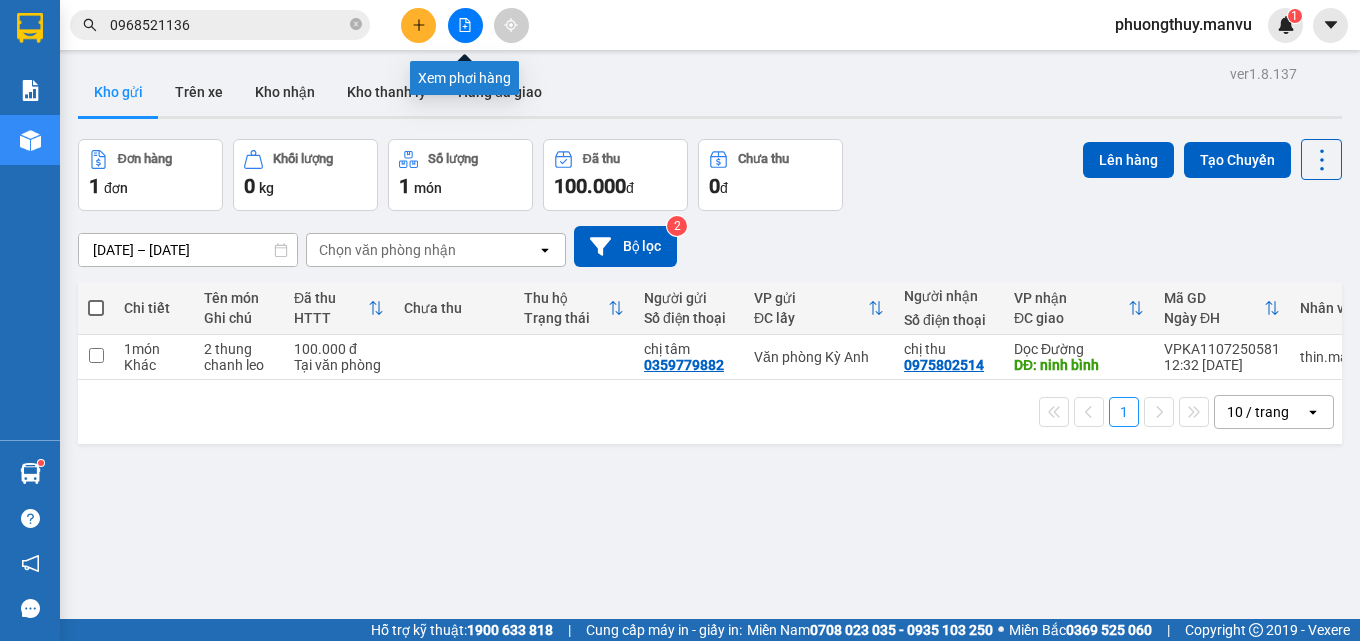 click at bounding box center [465, 25] 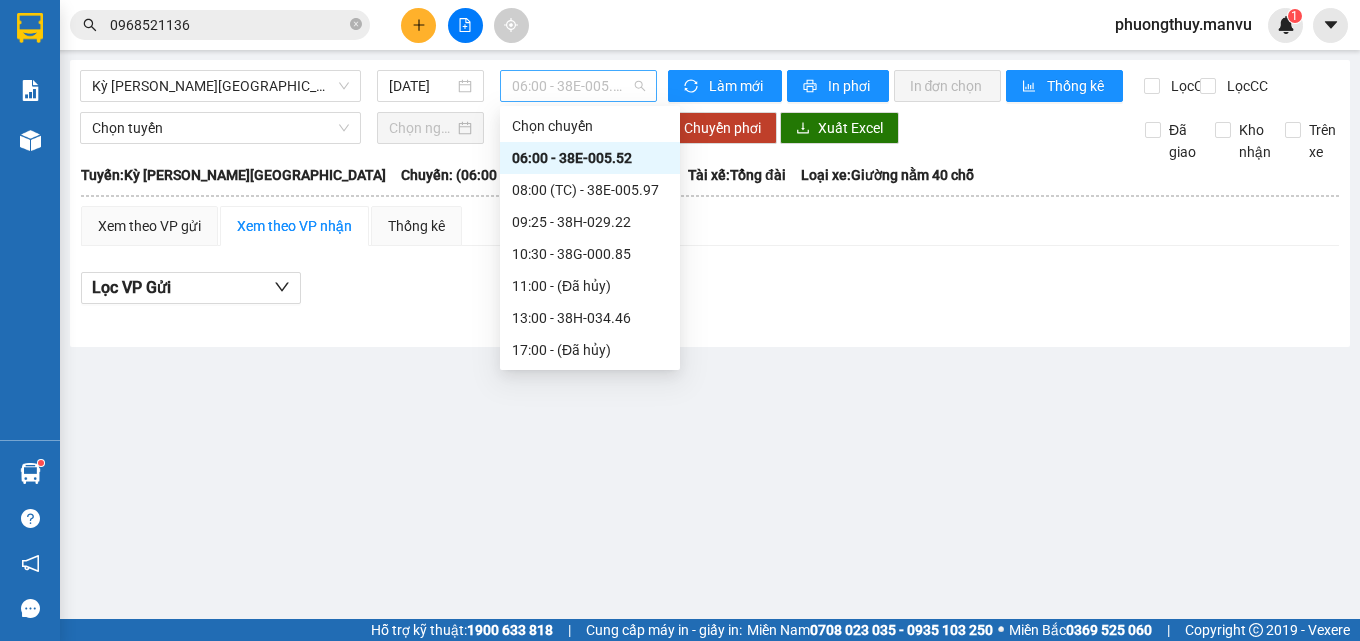 click on "06:00     - 38E-005.52" at bounding box center [578, 86] 